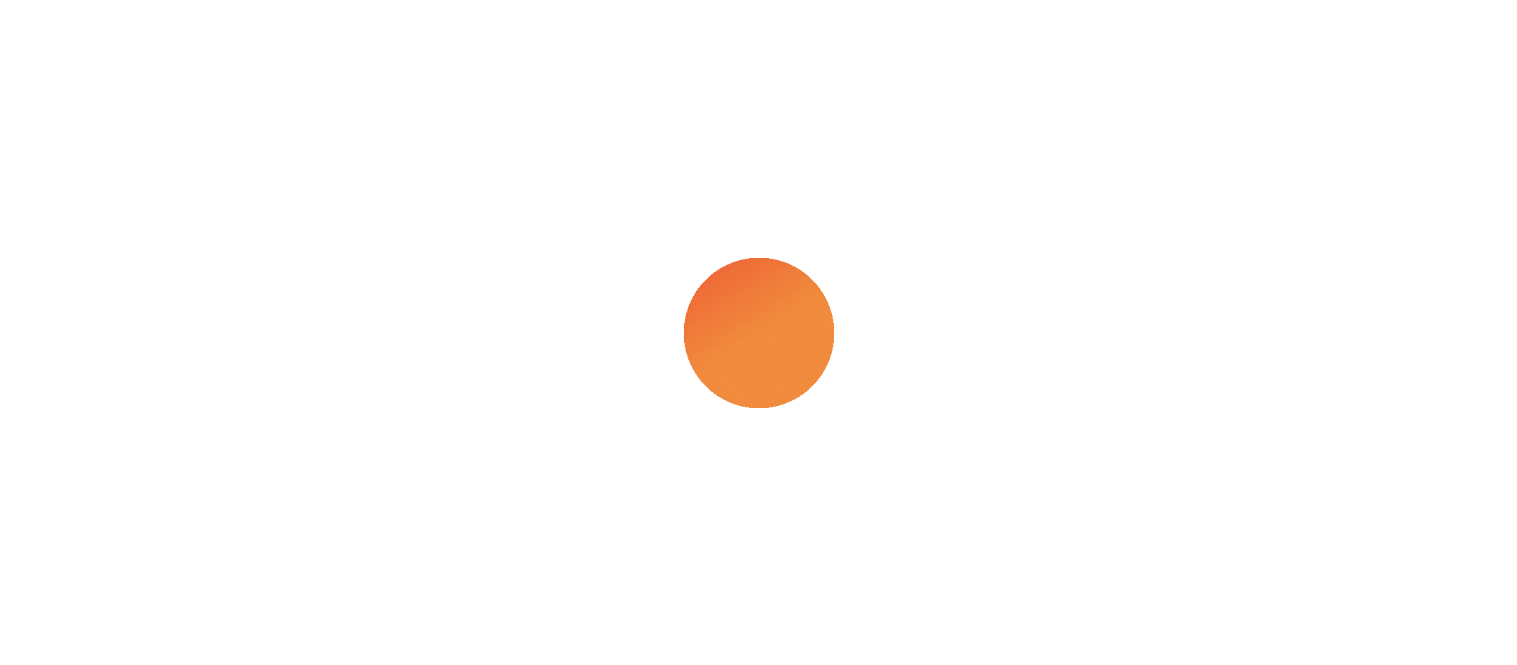 scroll, scrollTop: 0, scrollLeft: 0, axis: both 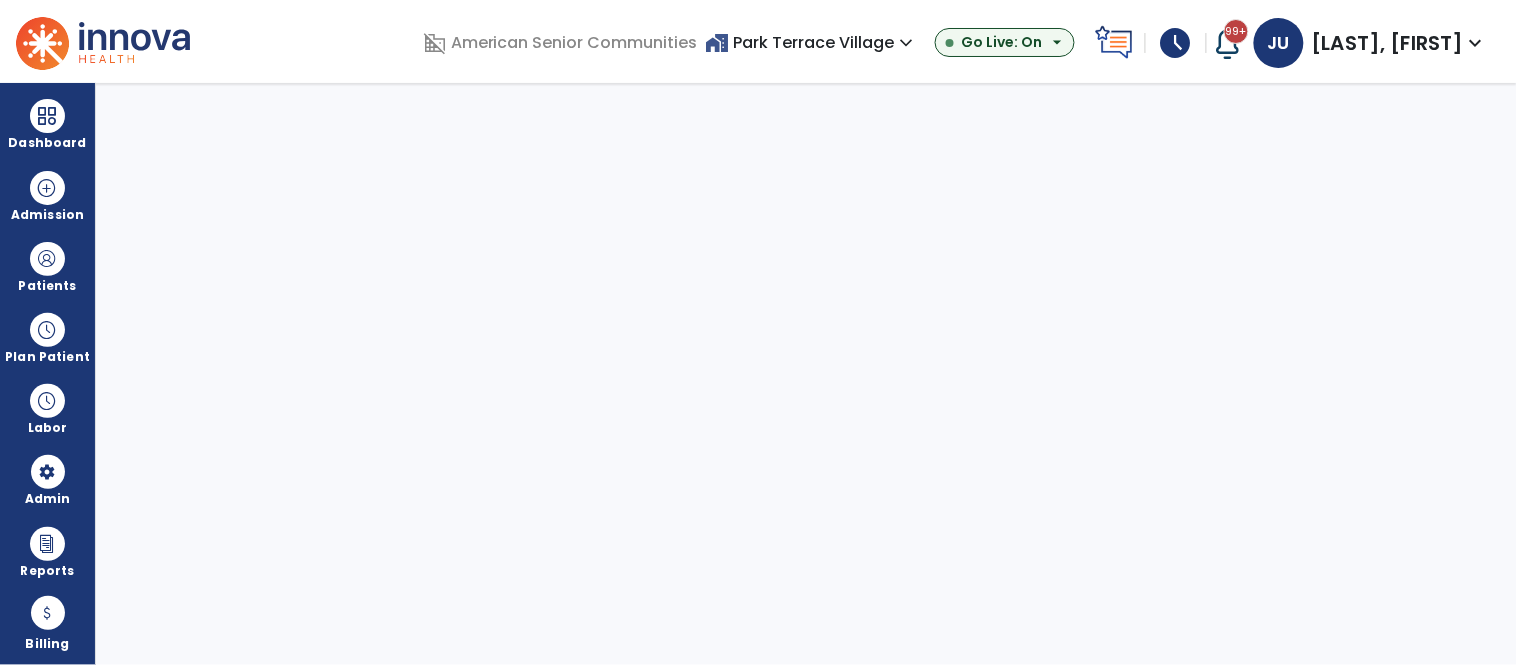 select on "***" 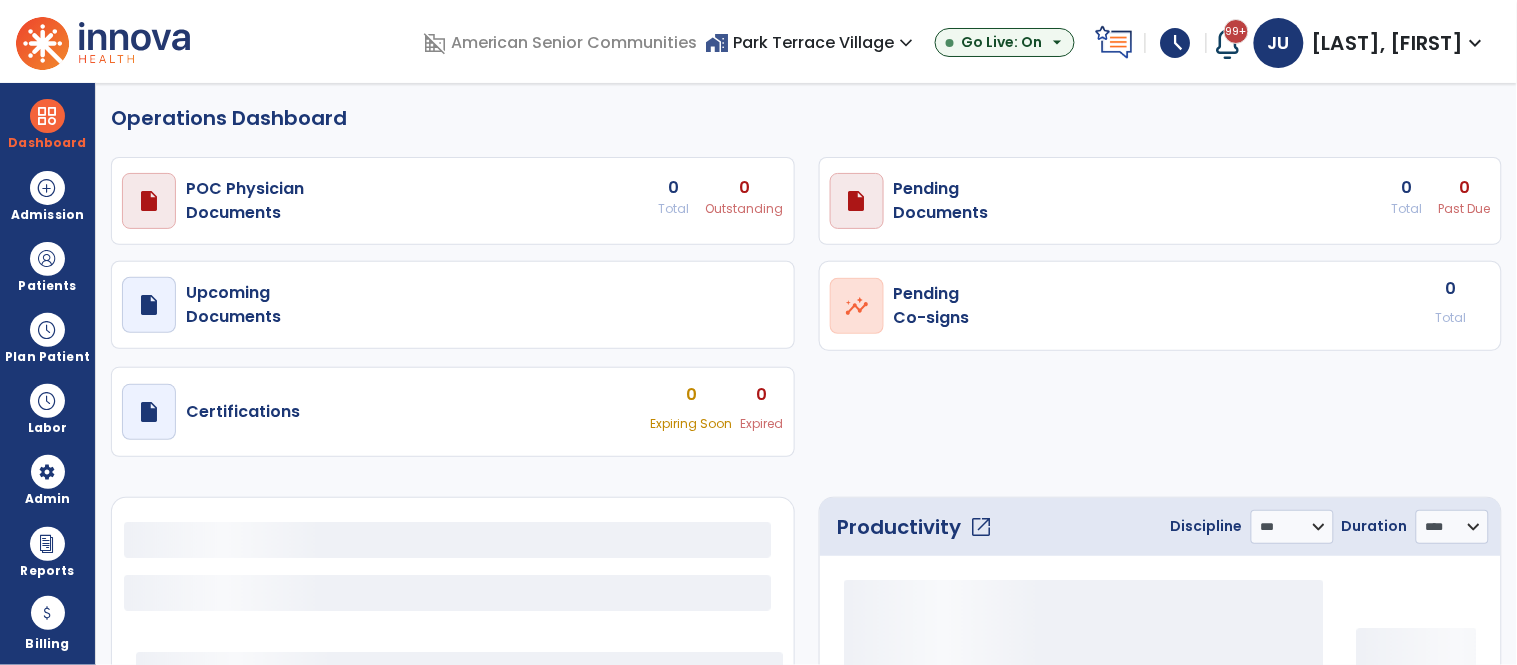 select on "***" 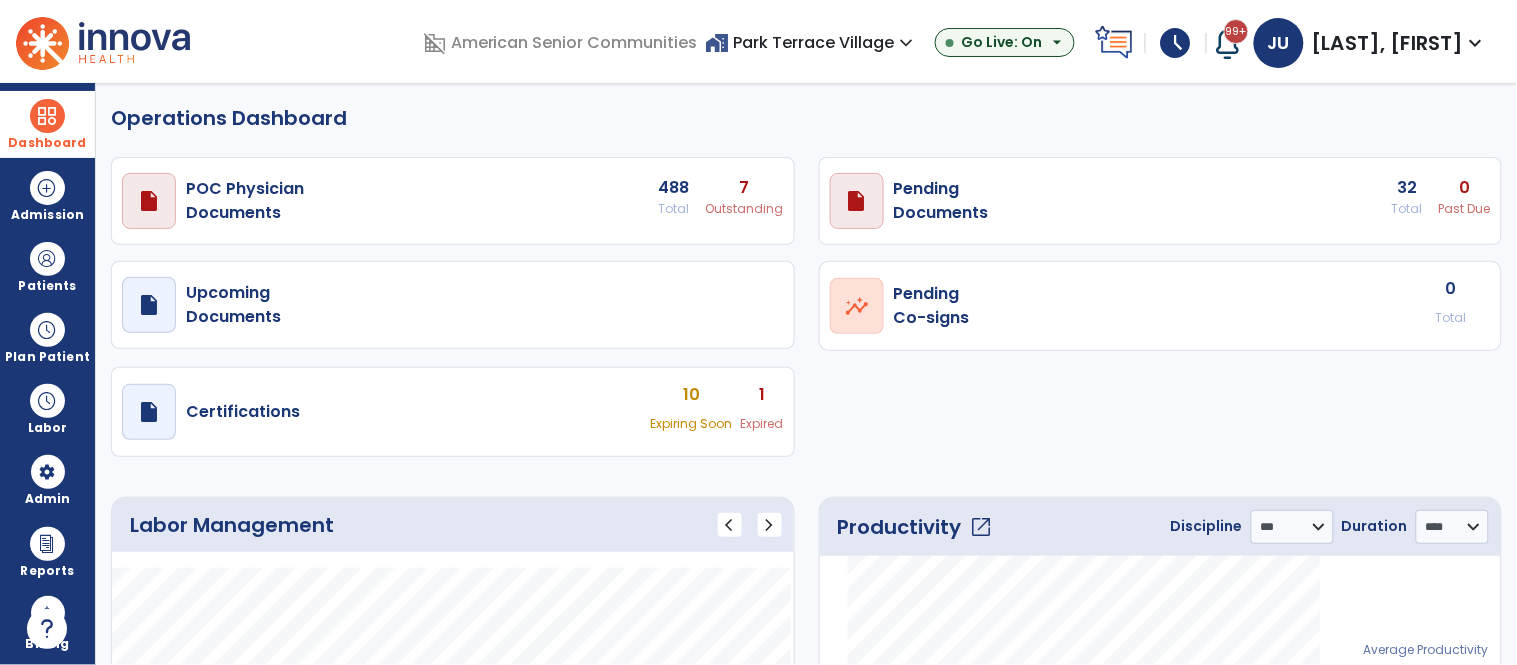 click on "Dashboard" at bounding box center (47, 124) 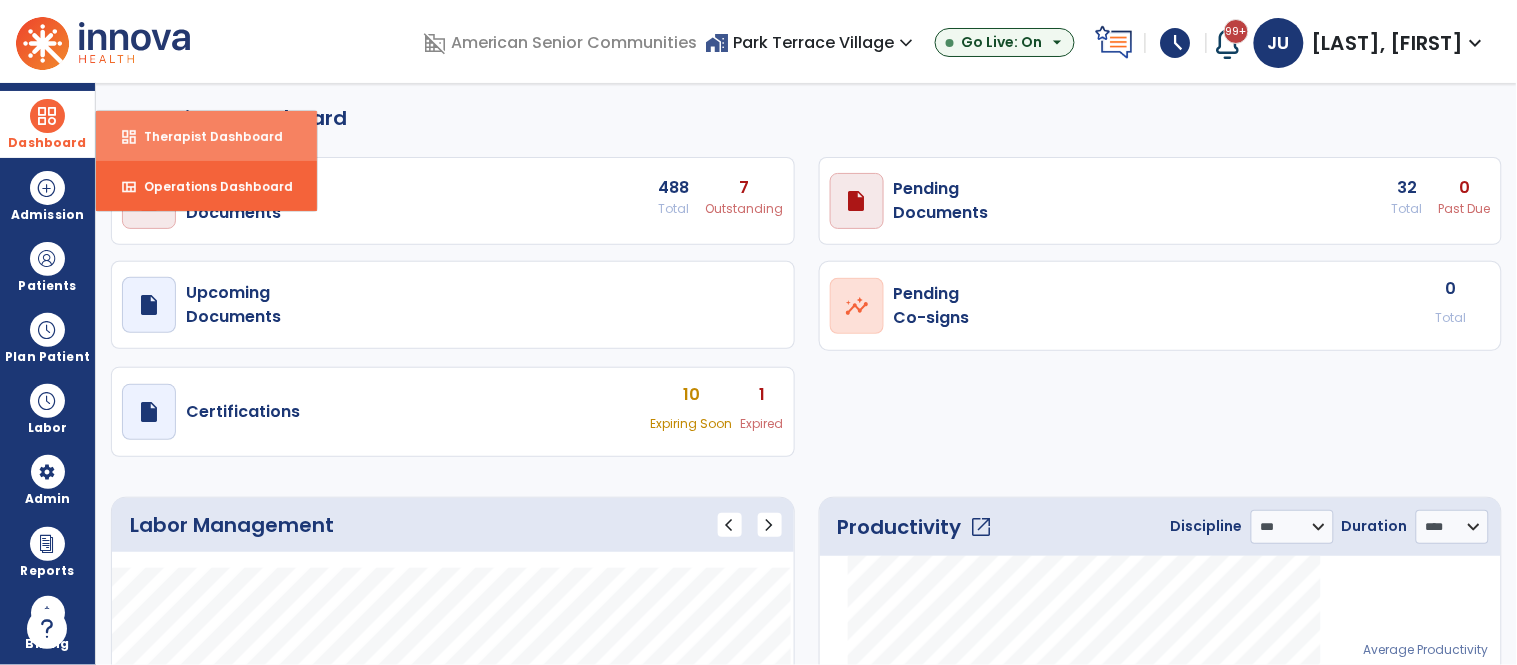 click on "Therapist Dashboard" at bounding box center (205, 136) 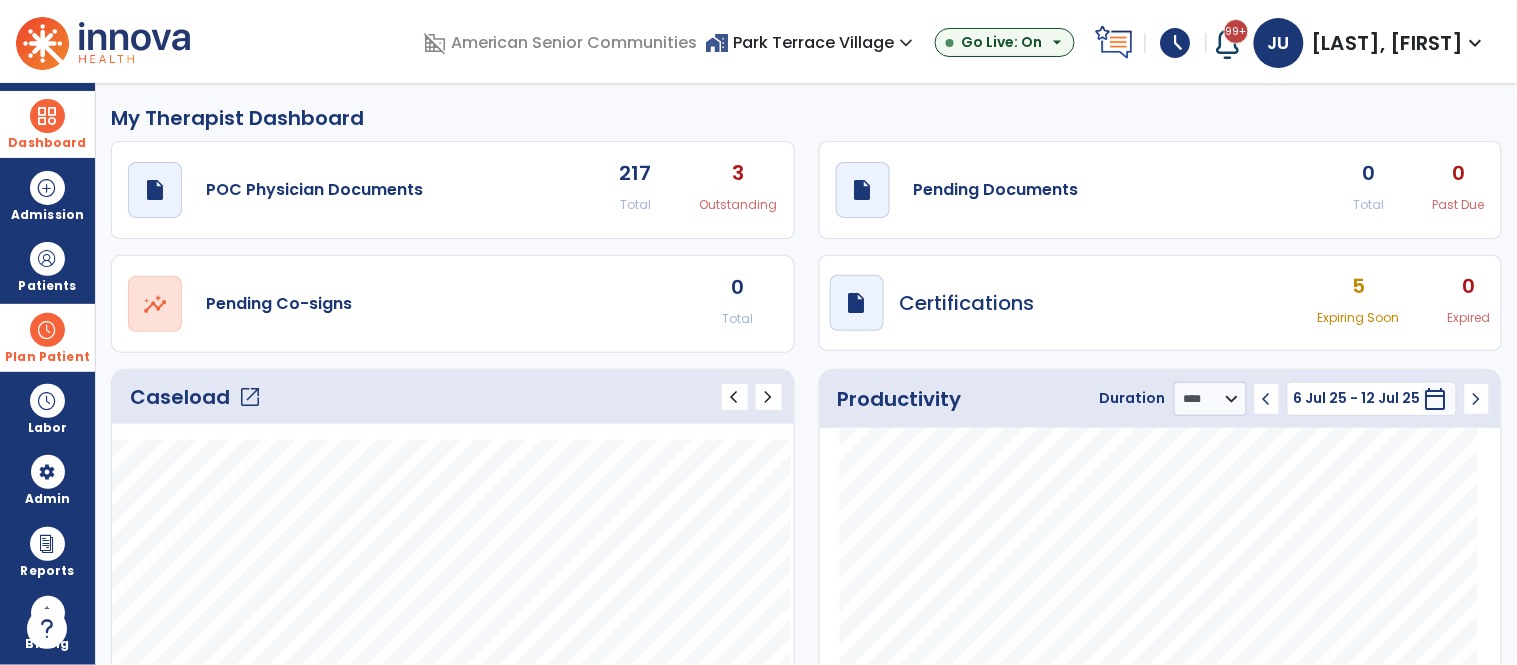 click at bounding box center [47, 330] 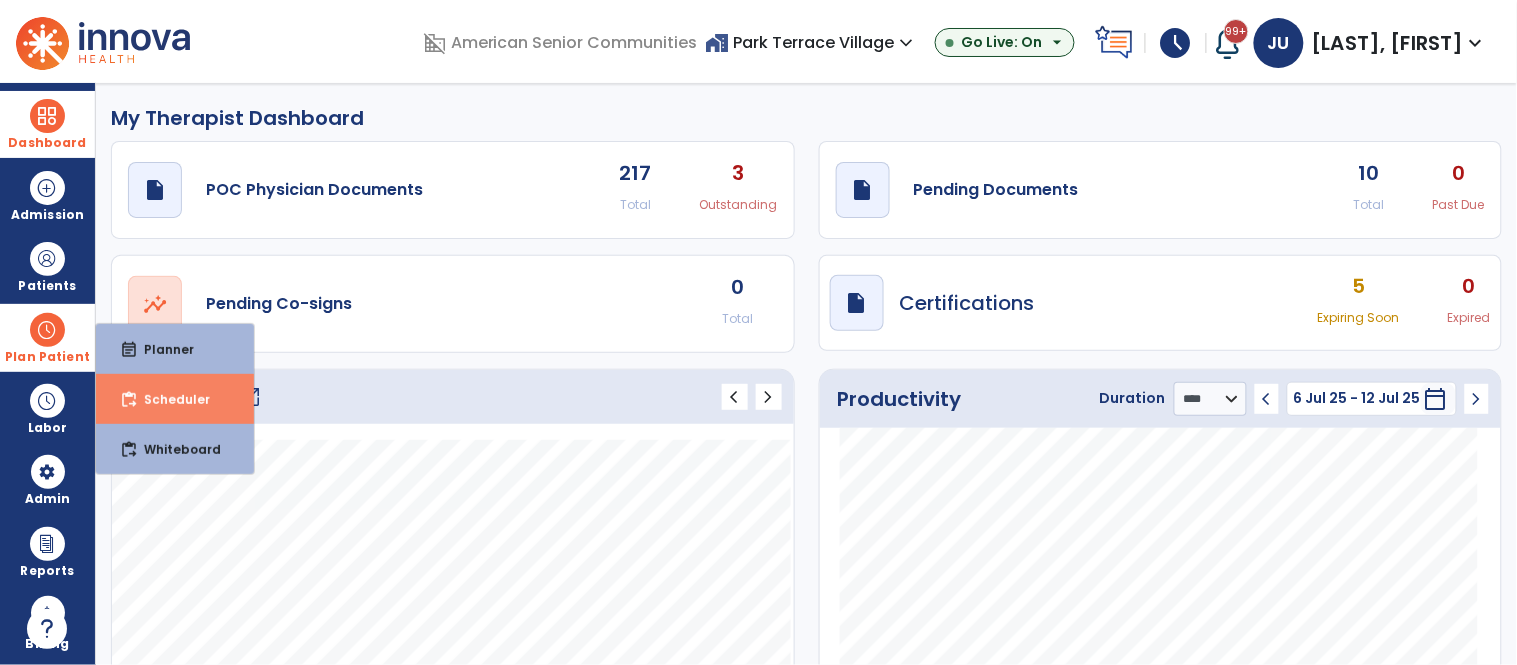 click on "Scheduler" at bounding box center (169, 399) 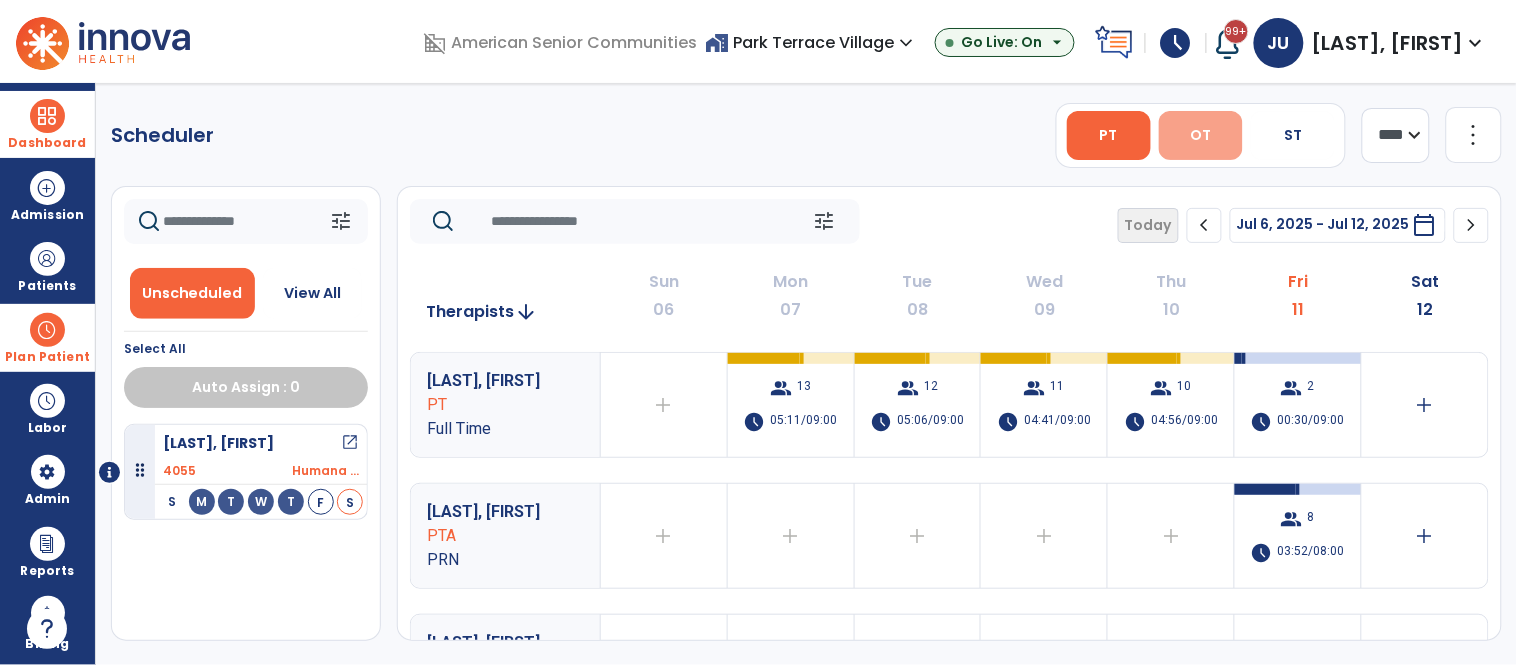 click on "OT" at bounding box center (1200, 135) 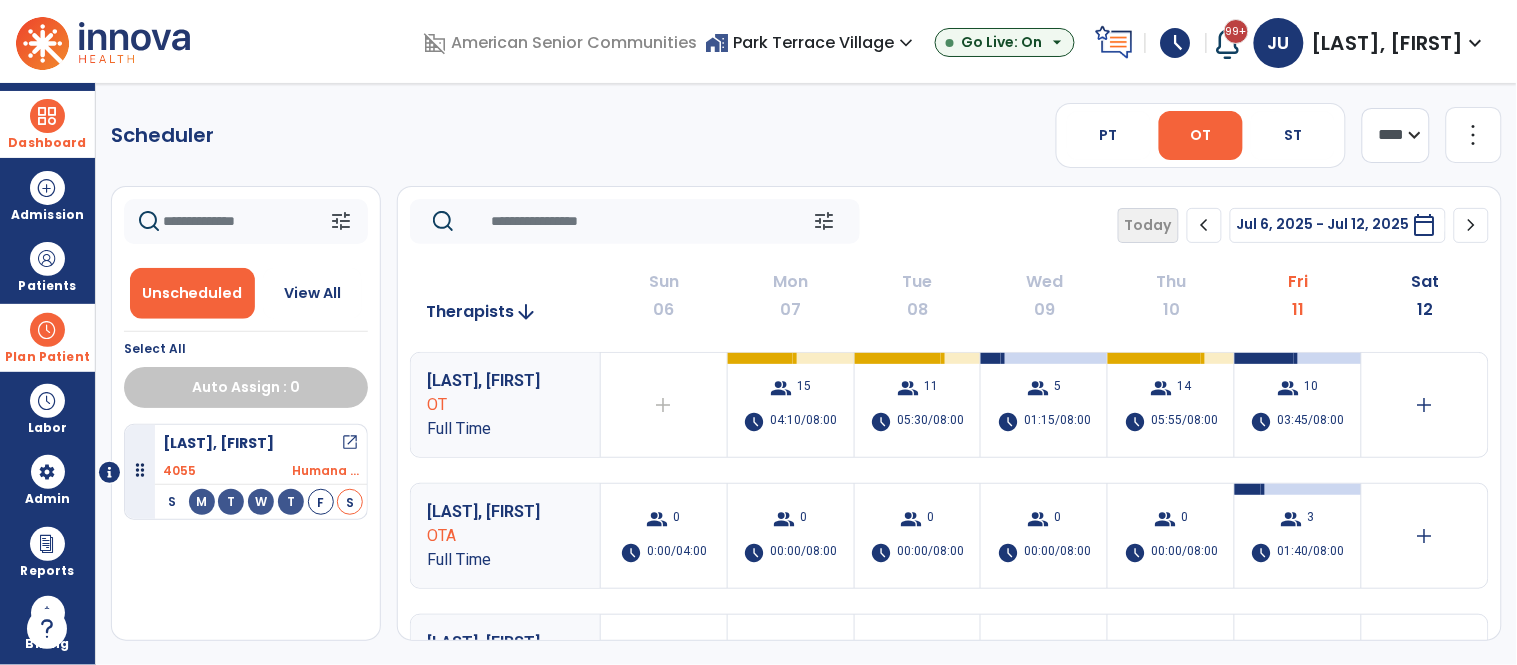 scroll, scrollTop: 5, scrollLeft: 0, axis: vertical 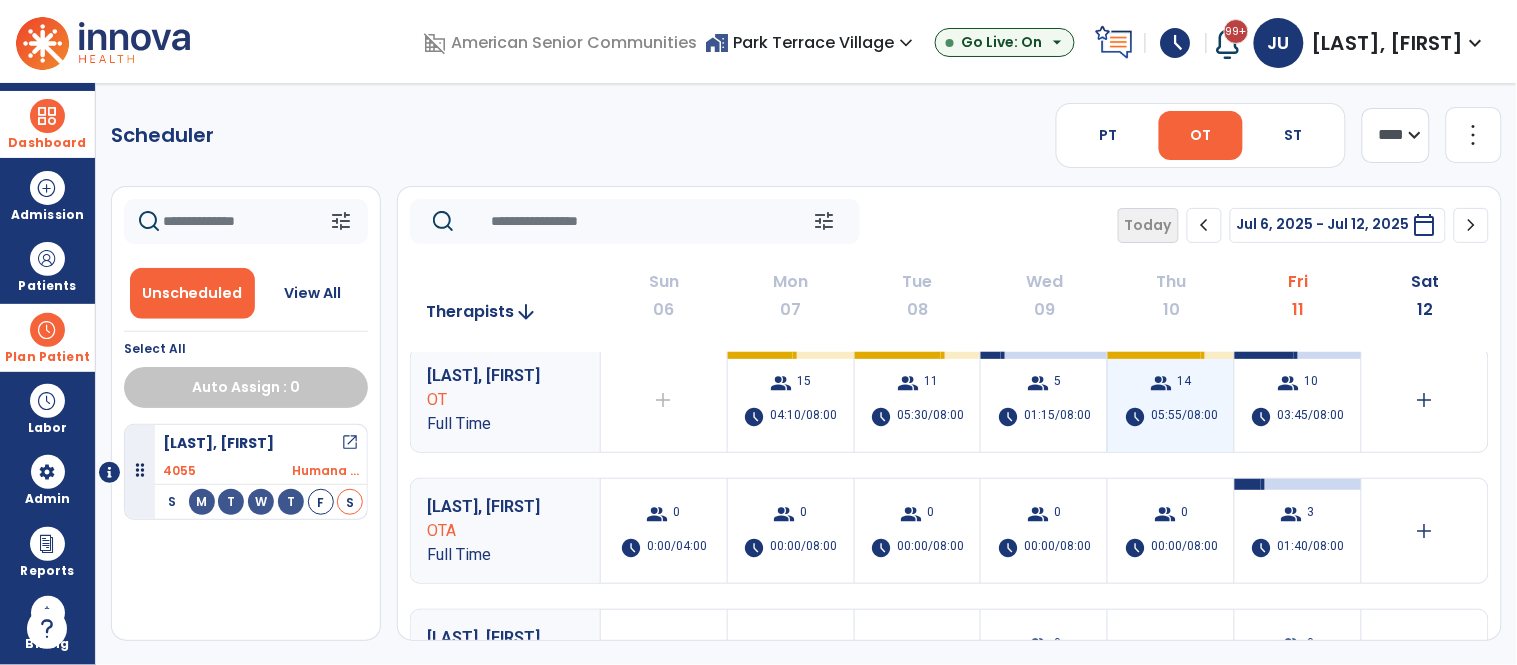 click on "05:55/08:00" at bounding box center (1184, 417) 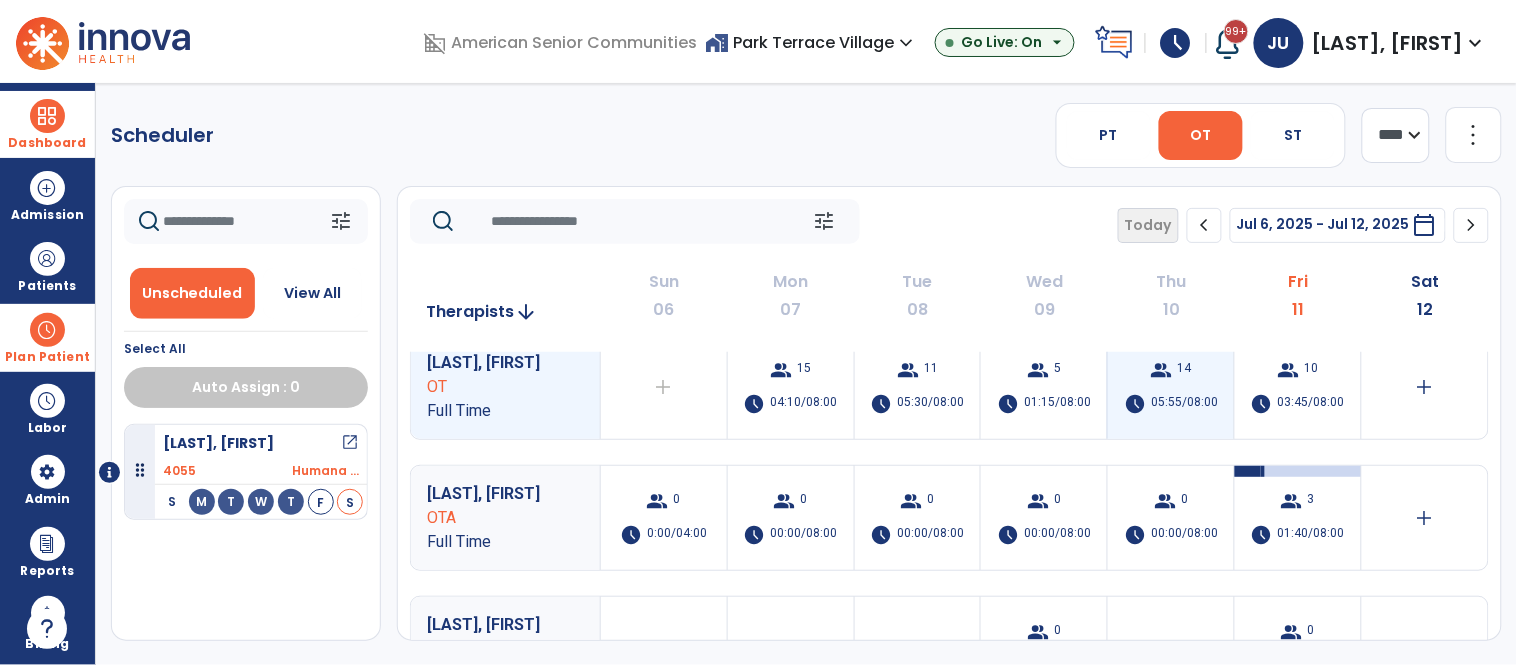 scroll, scrollTop: 0, scrollLeft: 0, axis: both 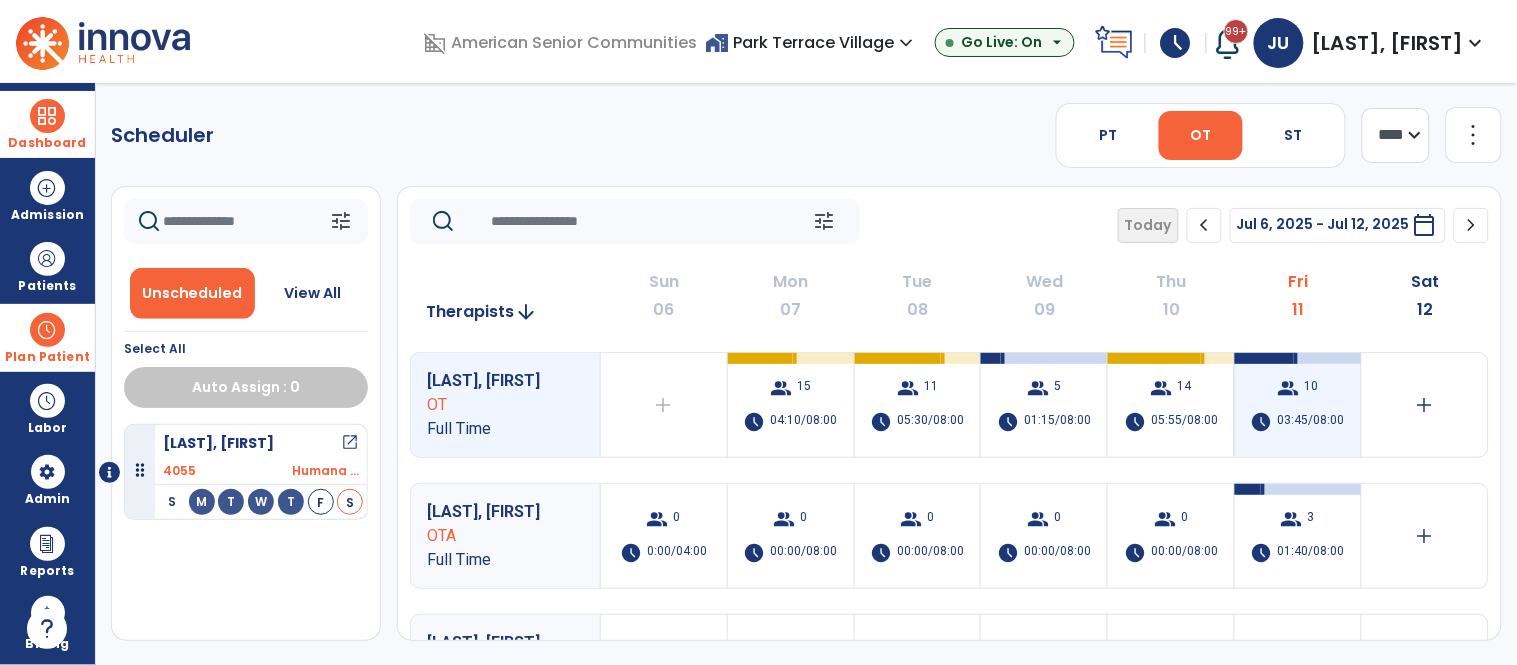 click on "03:45/08:00" at bounding box center [1311, 422] 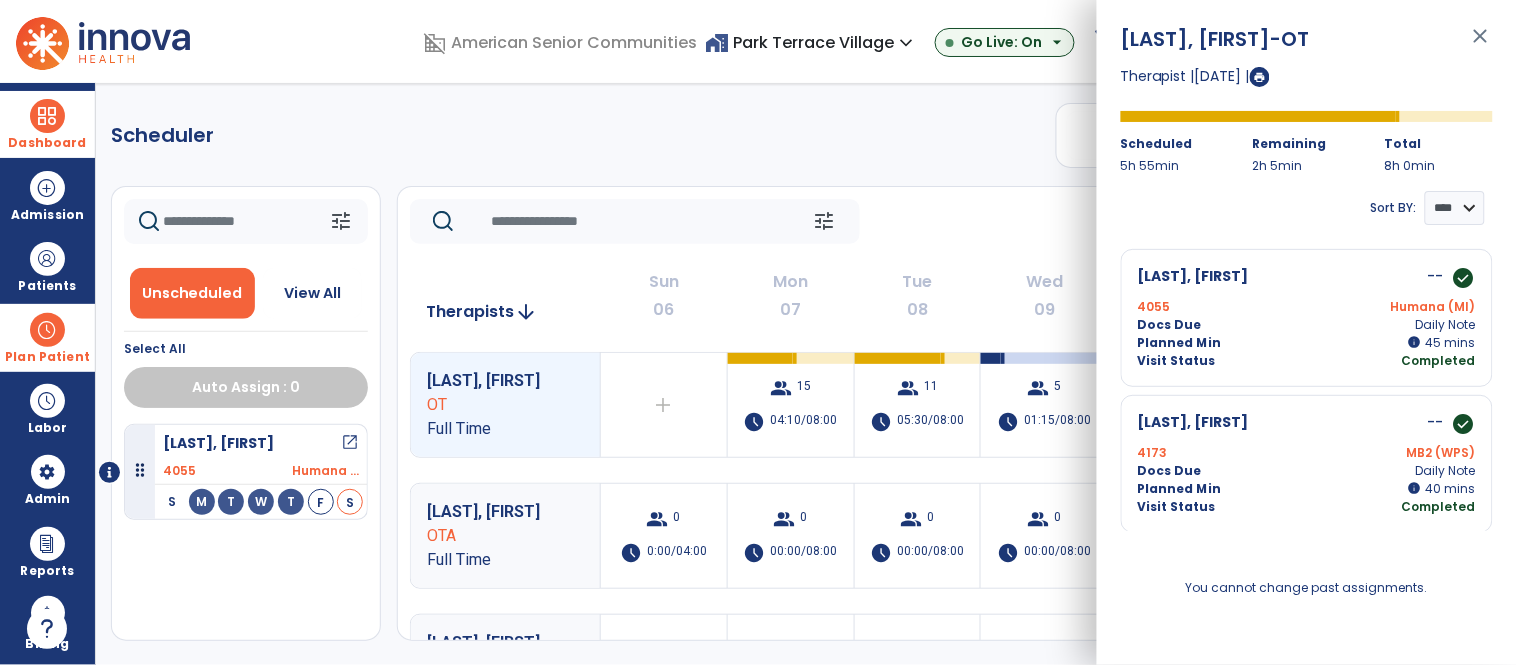 click on "[LAST], [FIRST]  -OT close  Therapist |   [DATE] |  Scheduled 5h 55min Remaining  2h 5min  Total 8h 0min  Sort BY:  **** ****  [LAST], [FIRST]   --   check_circle  4055 Humana (MI)  Docs Due Daily Note   Planned Min  info   45 I 45 mins  Visit Status  Completed   [LAST], [FIRST]   --   check_circle  4173 MB2 (WPS)  Docs Due Daily Note   Planned Min  info   40 I 40 mins  Visit Status  Completed   [LAST], [FIRST]   --   check_circle  4382 Medicare Part B (WPS)  Docs Due Daily Note   Planned Min  info   40 I 40 mins  Visit Status  Completed   [LAST], [FIRST]   --   check_circle  2013 Medicaid  Docs Due Daily Note   Planned Min  info   30 I 30 mins  Visit Status  Completed   [LAST], [FIRST]   --   check_circle  4376 Medicaid  Docs Due Daily Note   Planned Min  info   30 I 30 mins  Visit Status  Completed   [LAST], [FIRST]   --   check_circle  3533 Medicaid  Docs Due Daily Note   Planned Min  info   30 I 30 mins  Visit Status  Completed   [LAST], [FIRST]   --   check_circle  4255 Medicare Part A  Docs Due  info  I" at bounding box center [1307, 332] 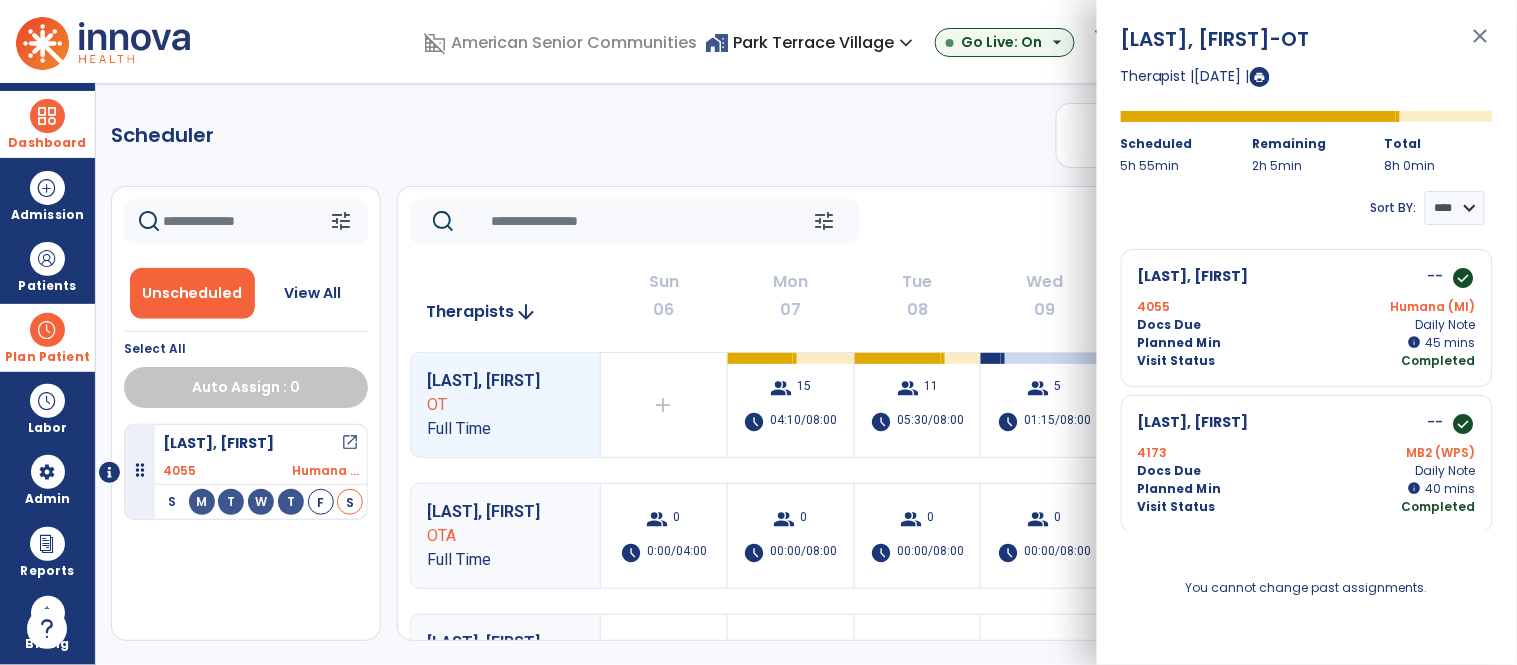 click on "close" at bounding box center [1481, 45] 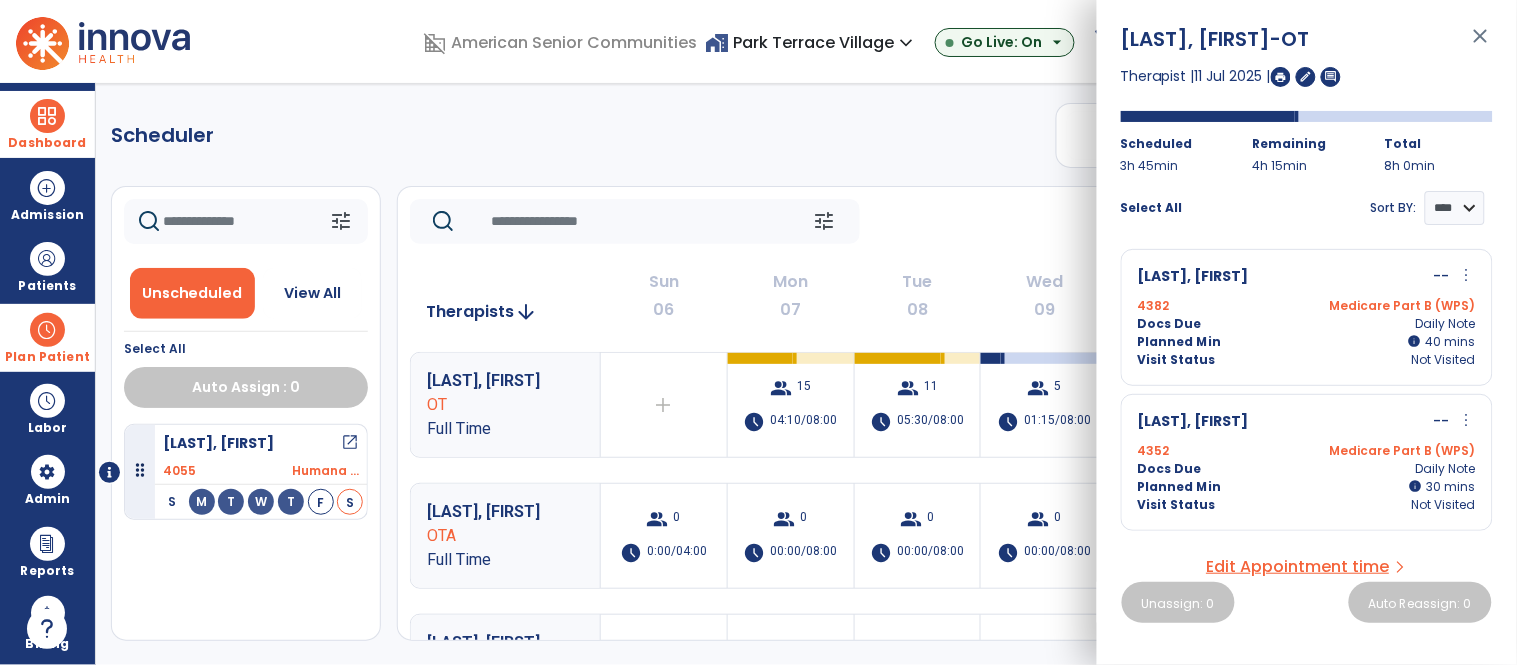 click on "close" at bounding box center (1481, 45) 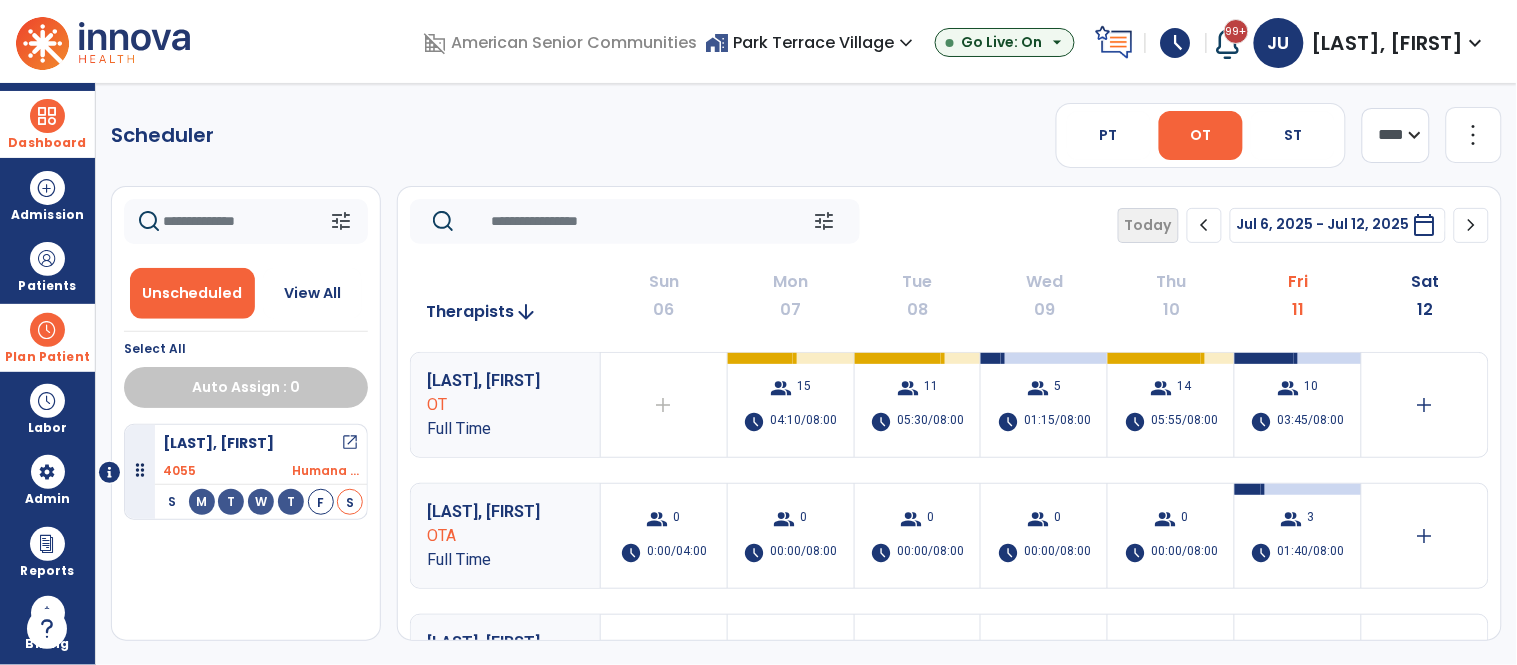 click on "more_vert" 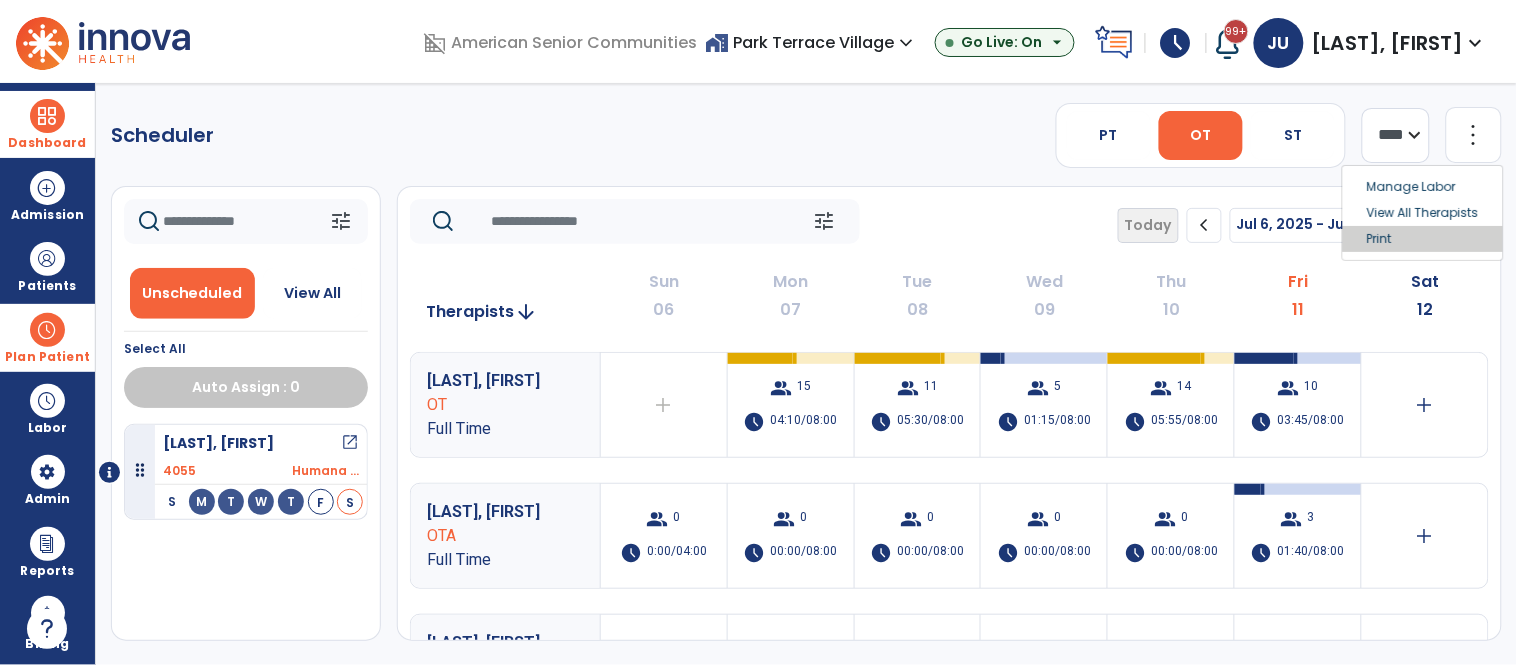 click on "Print" at bounding box center [1423, 239] 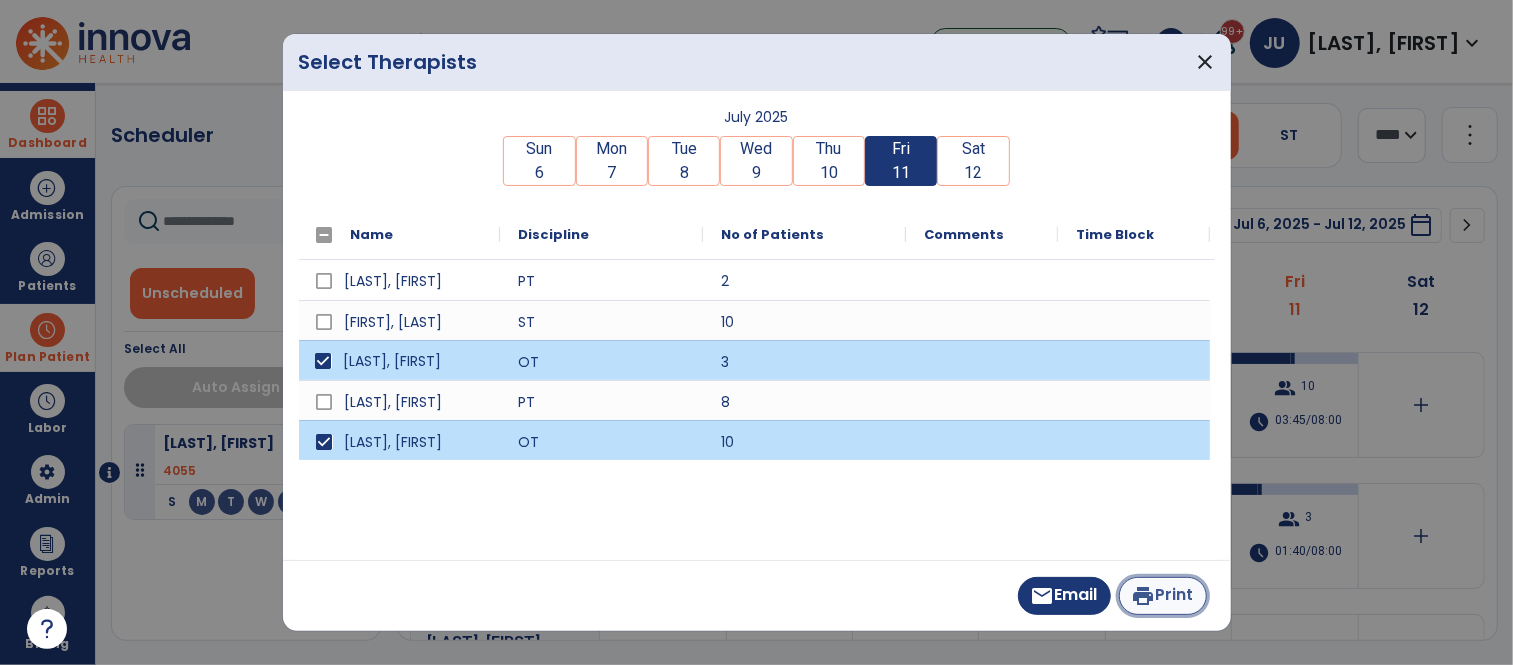 click on "print  Print" at bounding box center [1163, 596] 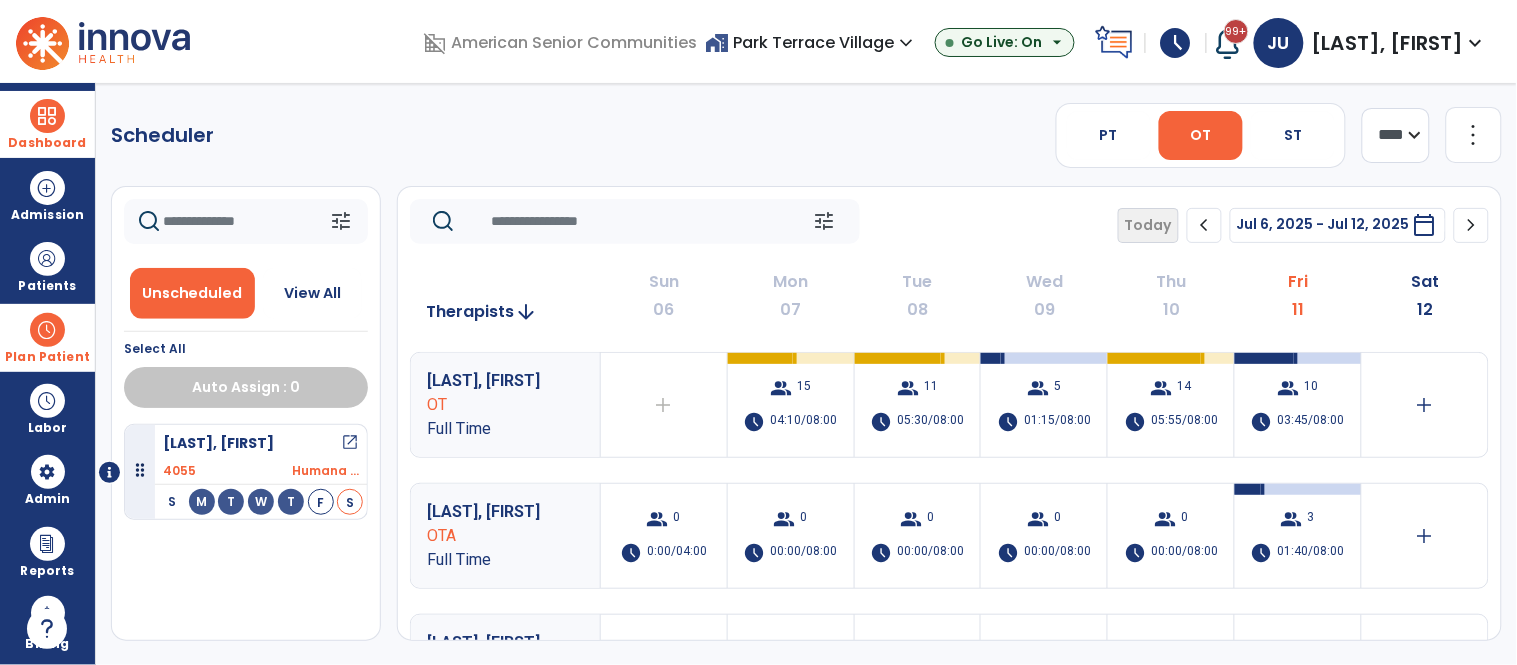 click on "home_work [ADDRESS] expand_more [COMPANY] [COMPANY] [ADDRESS]" at bounding box center [812, 43] 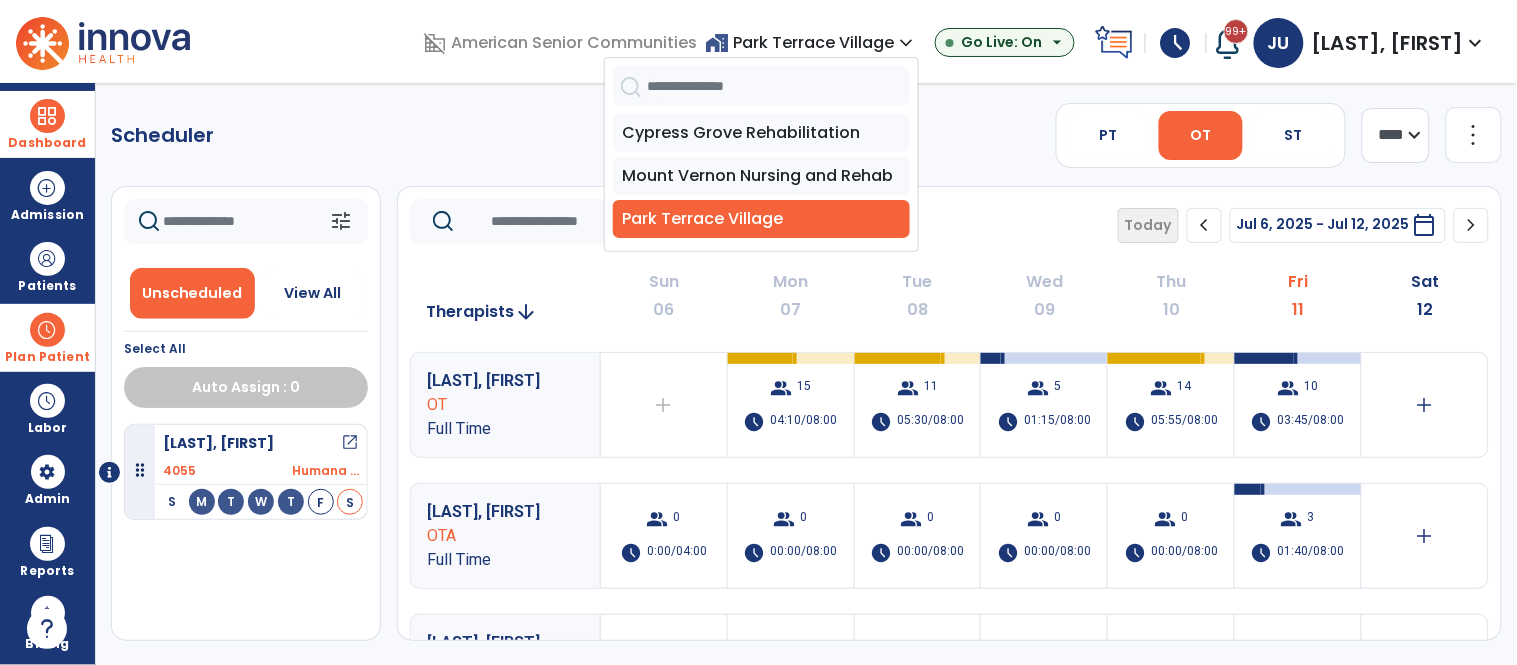 click on "Dashboard" at bounding box center (47, 124) 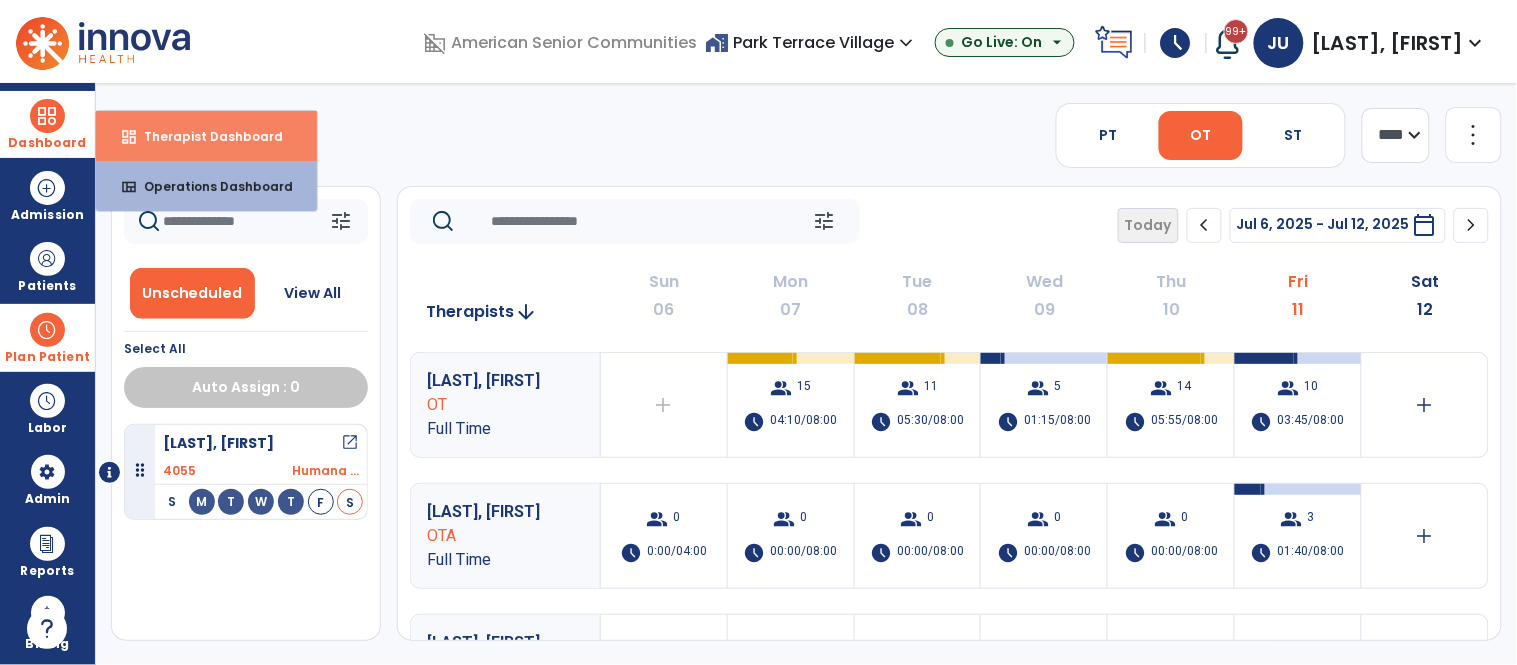 click on "Therapist Dashboard" at bounding box center [205, 136] 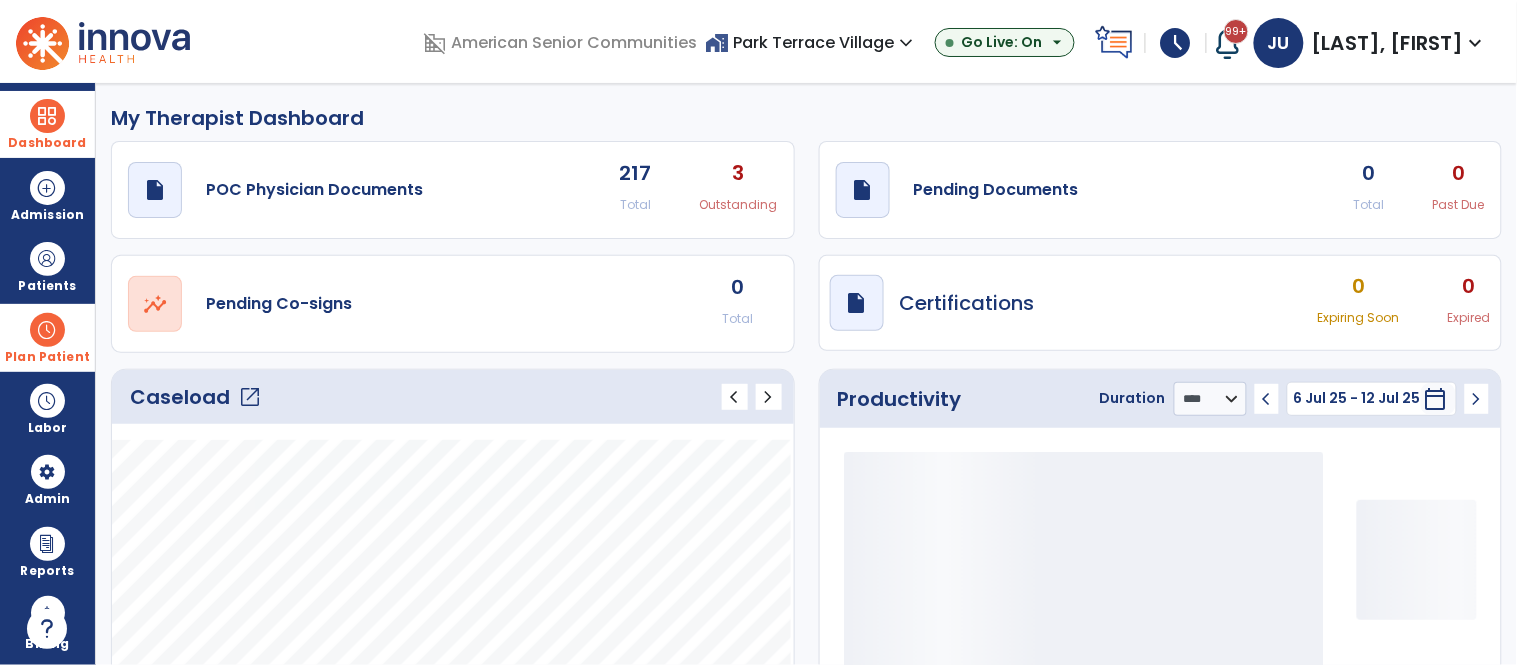 click on "open_in_new" 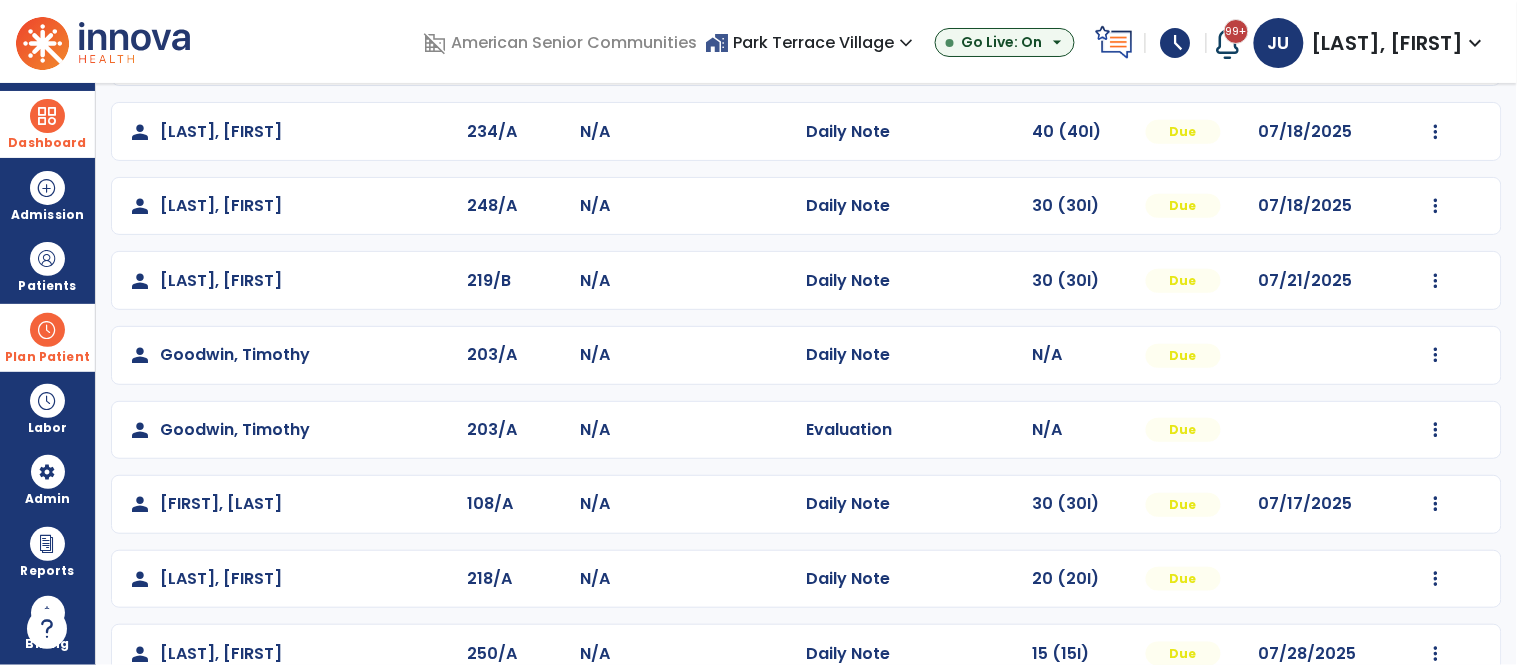 scroll, scrollTop: 232, scrollLeft: 0, axis: vertical 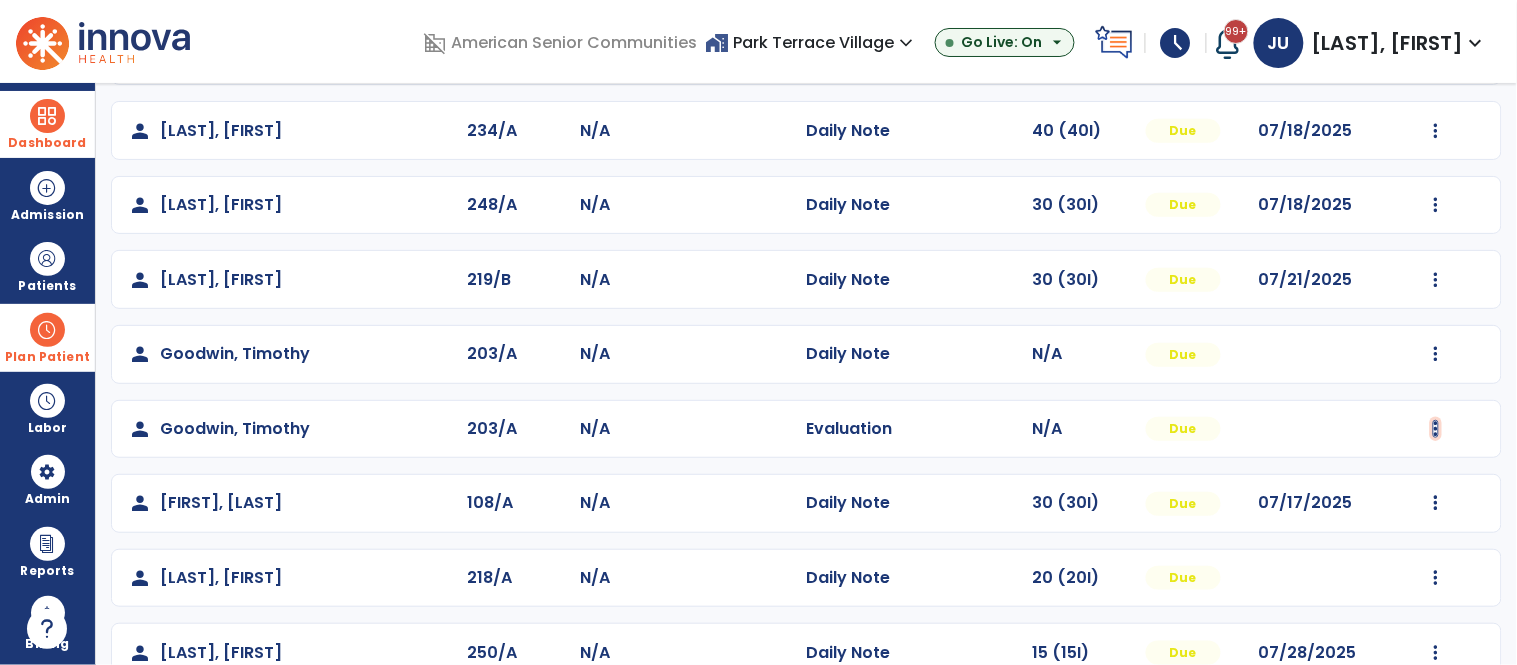 click at bounding box center [1436, 56] 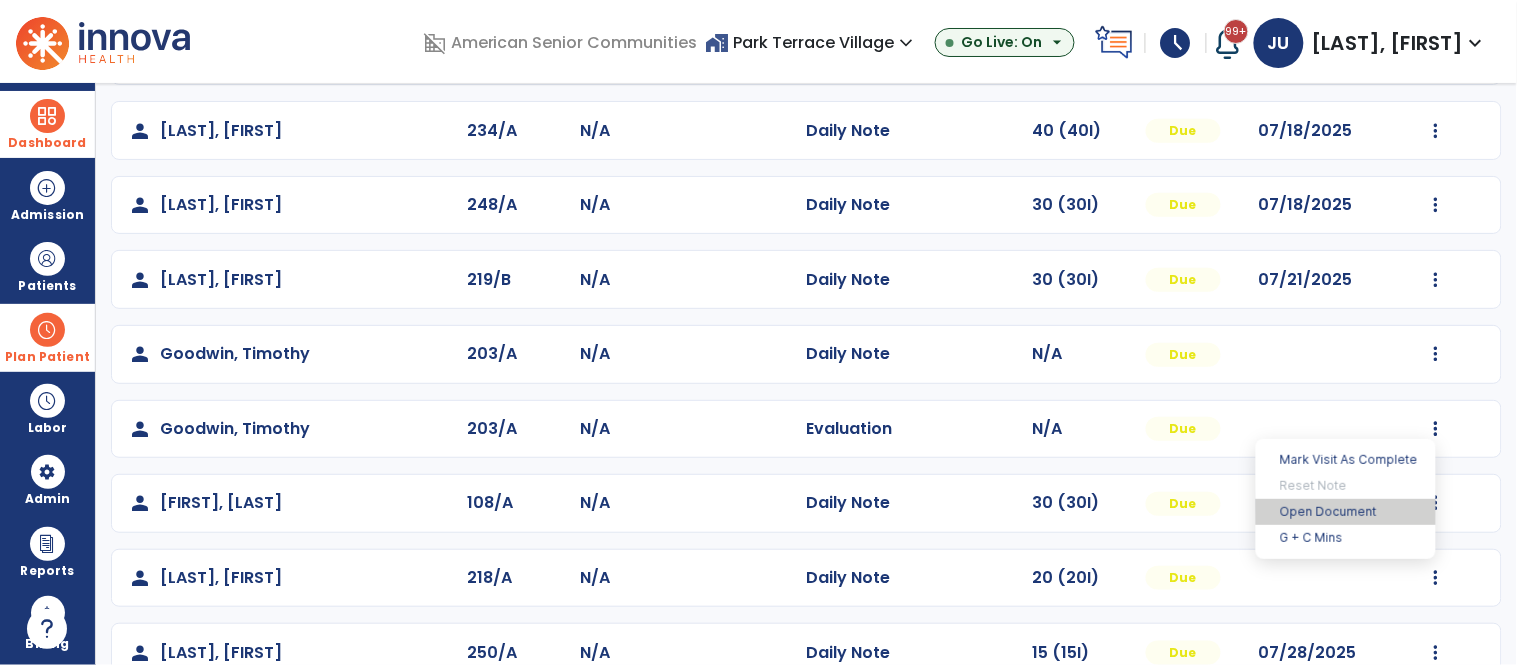 click on "Open Document" at bounding box center [1346, 512] 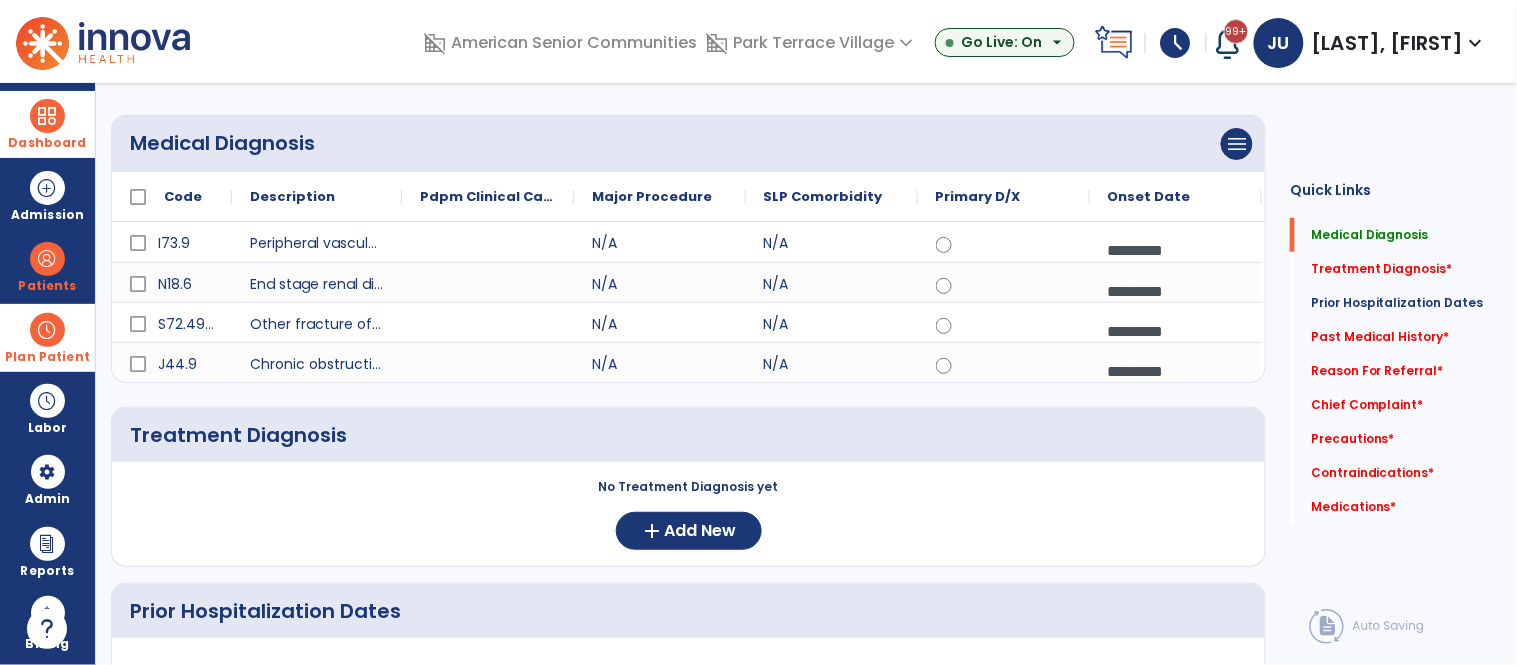 click on "*********" at bounding box center (1176, 371) 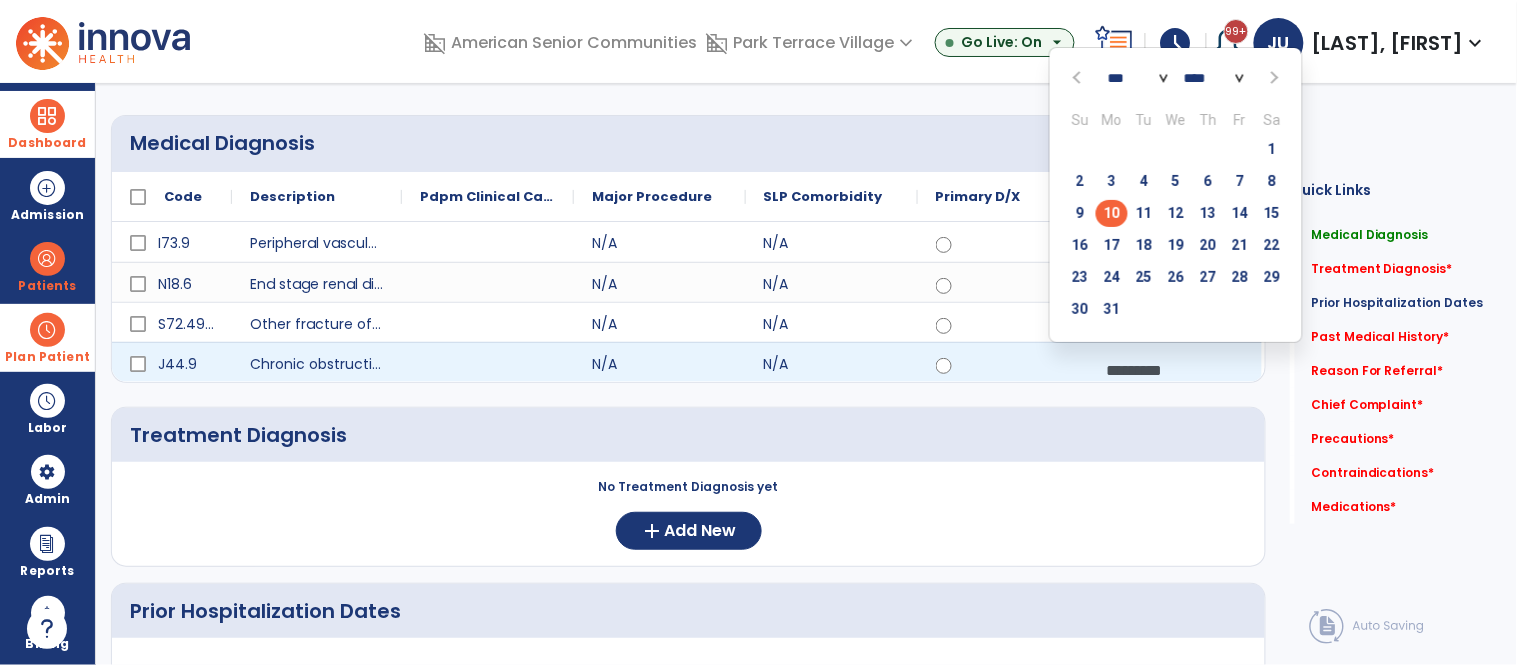 click on "*** *** *** *** *** *** ***" 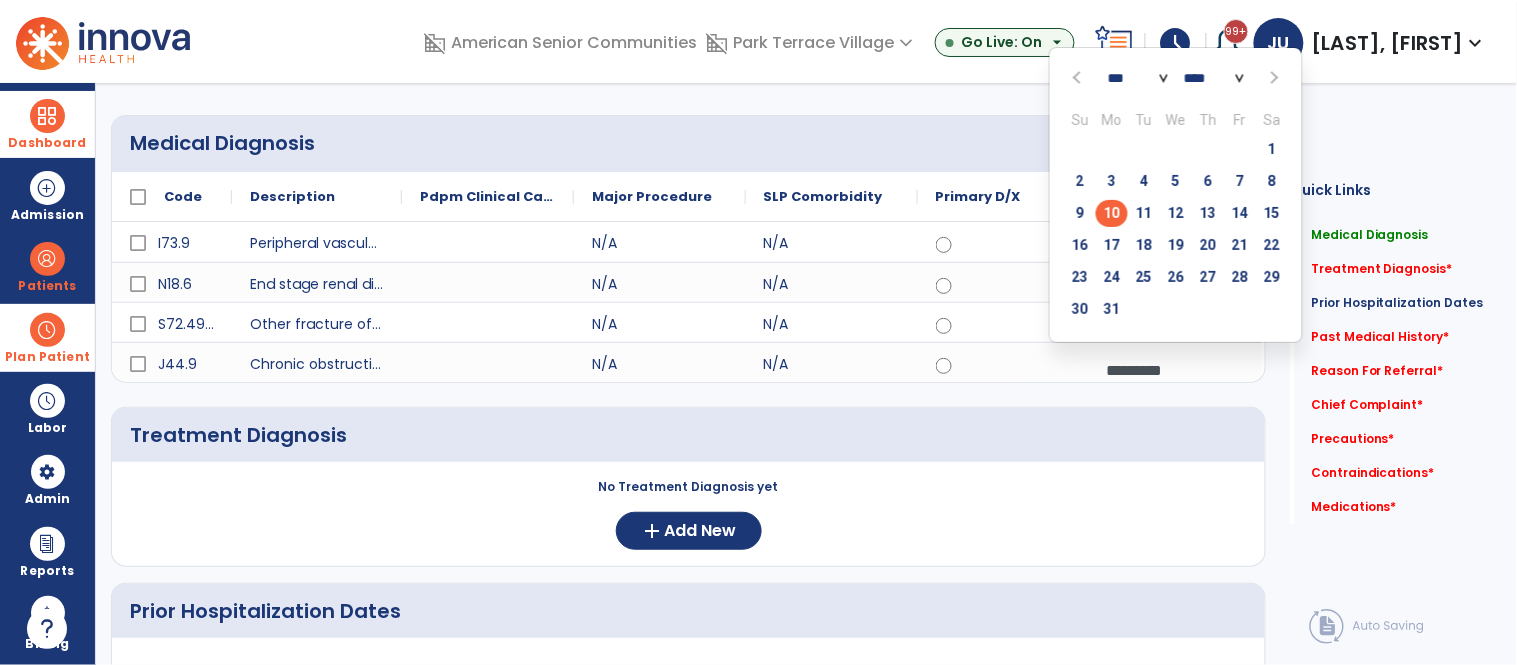 click on "*** *** *** *** *** *** ***" 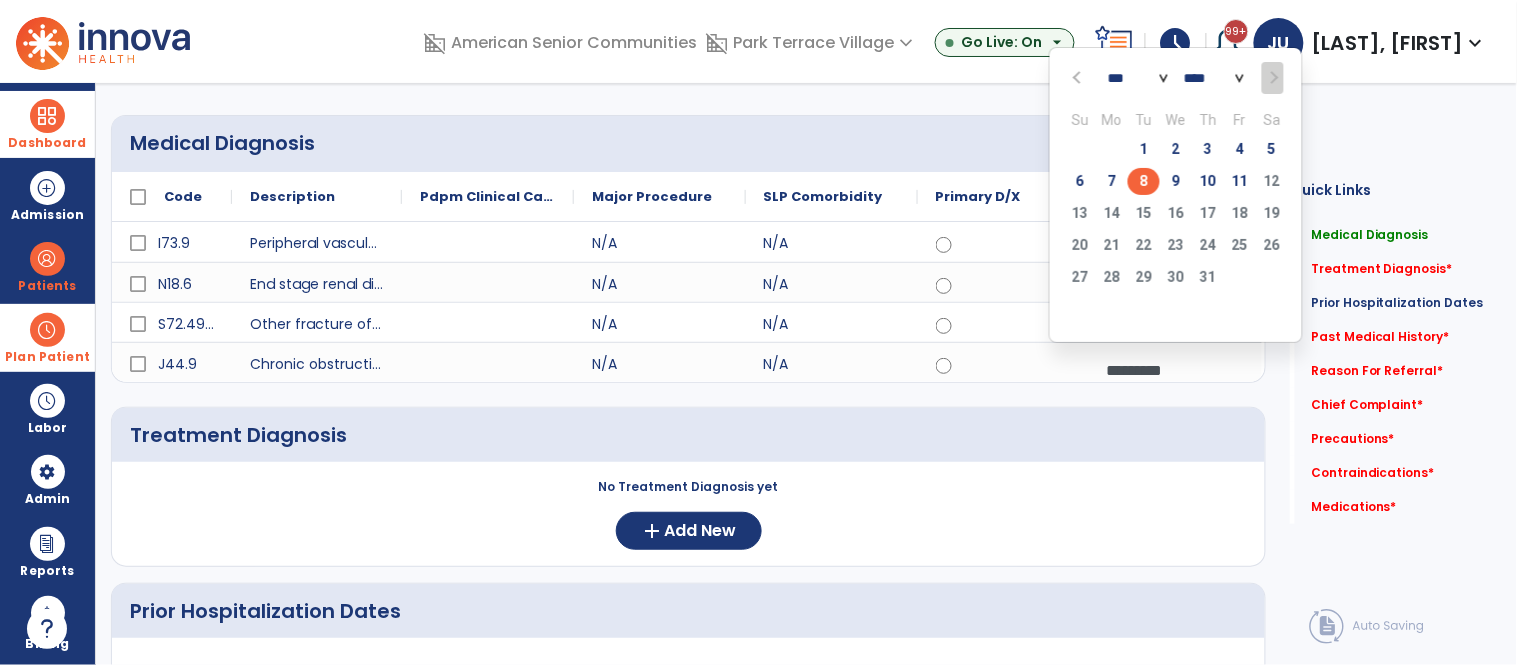 click on "8" 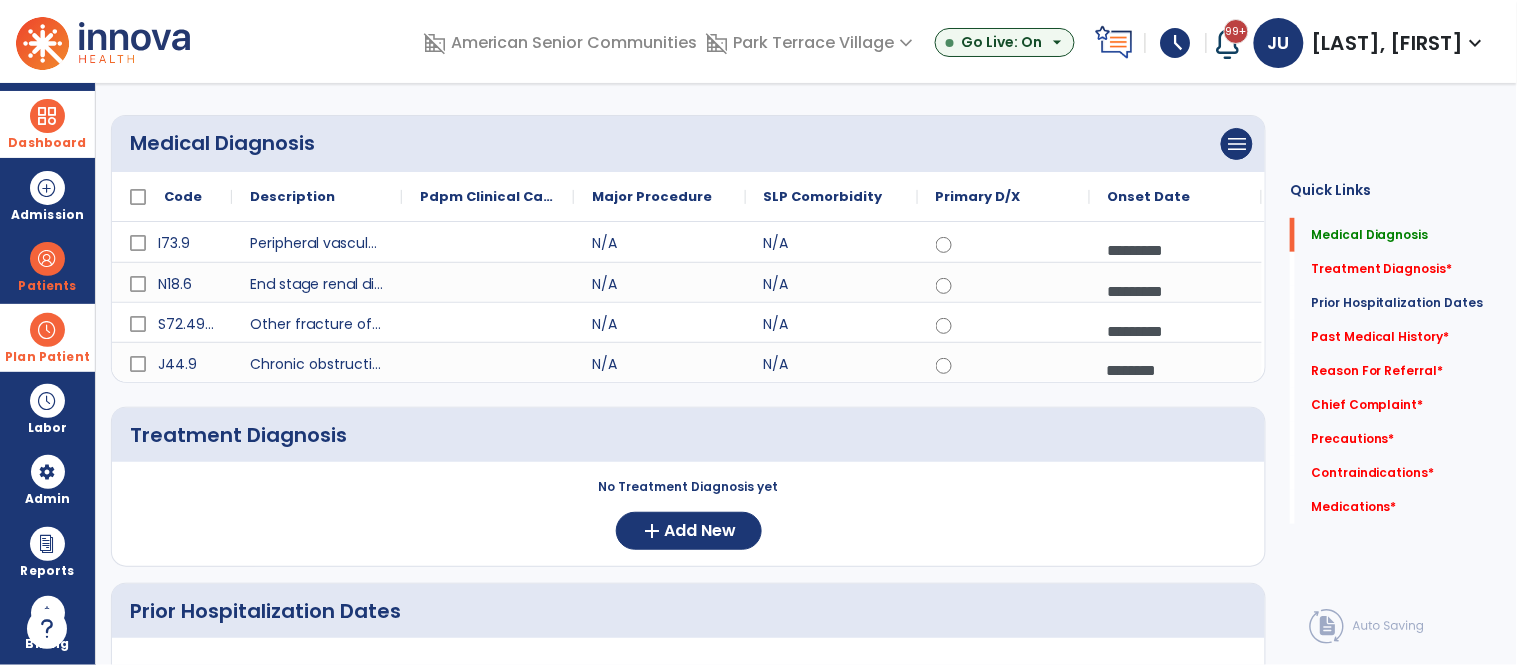 click on "*********" at bounding box center [1176, 250] 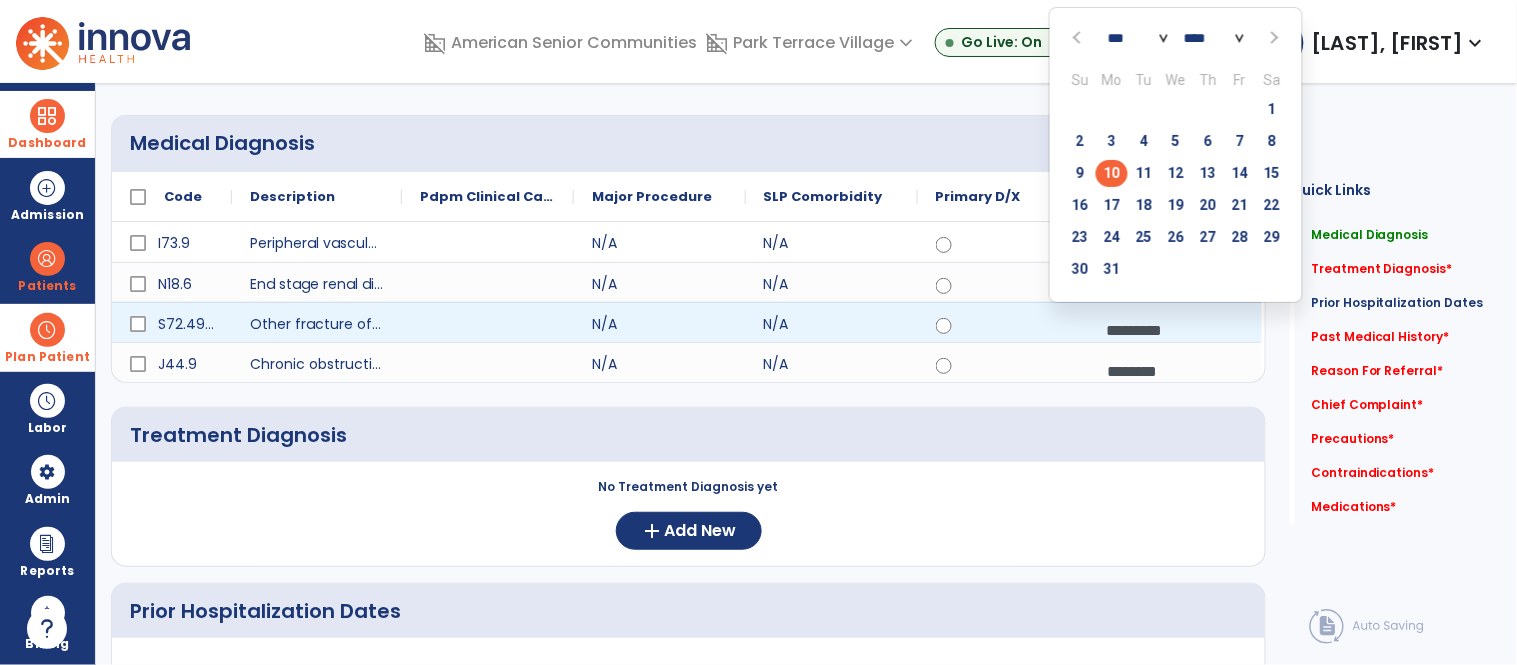 click on "*** *** *** *** *** *** ***" 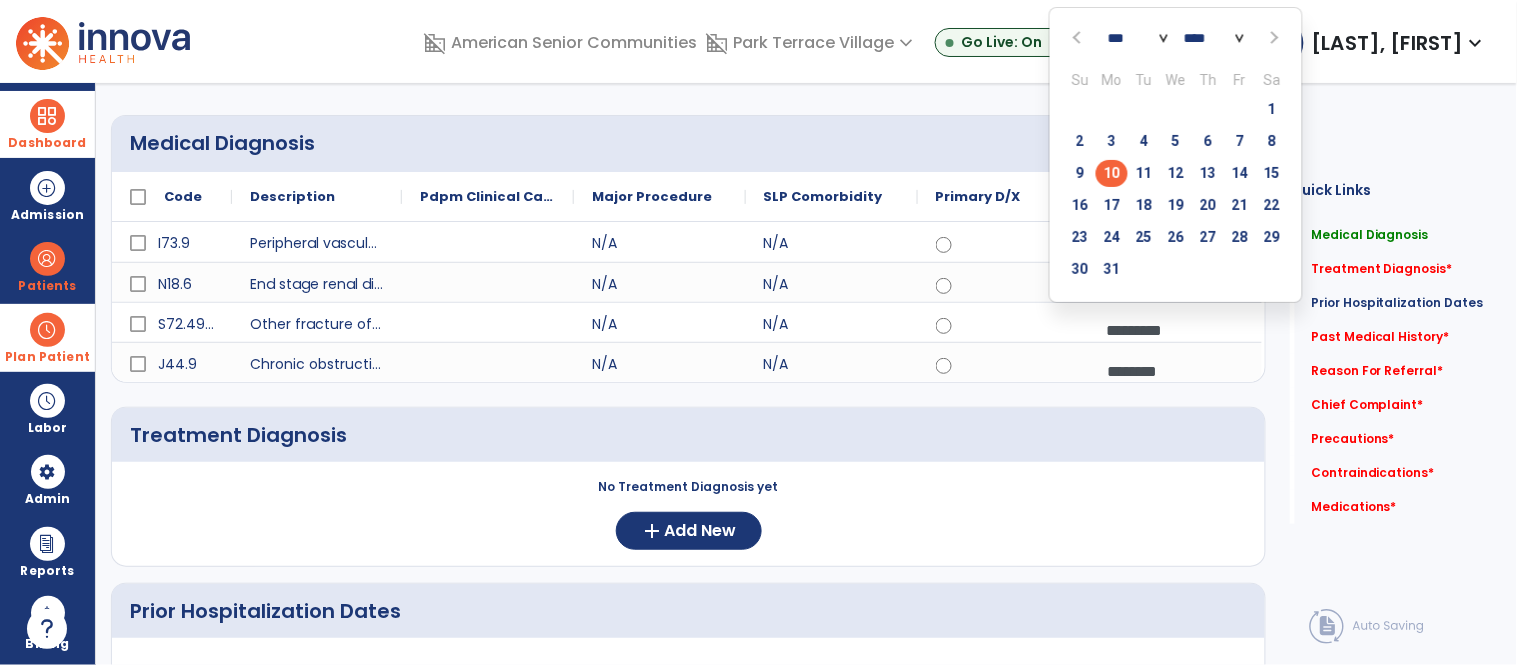 select on "*" 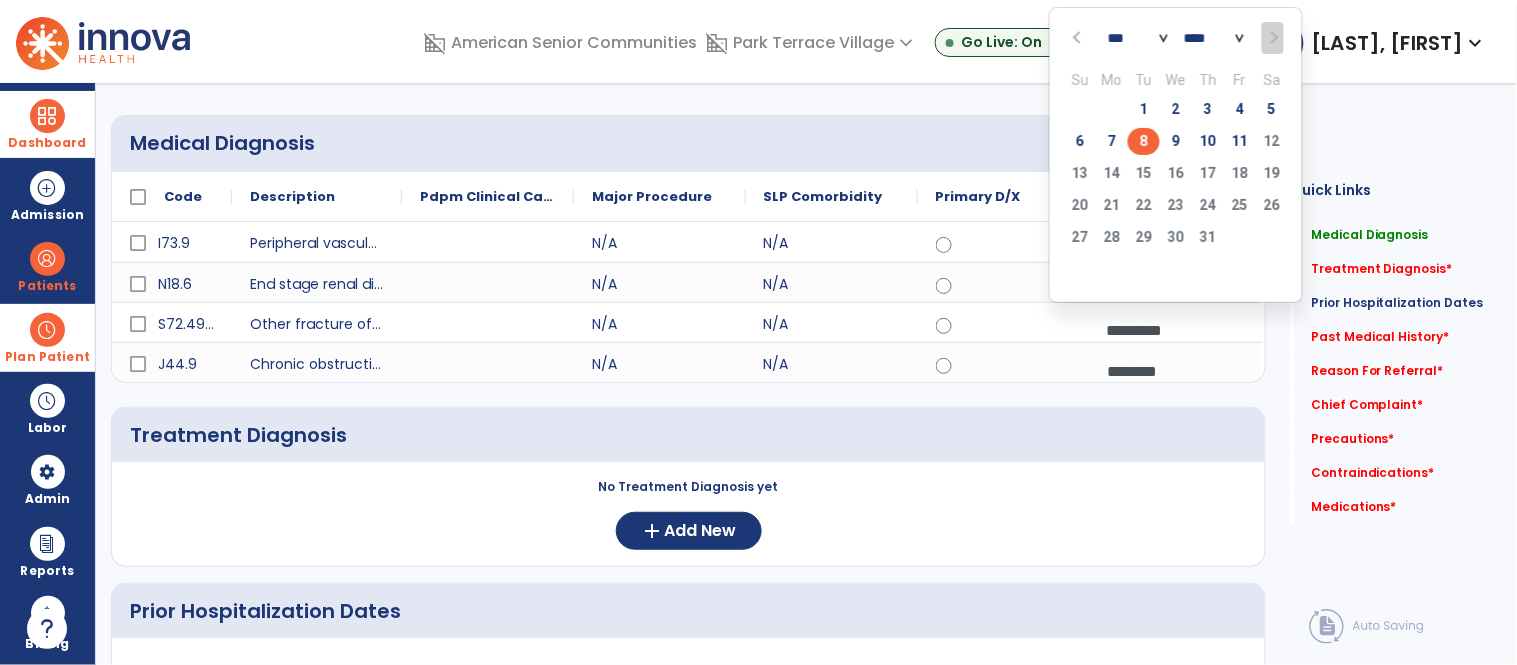 click on "8" 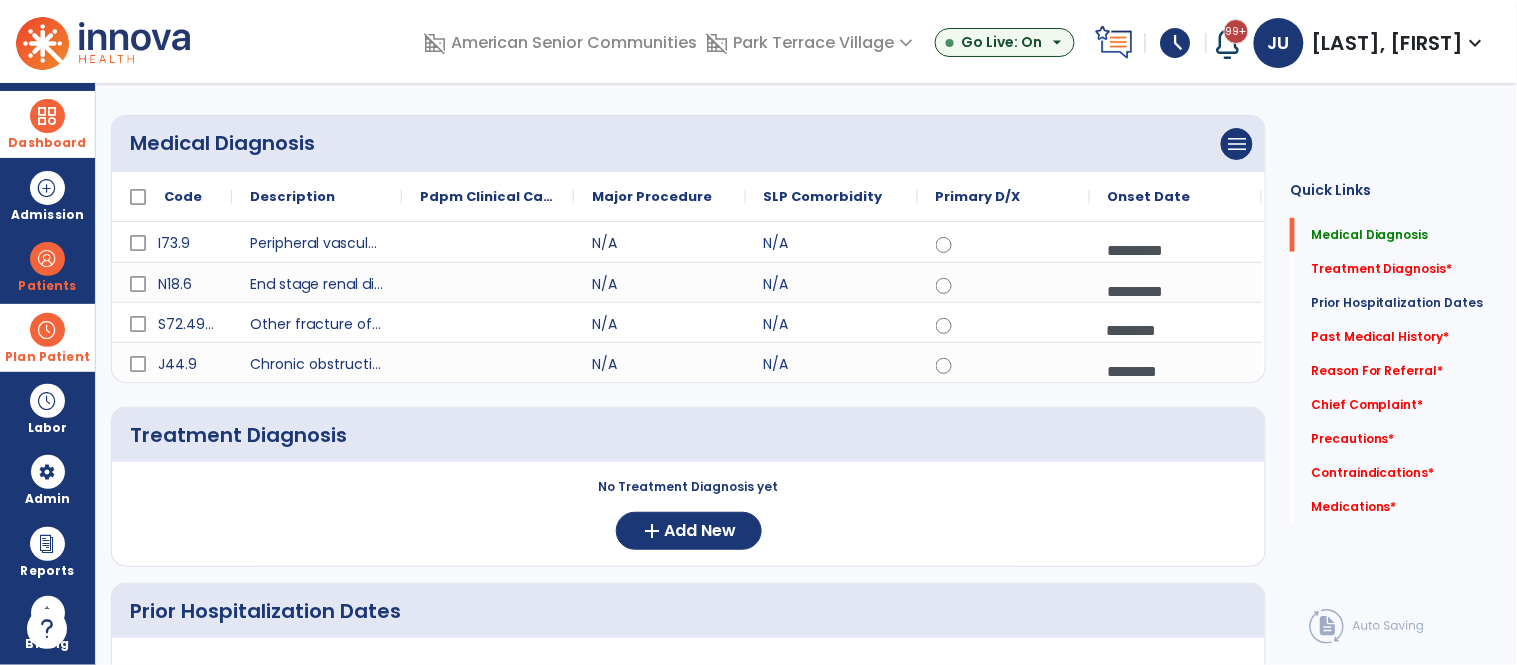 click on "*********" at bounding box center (1176, 291) 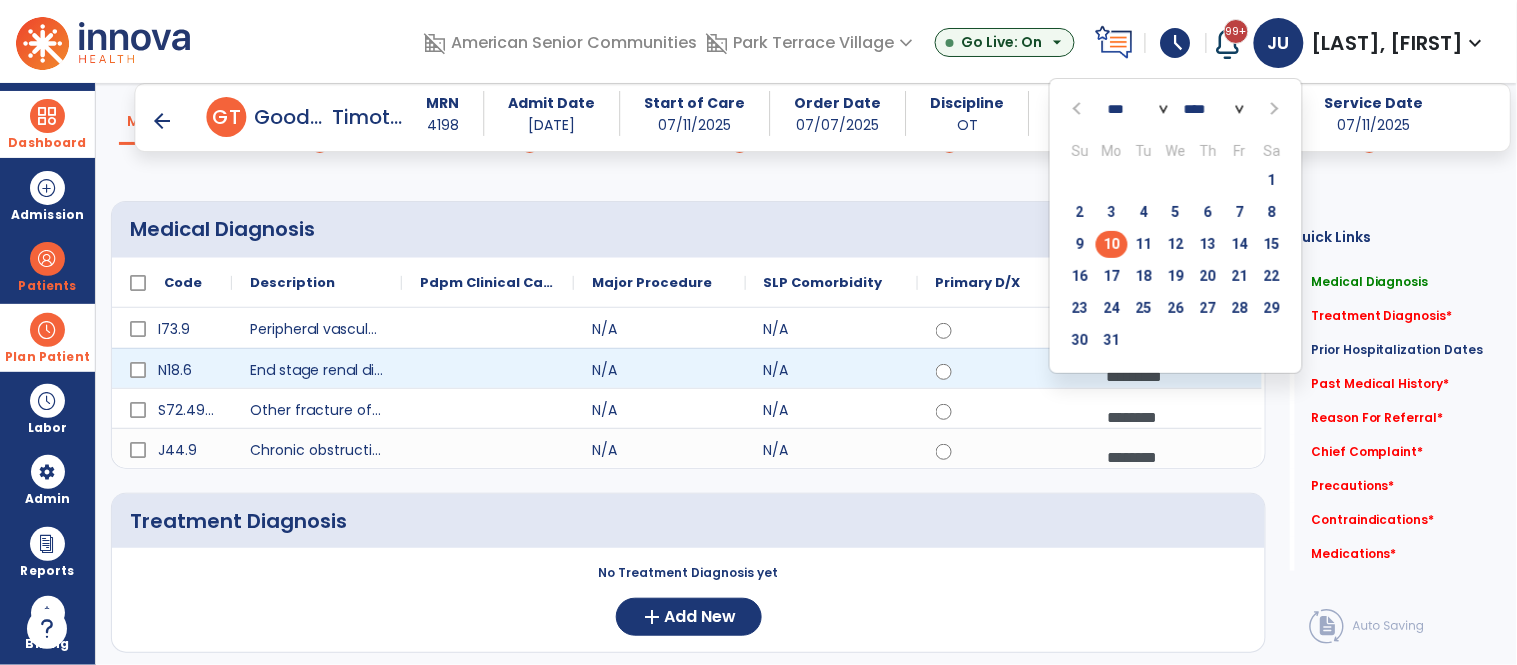 scroll, scrollTop: 52, scrollLeft: 0, axis: vertical 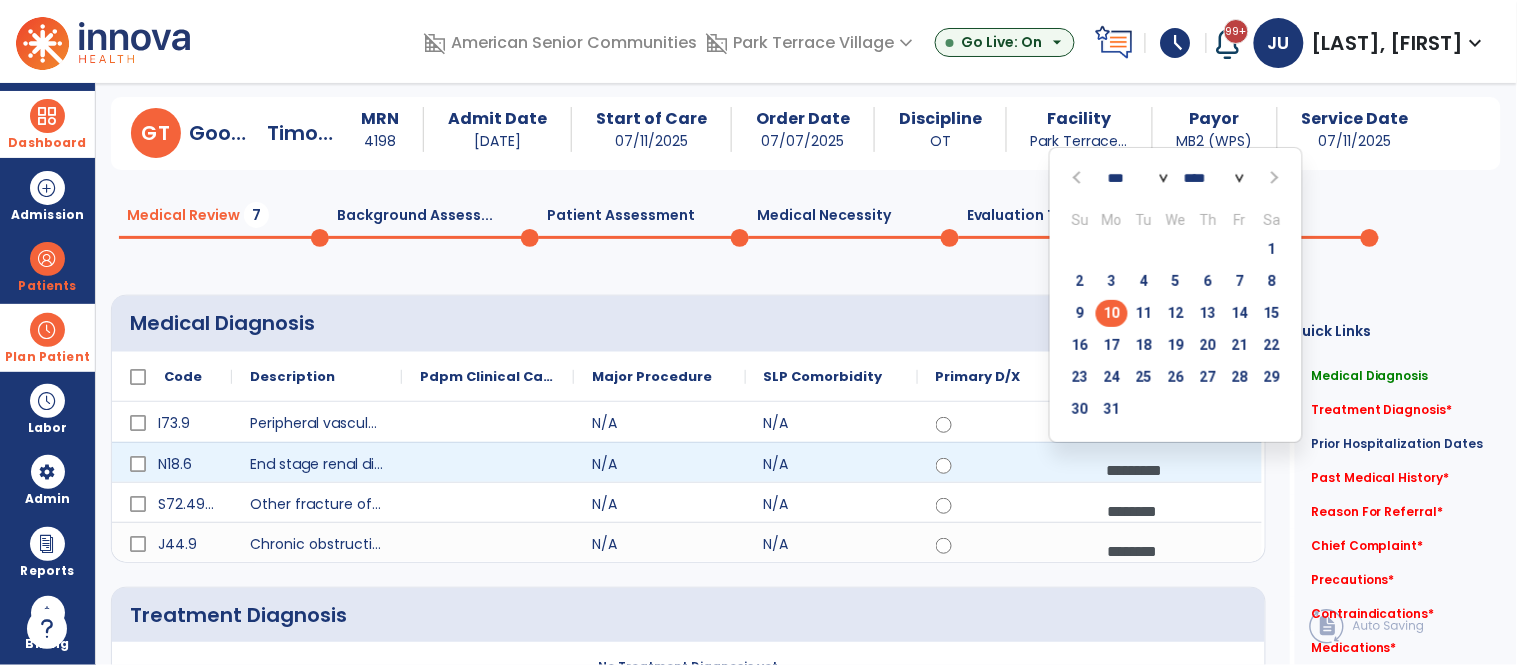 click on "*** *** *** *** *** *** ***" 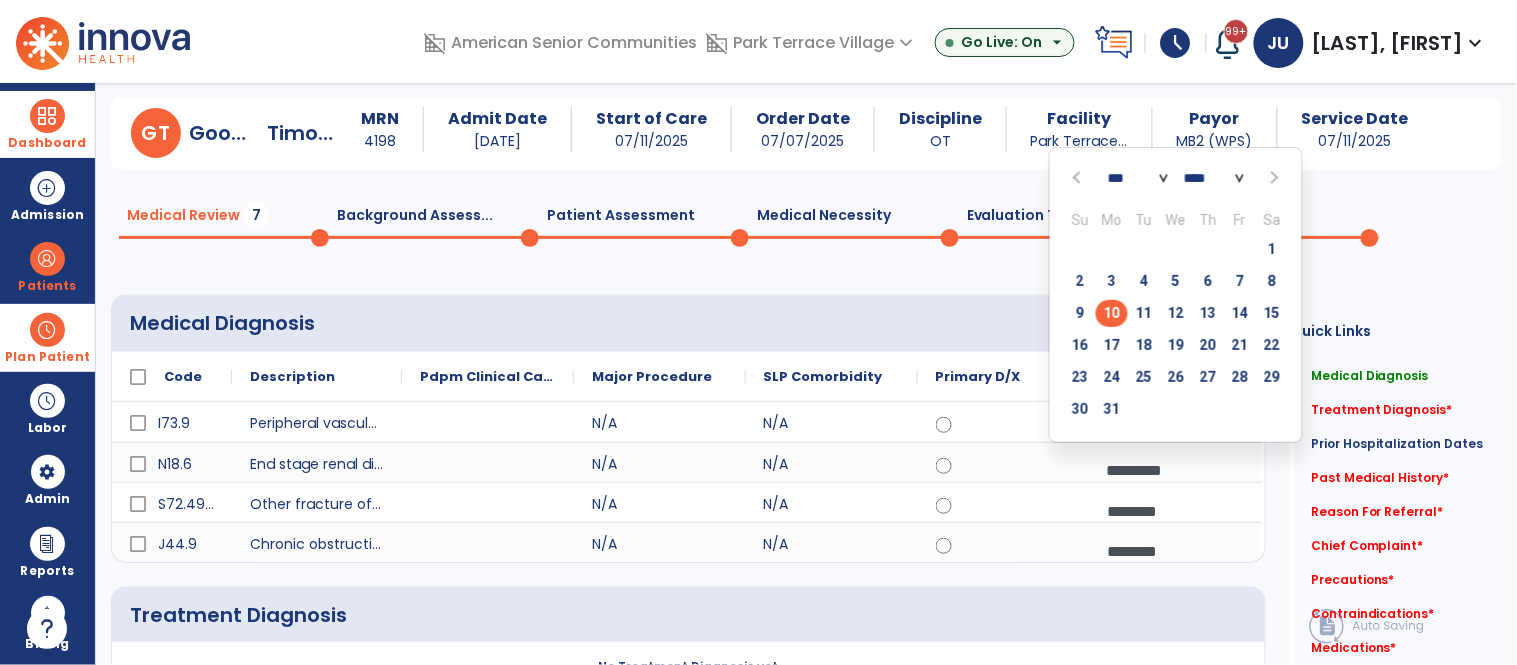 select on "*" 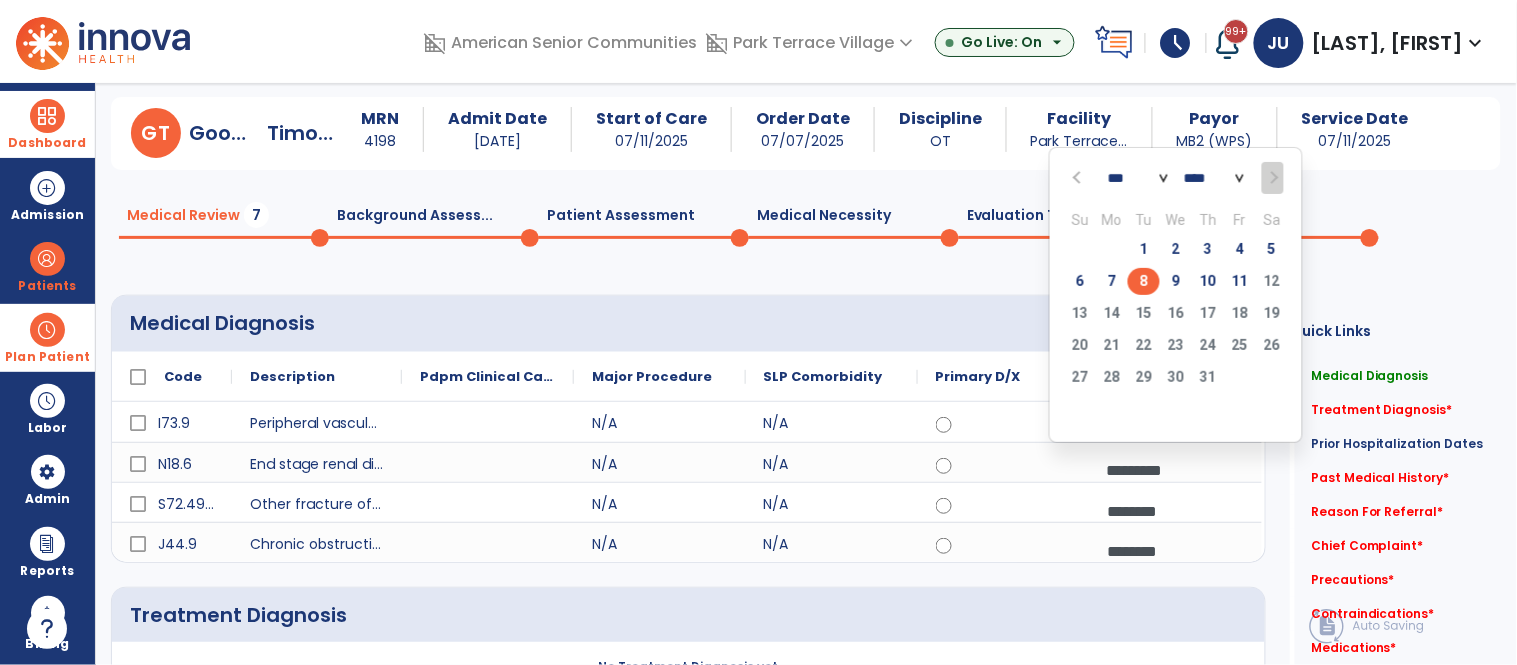 click on "8" 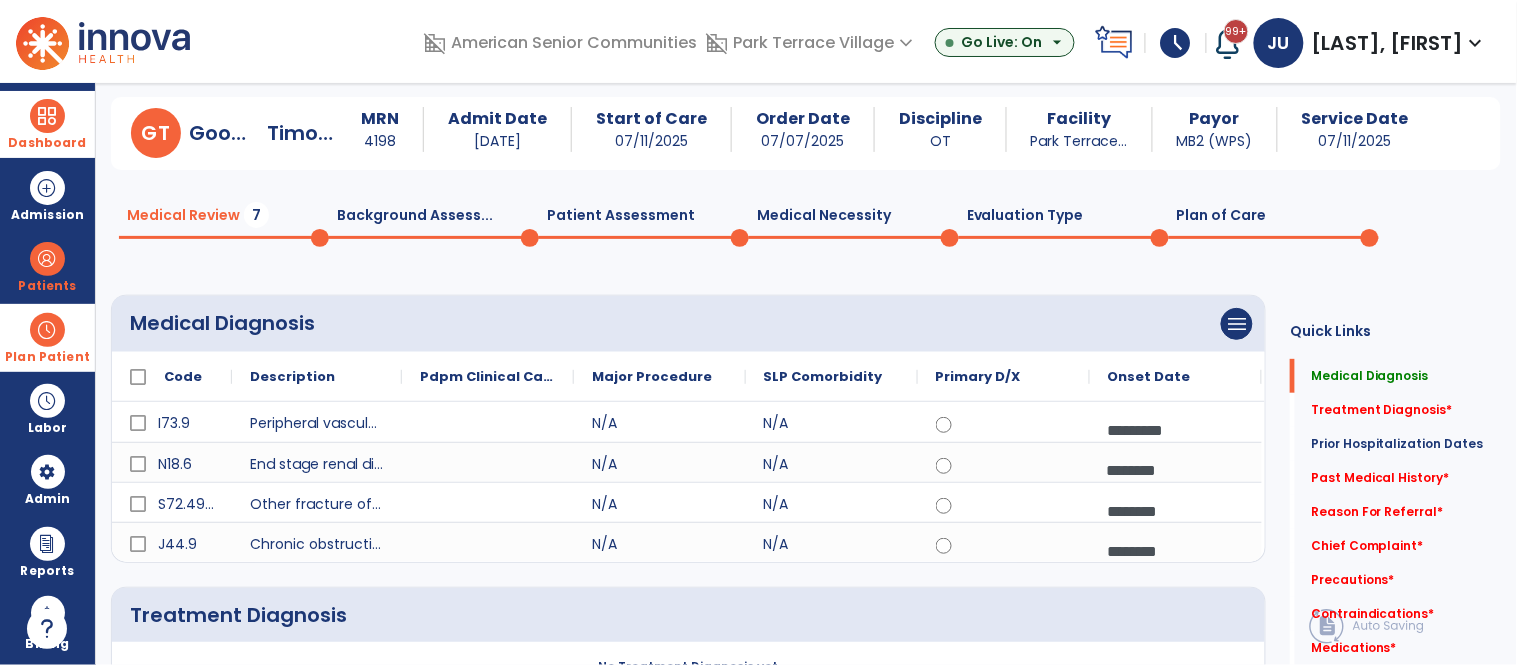 click on "*********" at bounding box center [1176, 430] 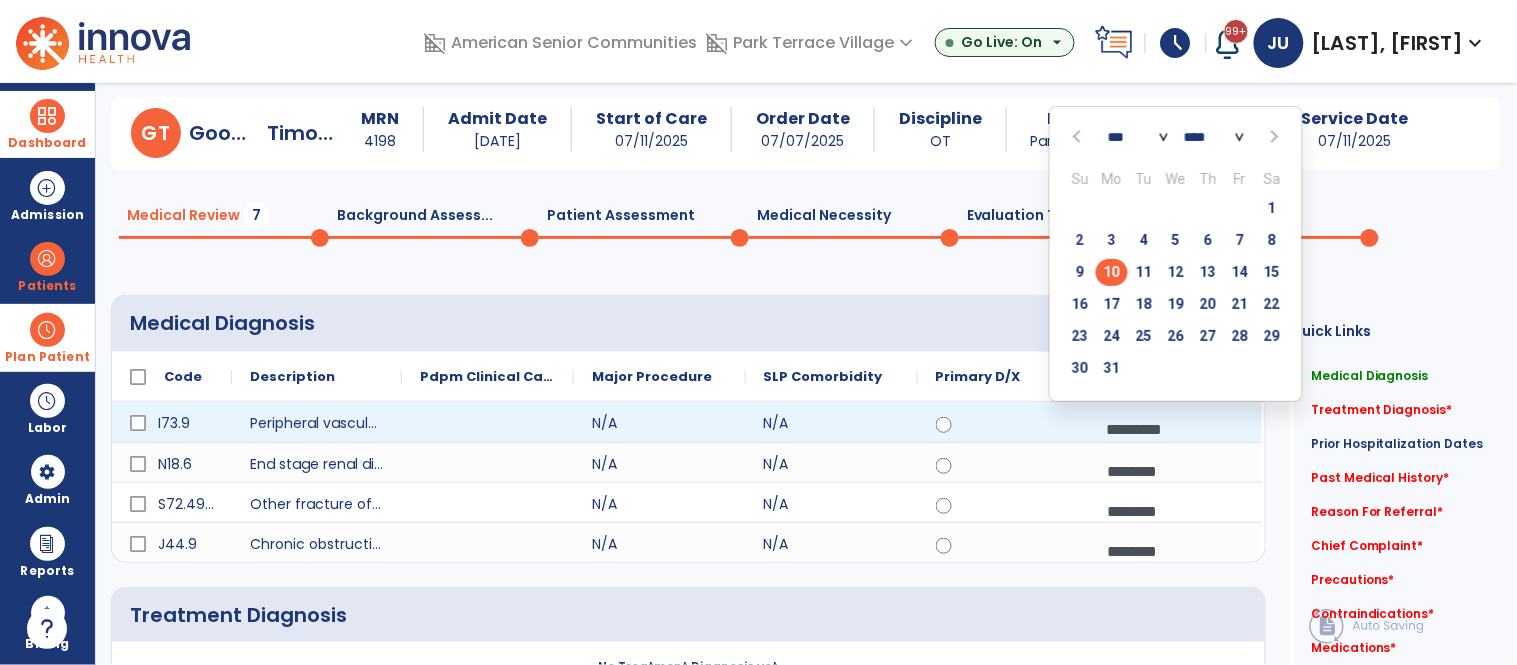 click on "*** *** *** *** *** *** ***" 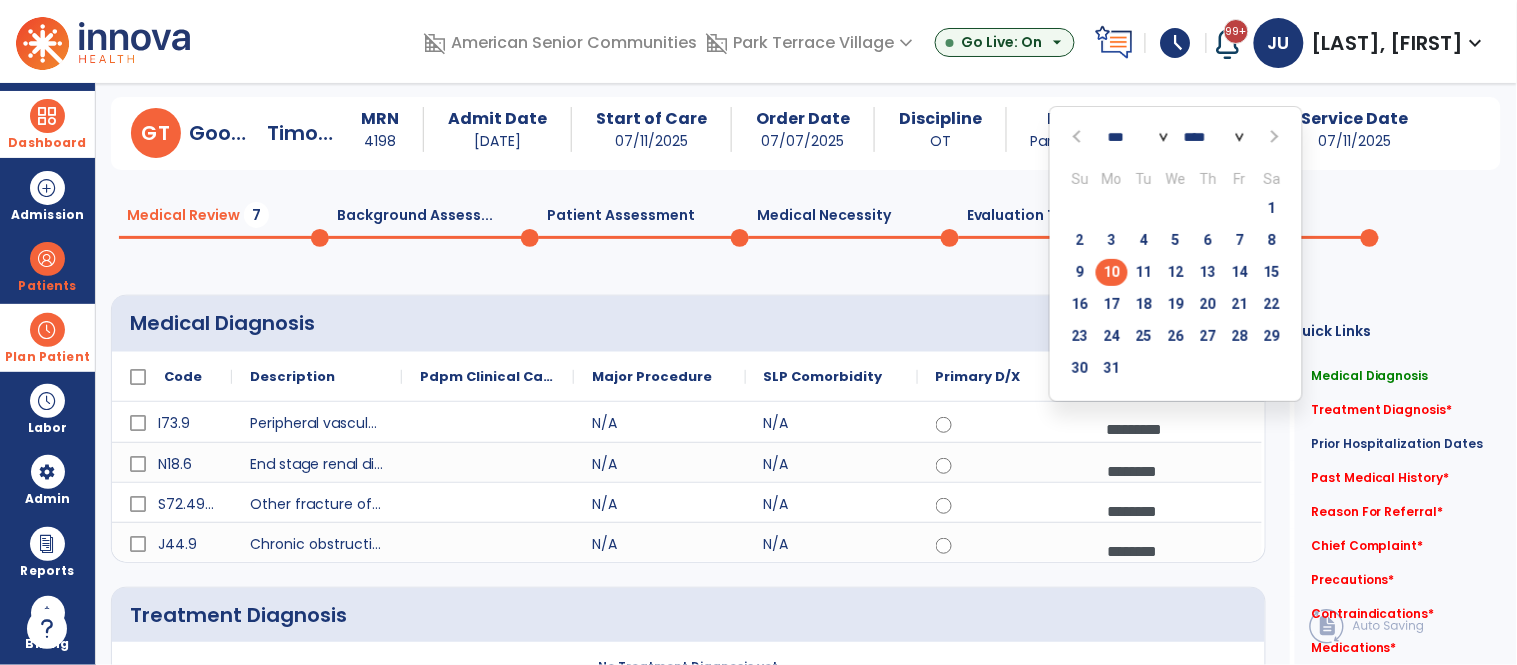 select on "*" 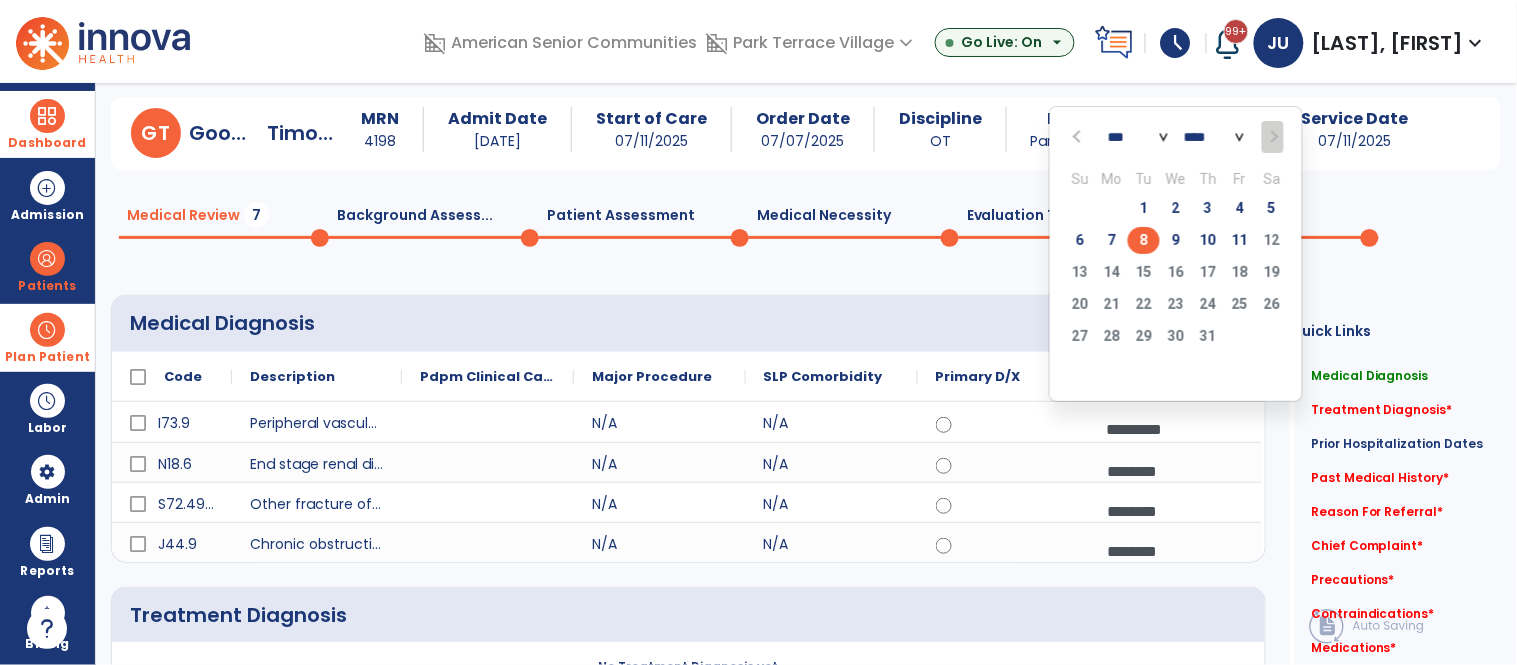 click on "8" 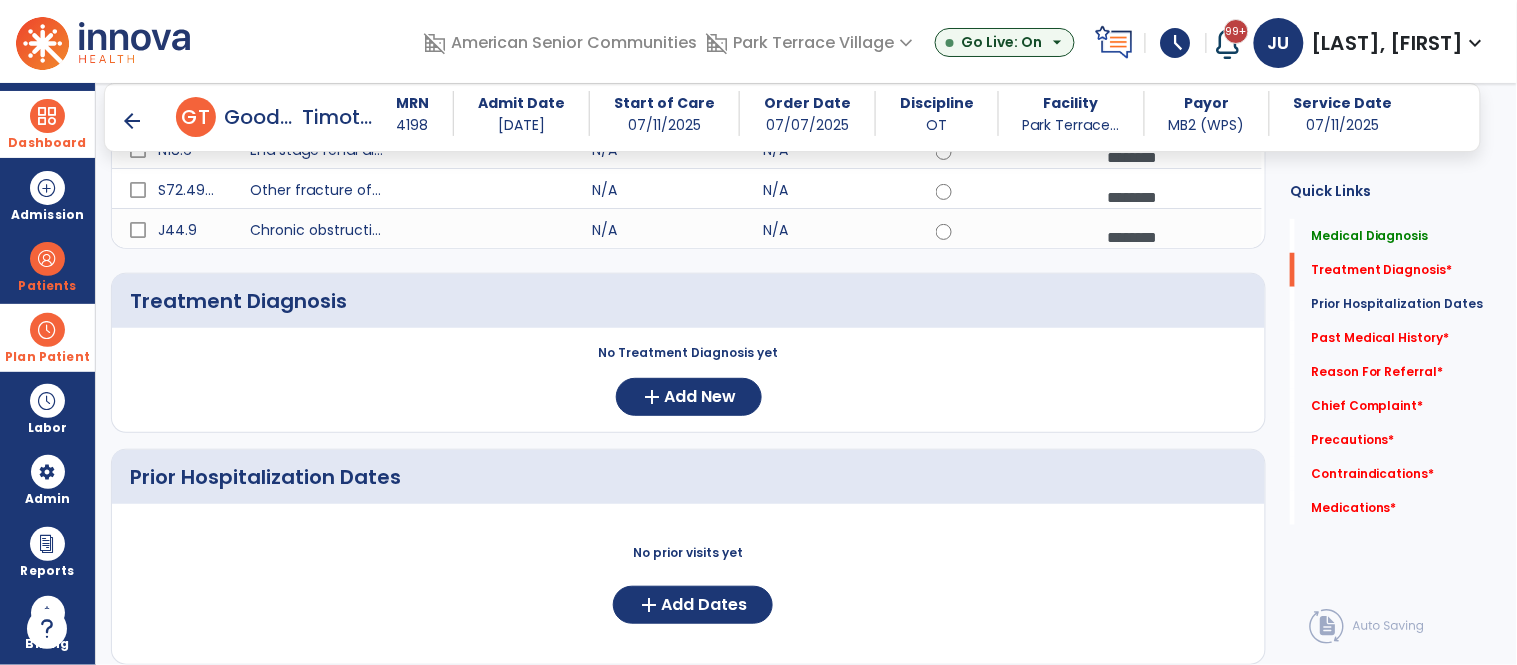 scroll, scrollTop: 350, scrollLeft: 0, axis: vertical 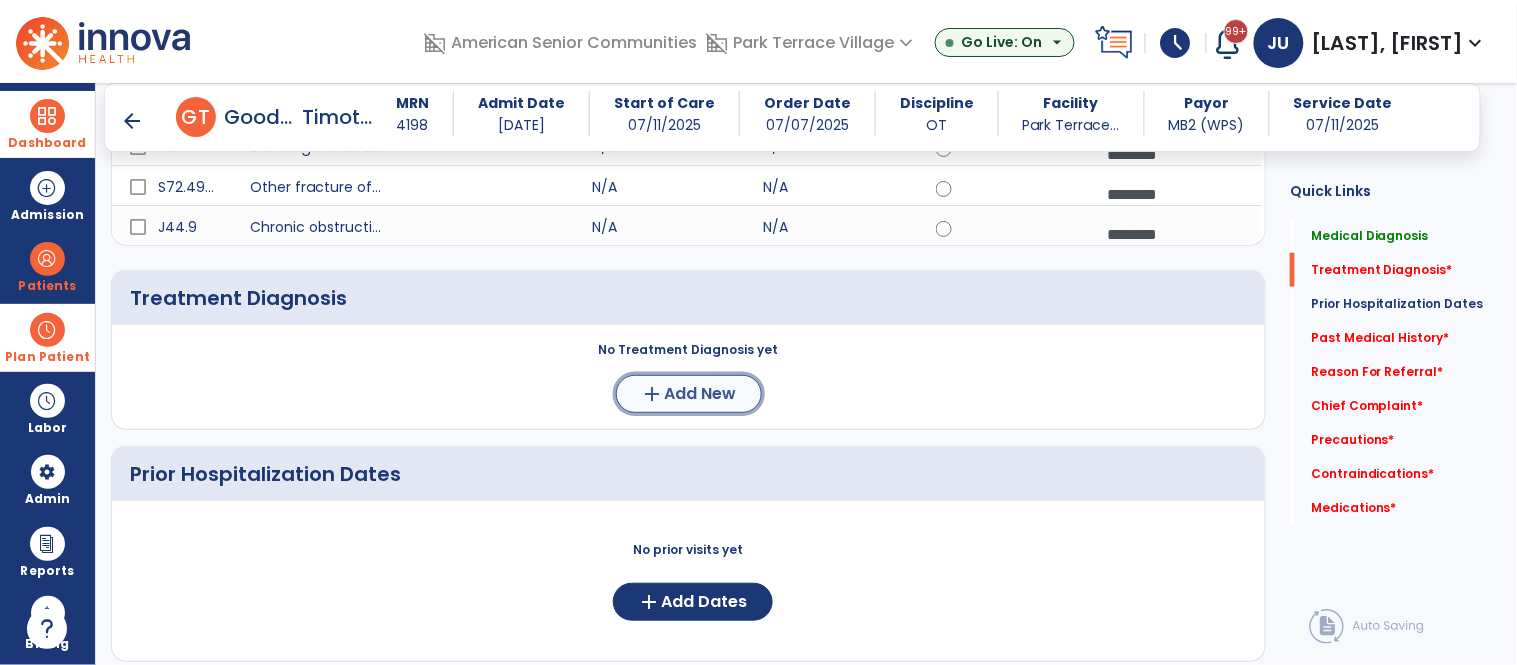 click on "add" 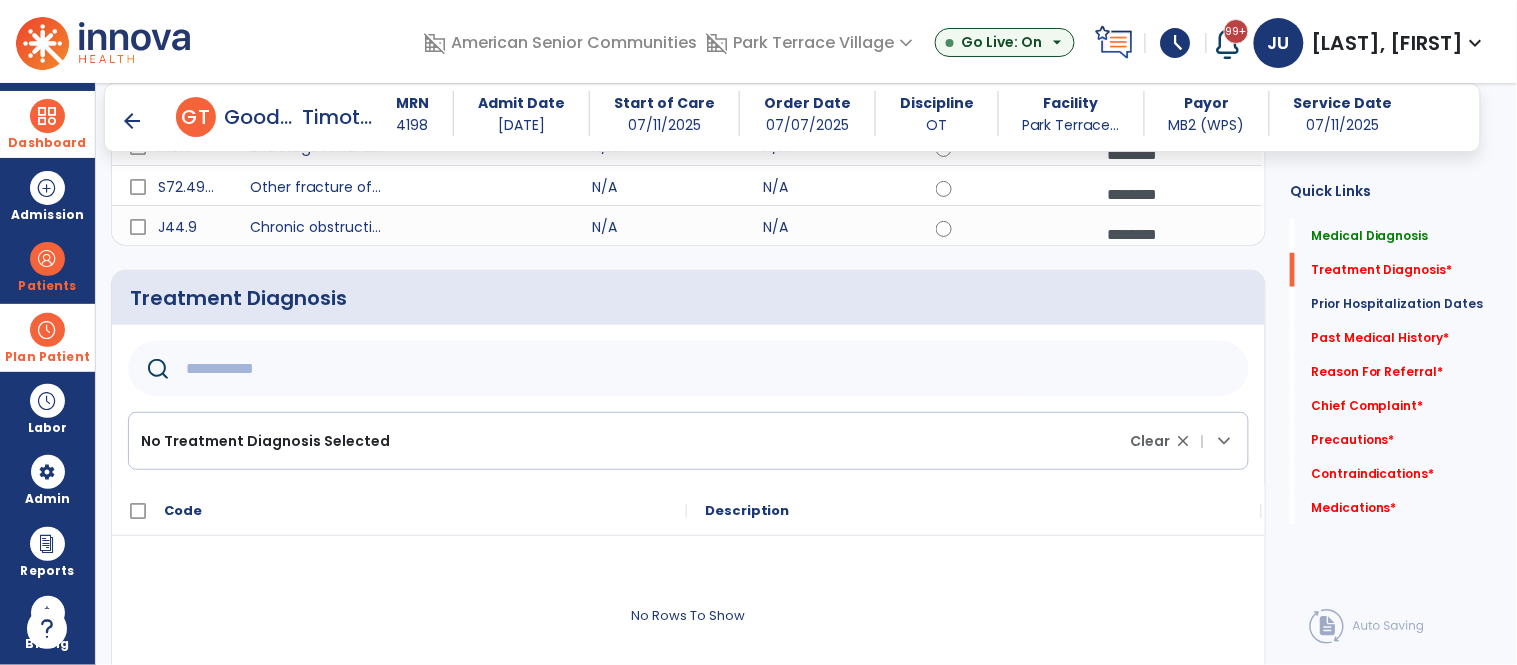 click 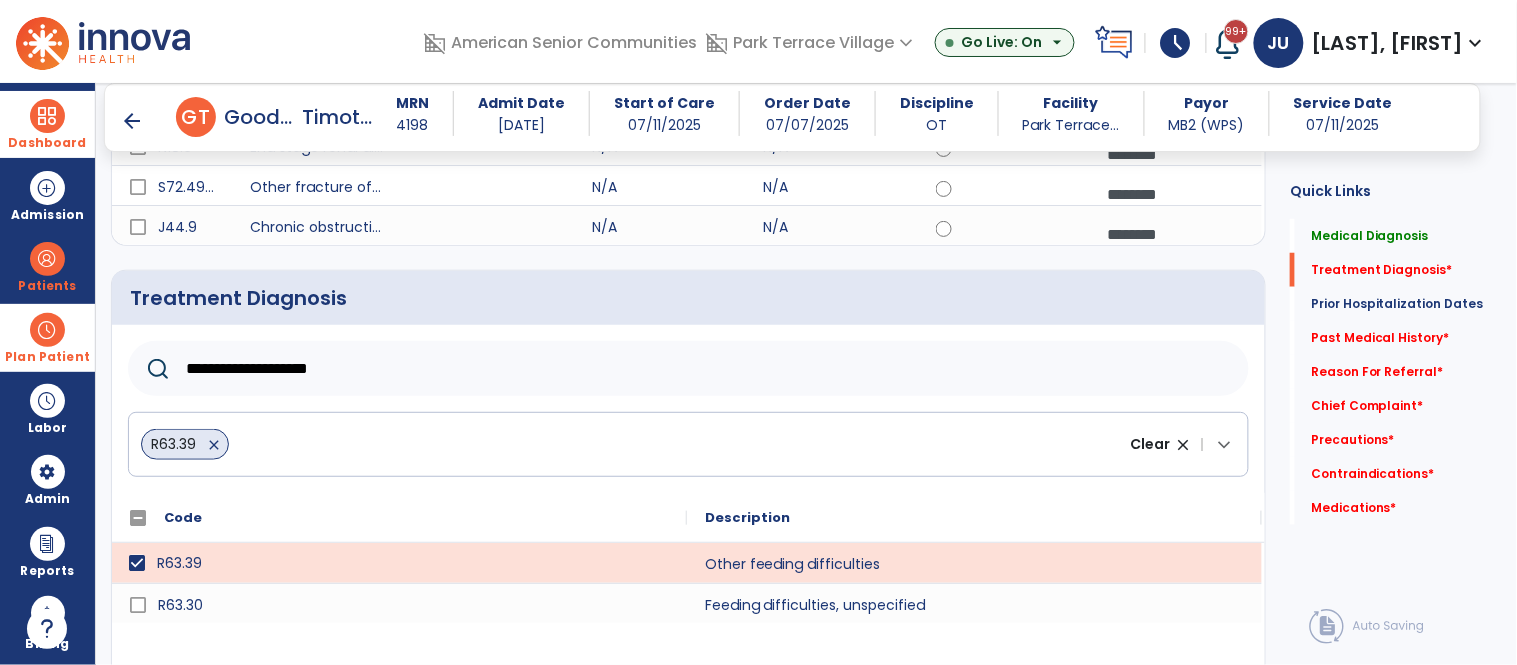 click on "**********" 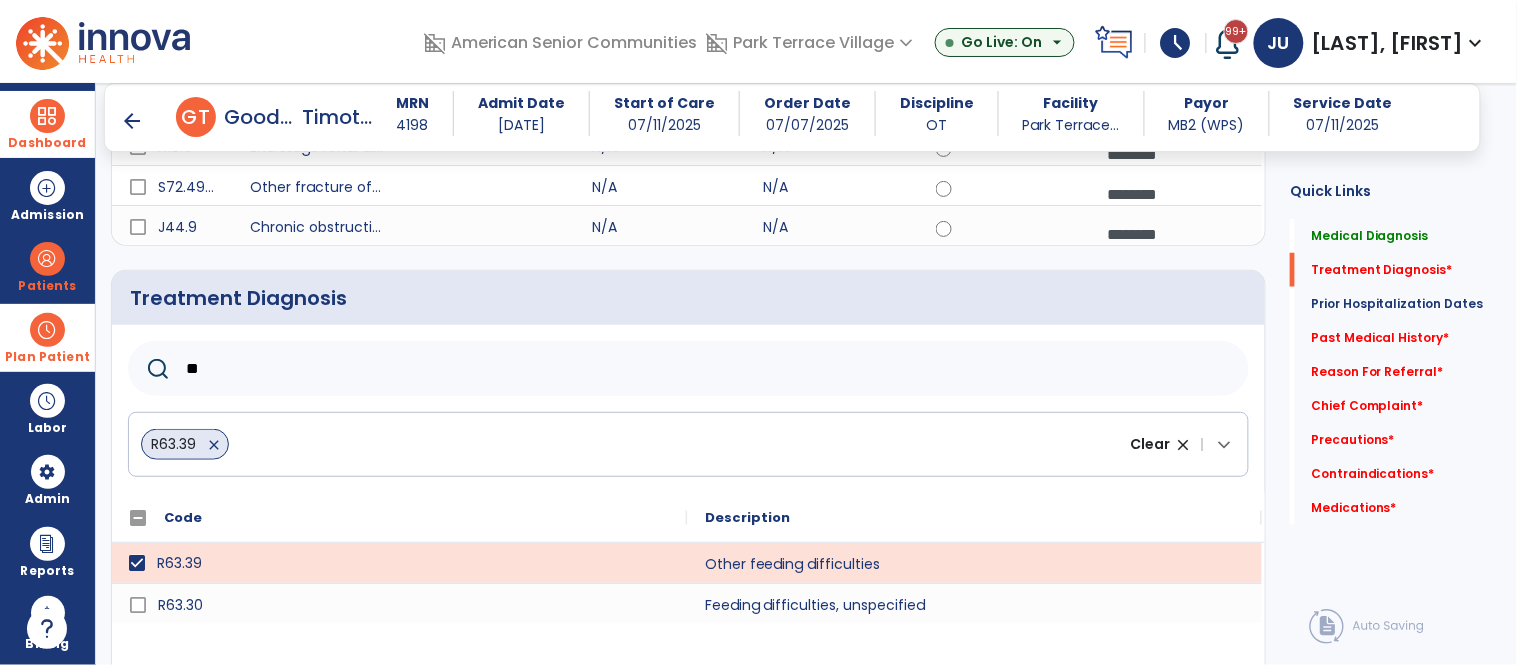 type on "*" 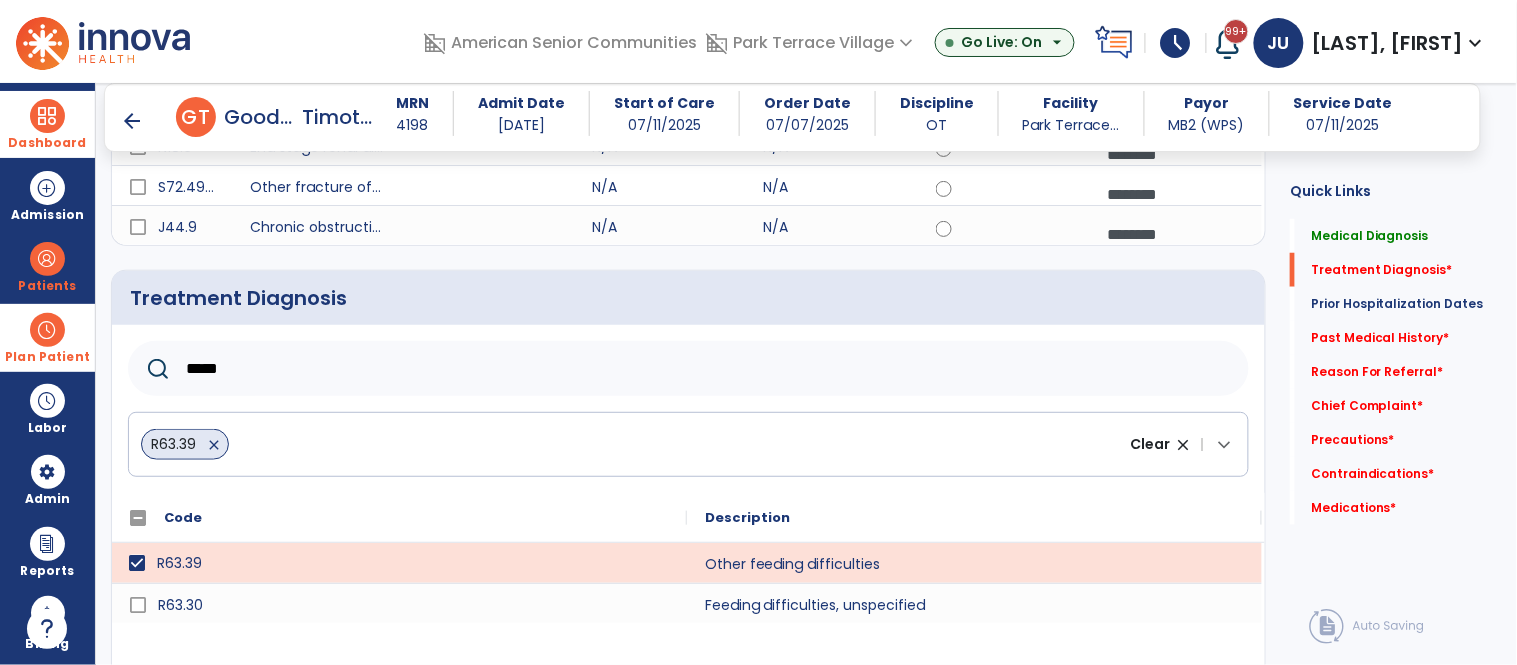 type on "******" 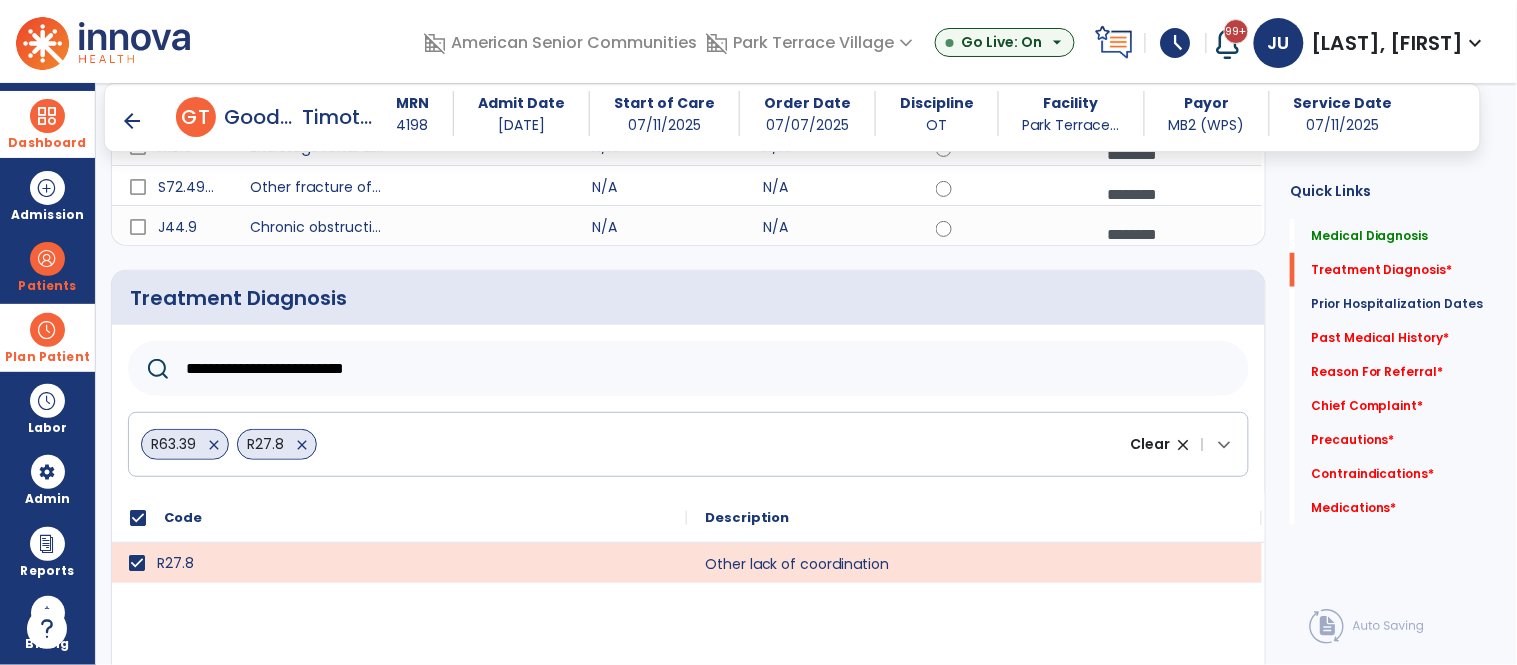 click on "**********" 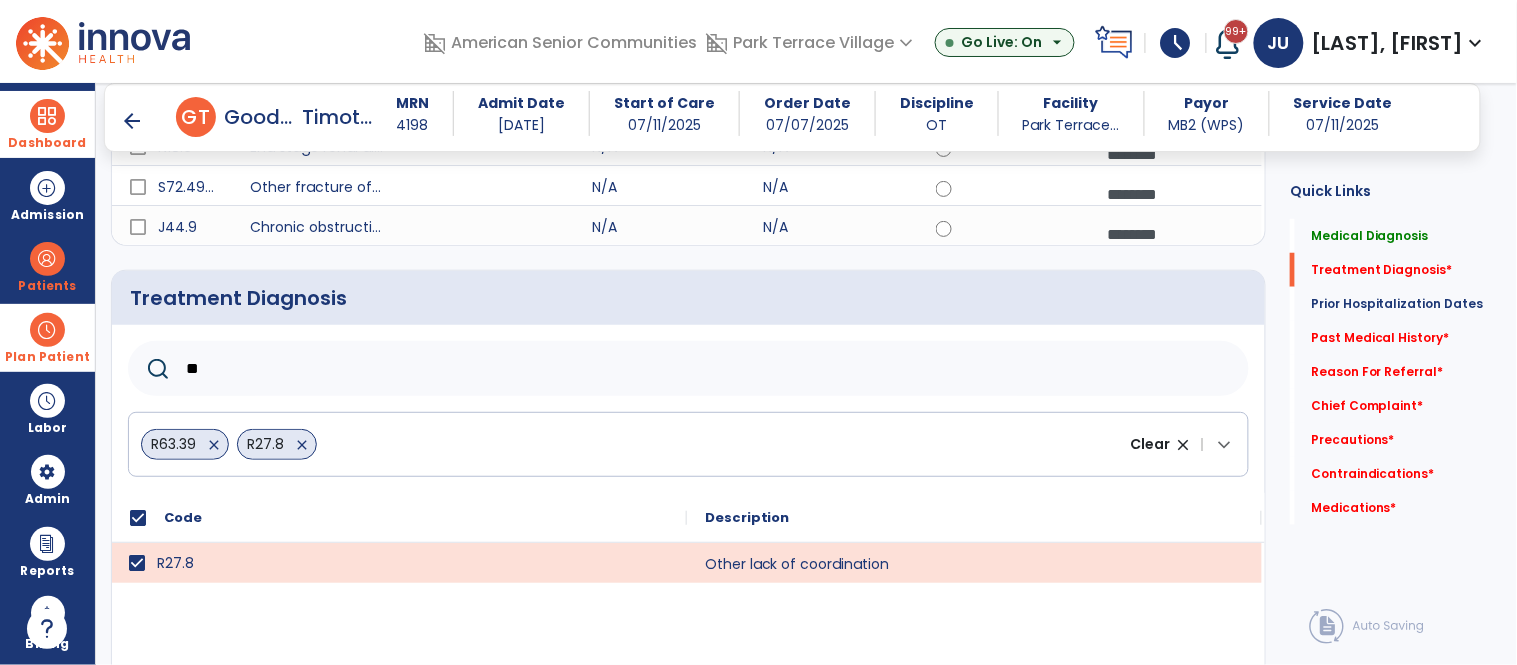 type on "*" 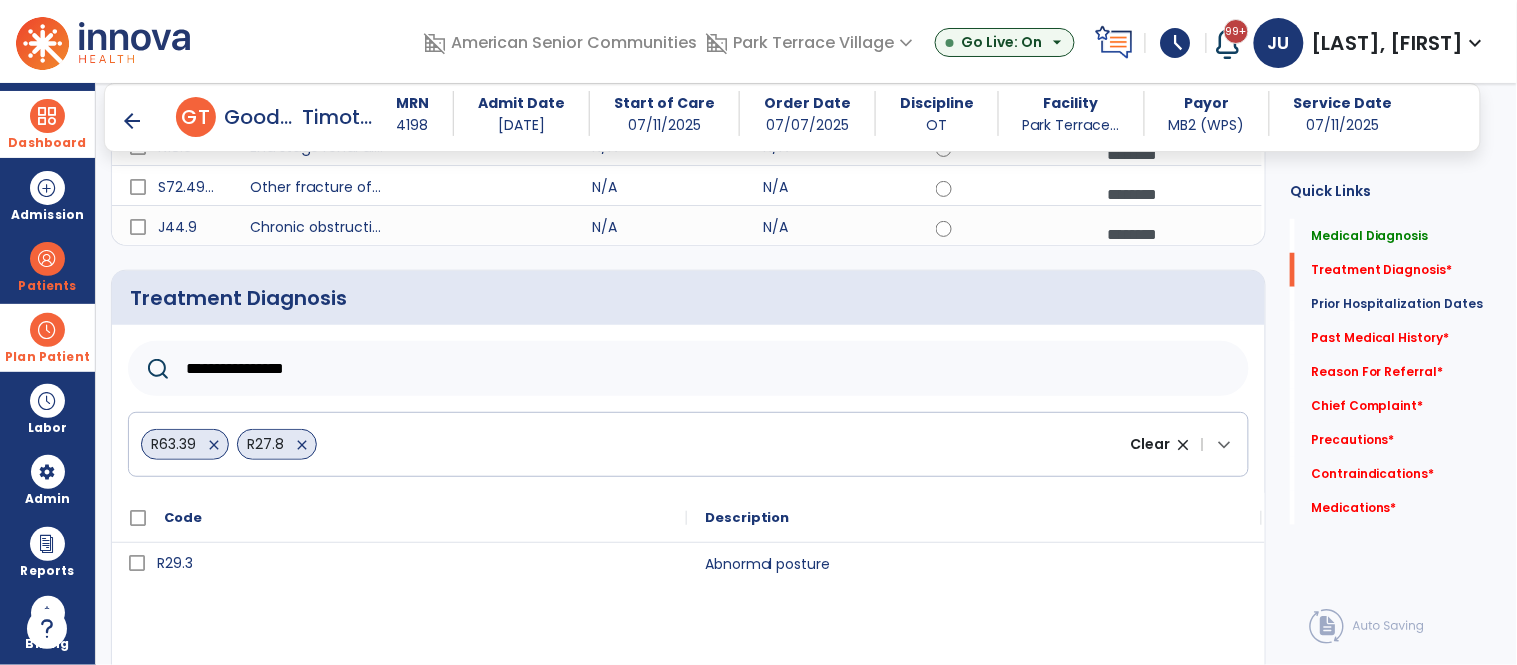 type on "**********" 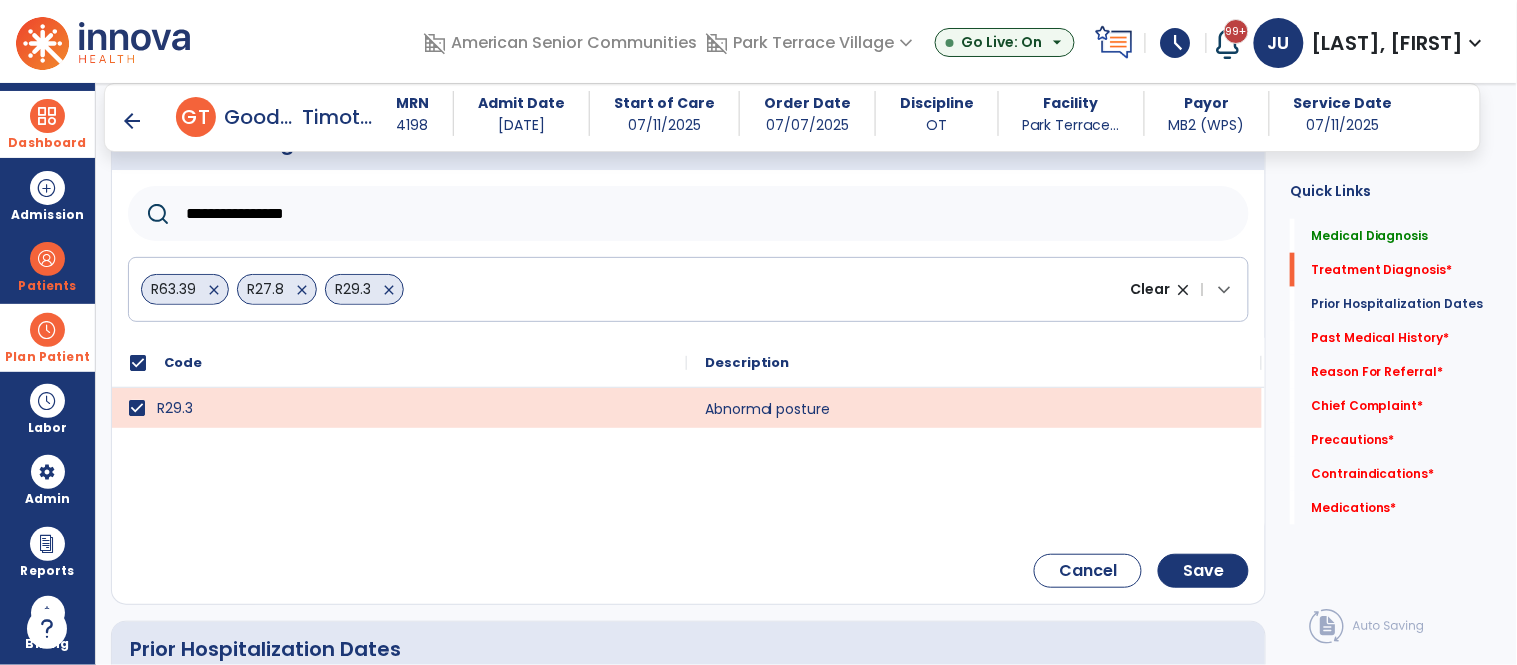 scroll, scrollTop: 556, scrollLeft: 0, axis: vertical 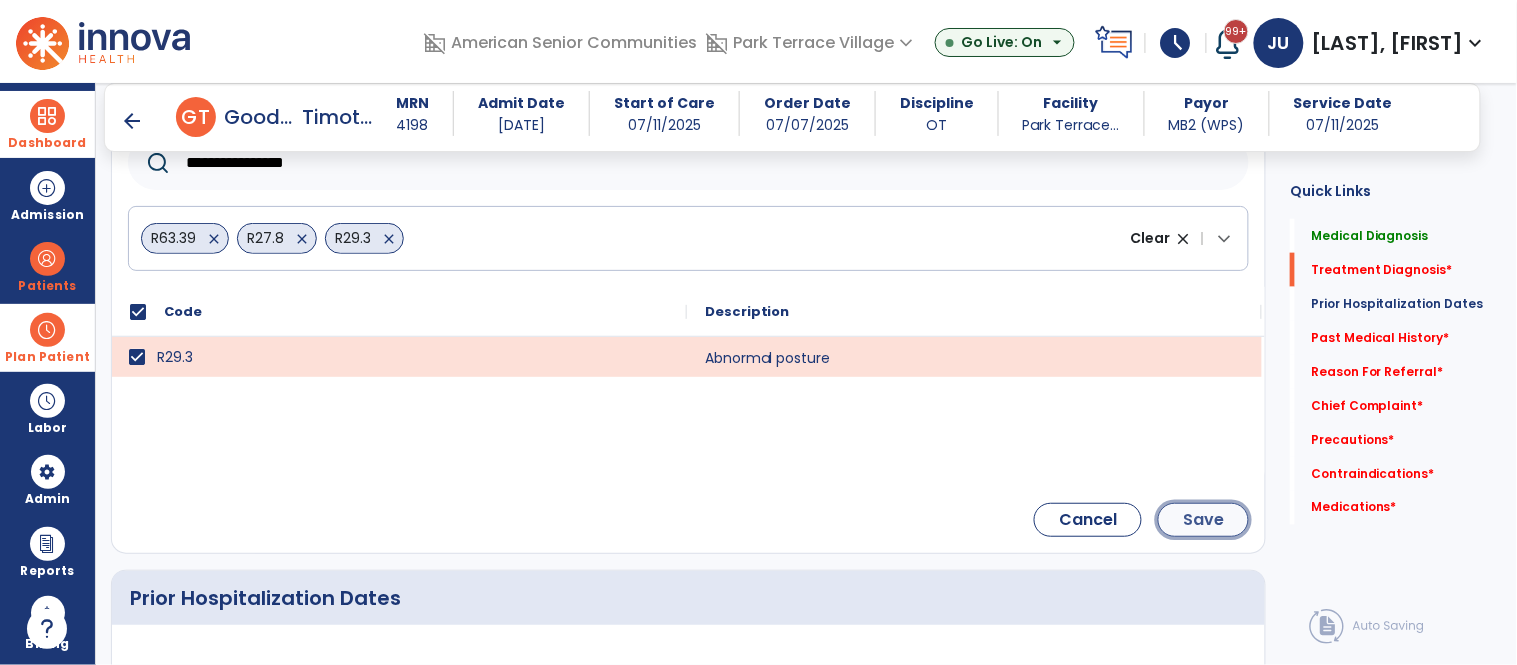 click on "Save" 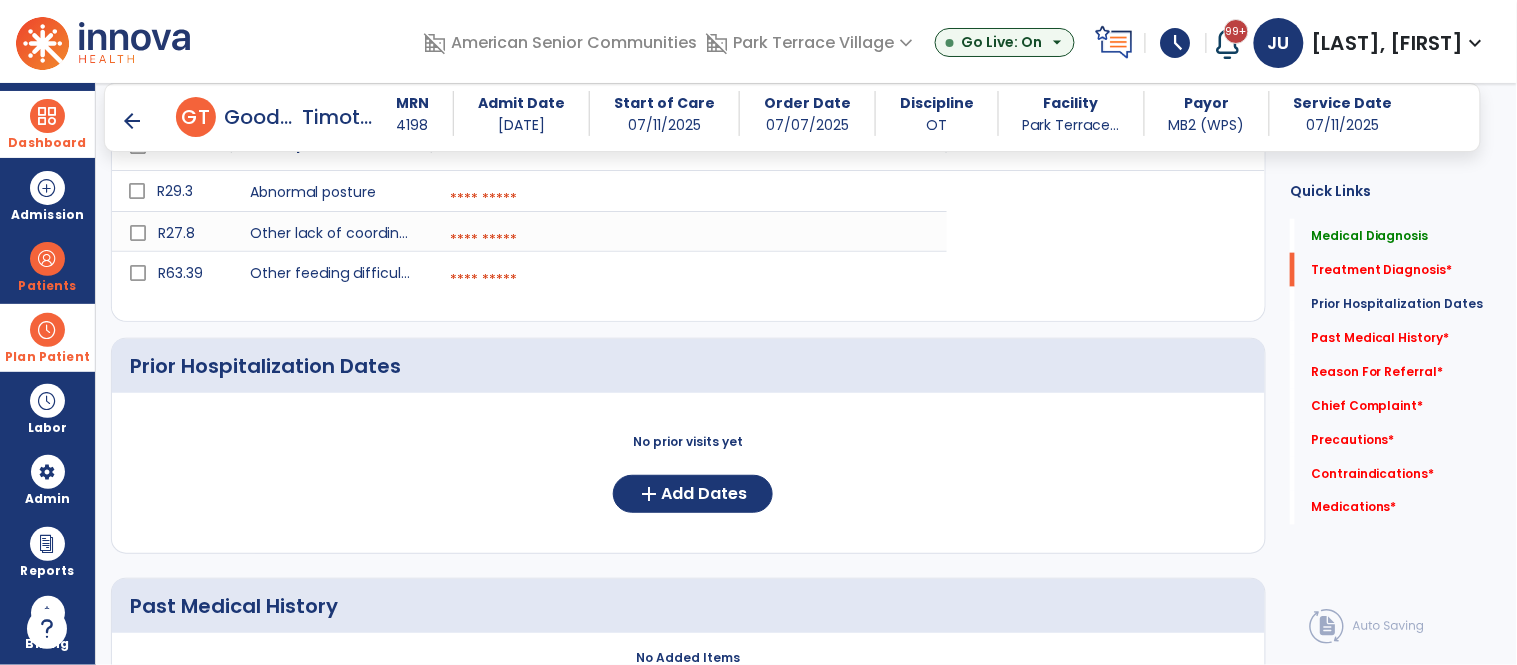click at bounding box center [689, 199] 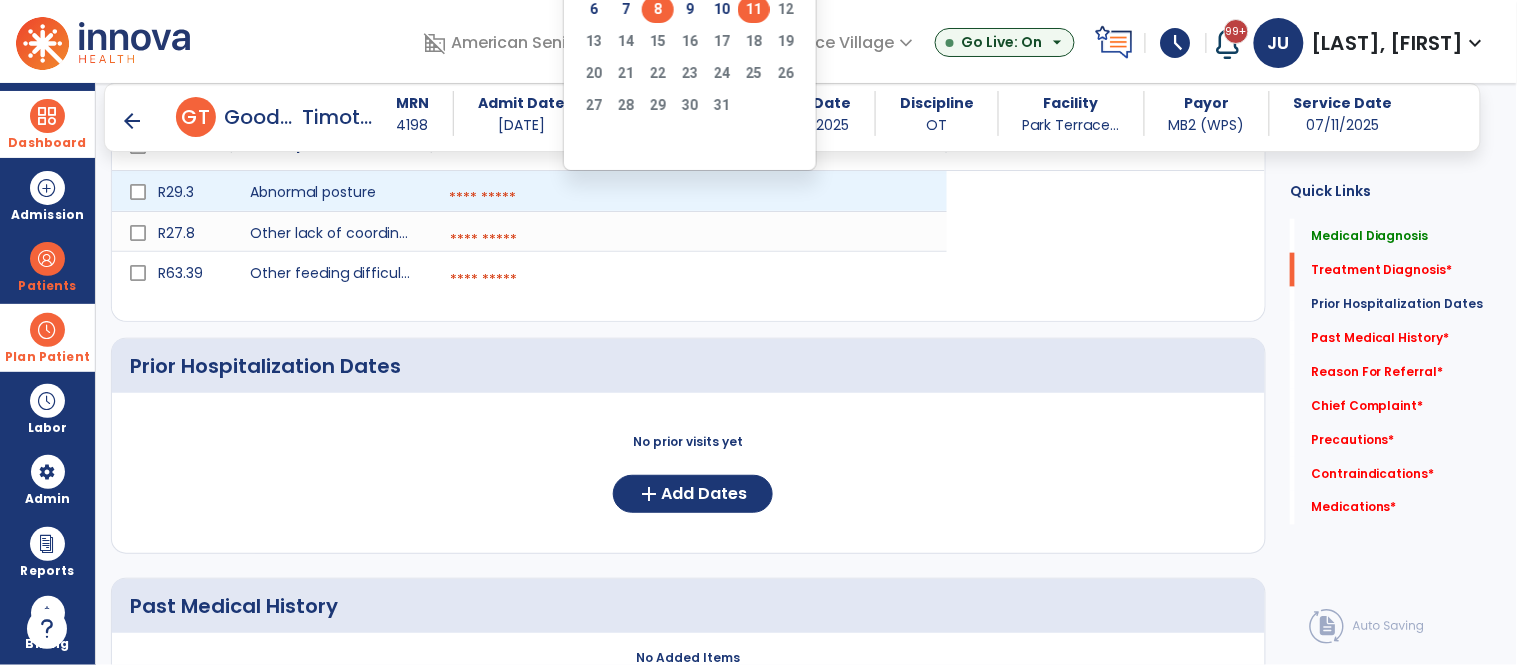click on "8" 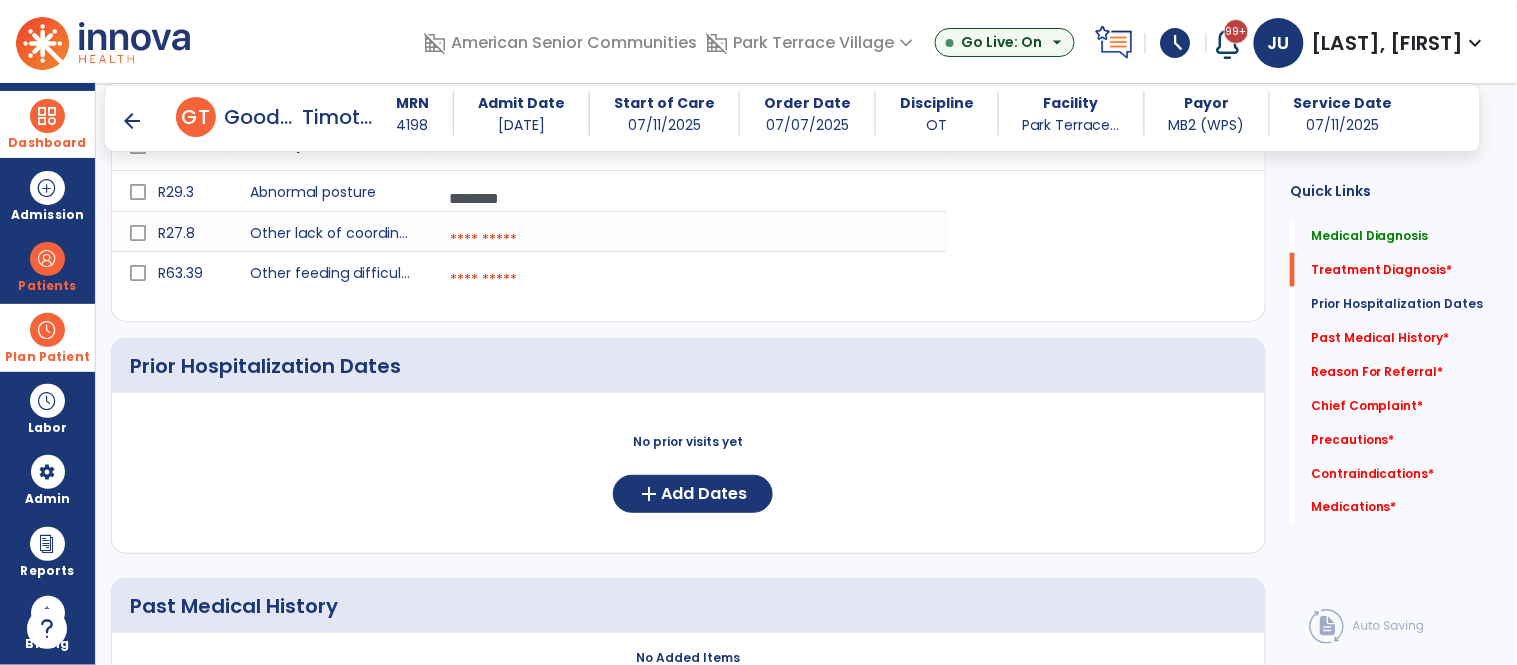 click at bounding box center [689, 240] 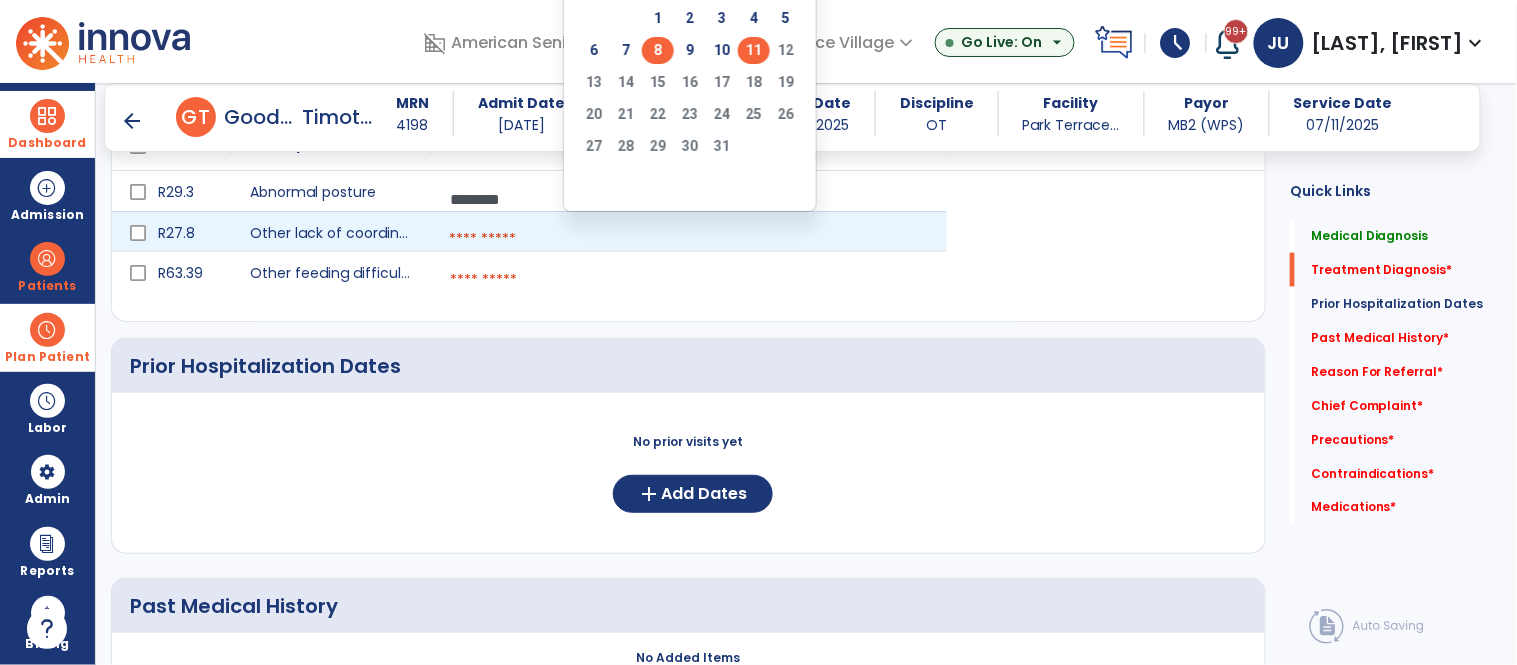 click on "8" 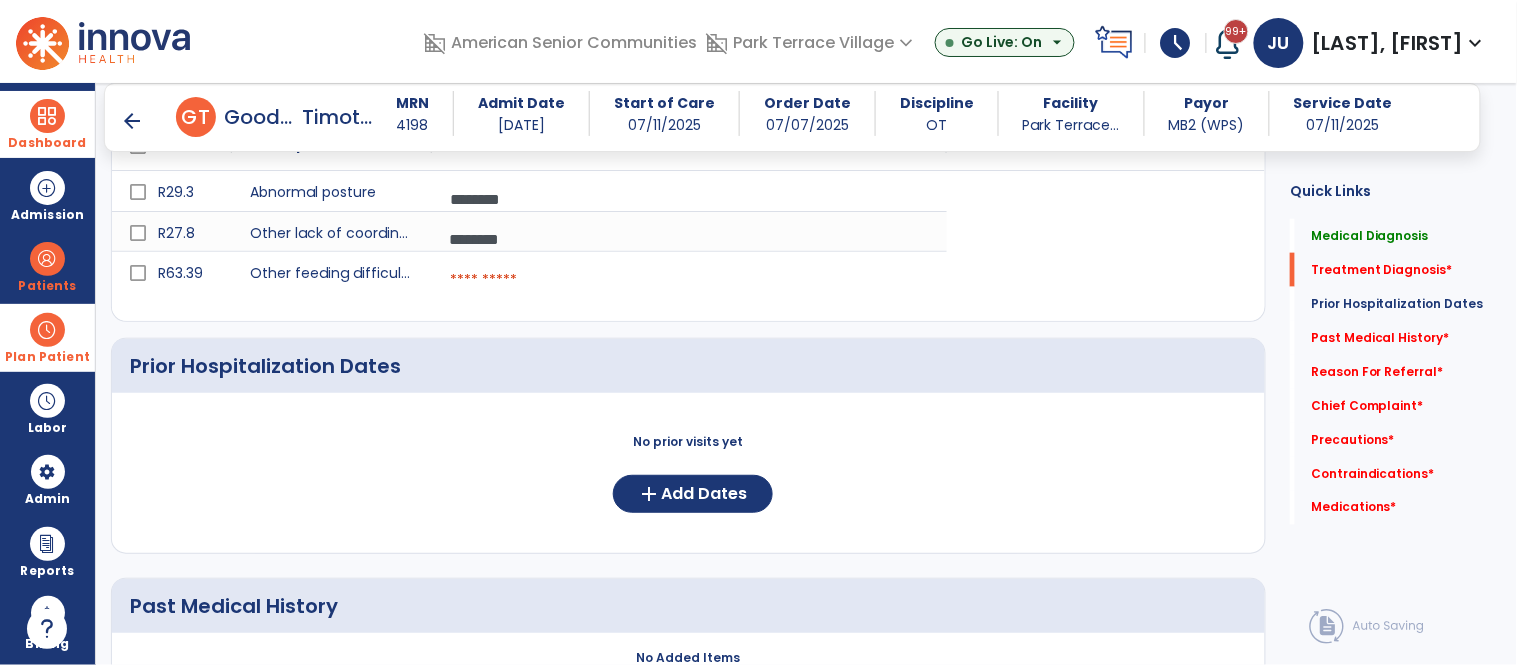 click at bounding box center [689, 280] 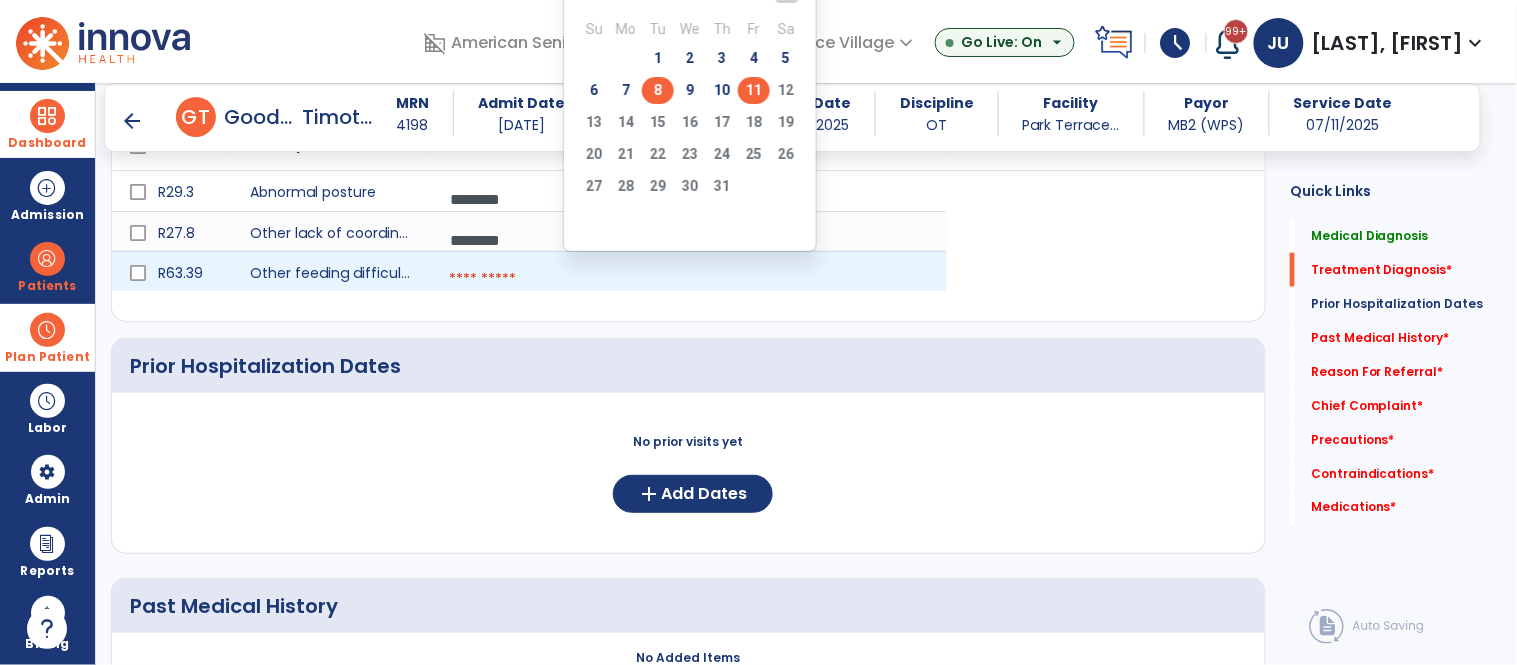 click on "8" 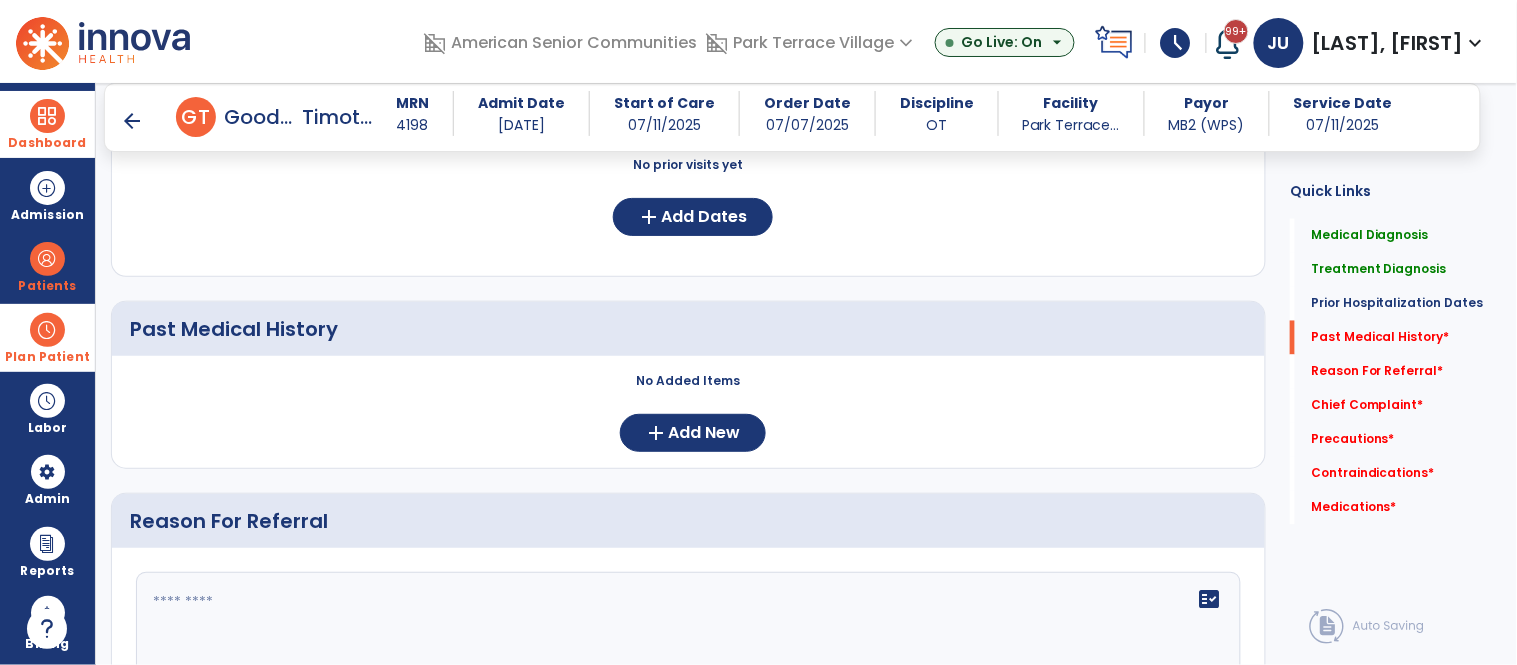 scroll, scrollTop: 841, scrollLeft: 0, axis: vertical 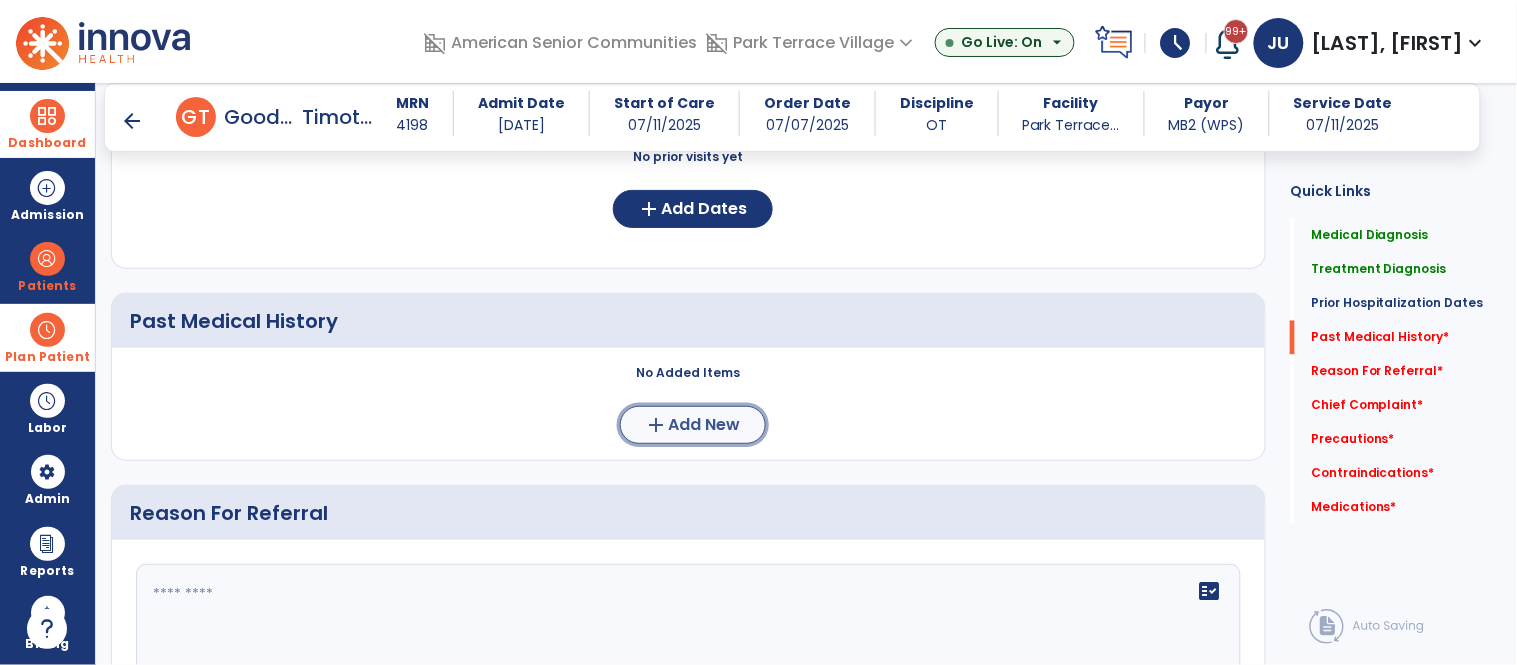 click on "add" 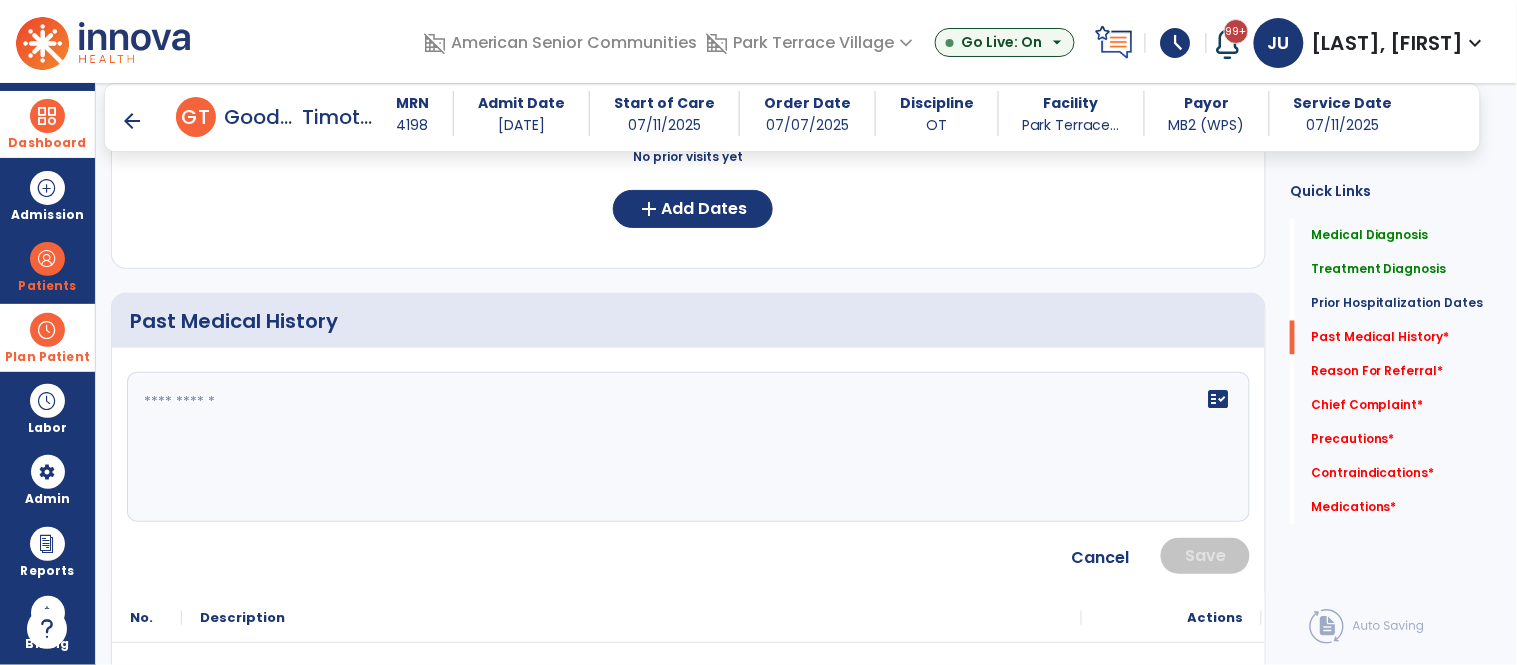 click on "fact_check" 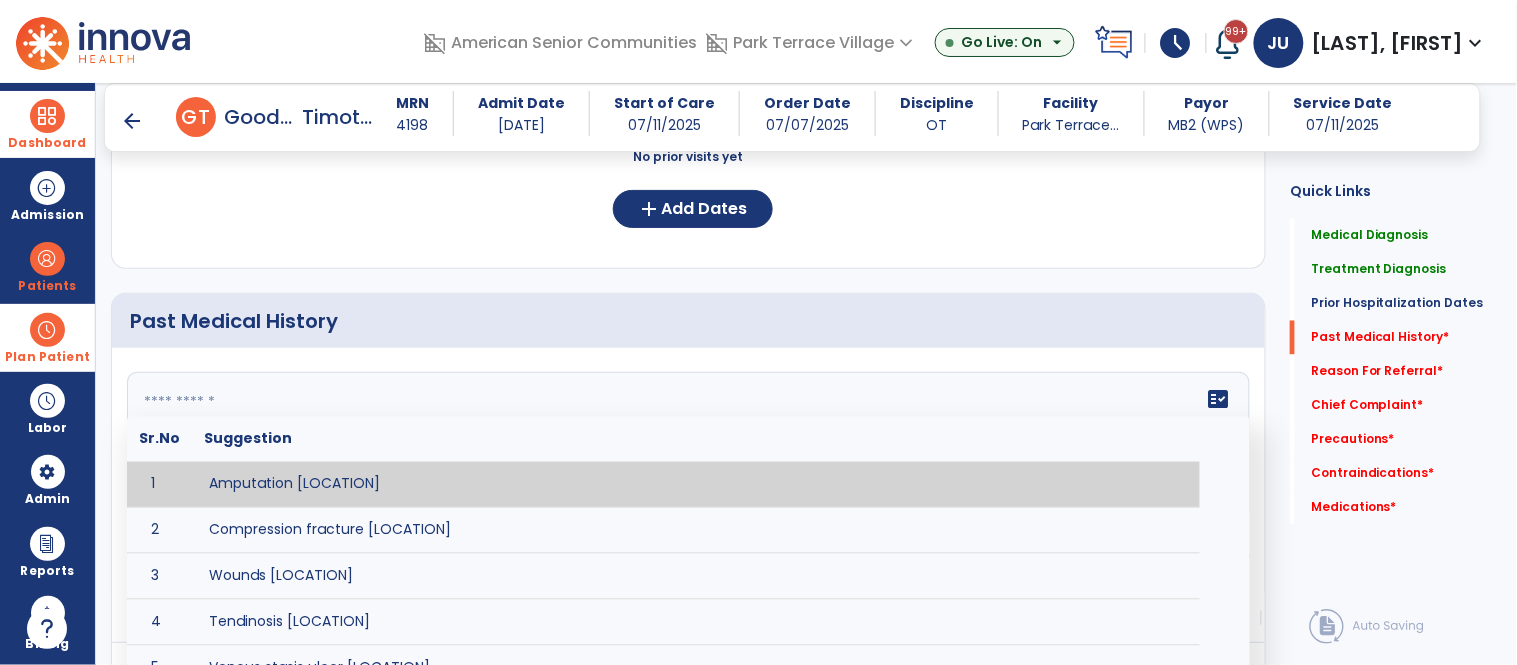 paste on "**********" 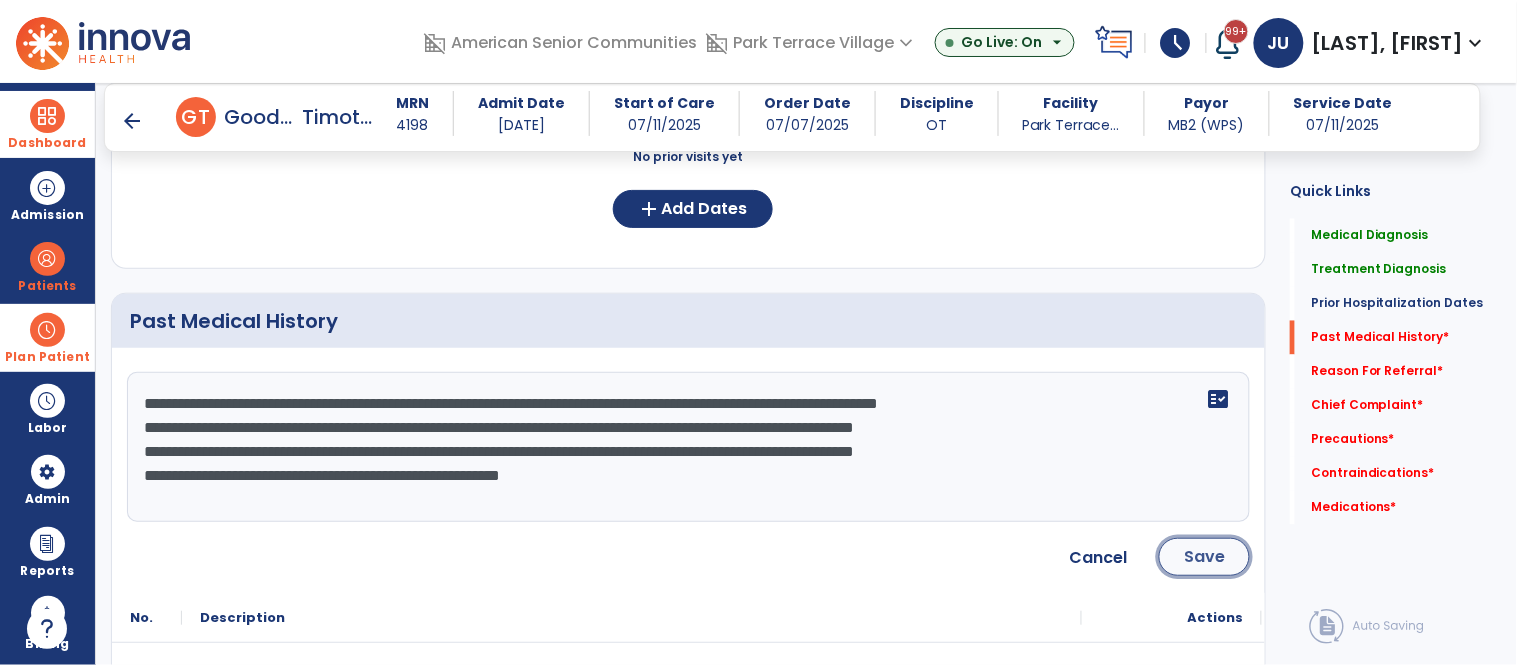 click on "Save" 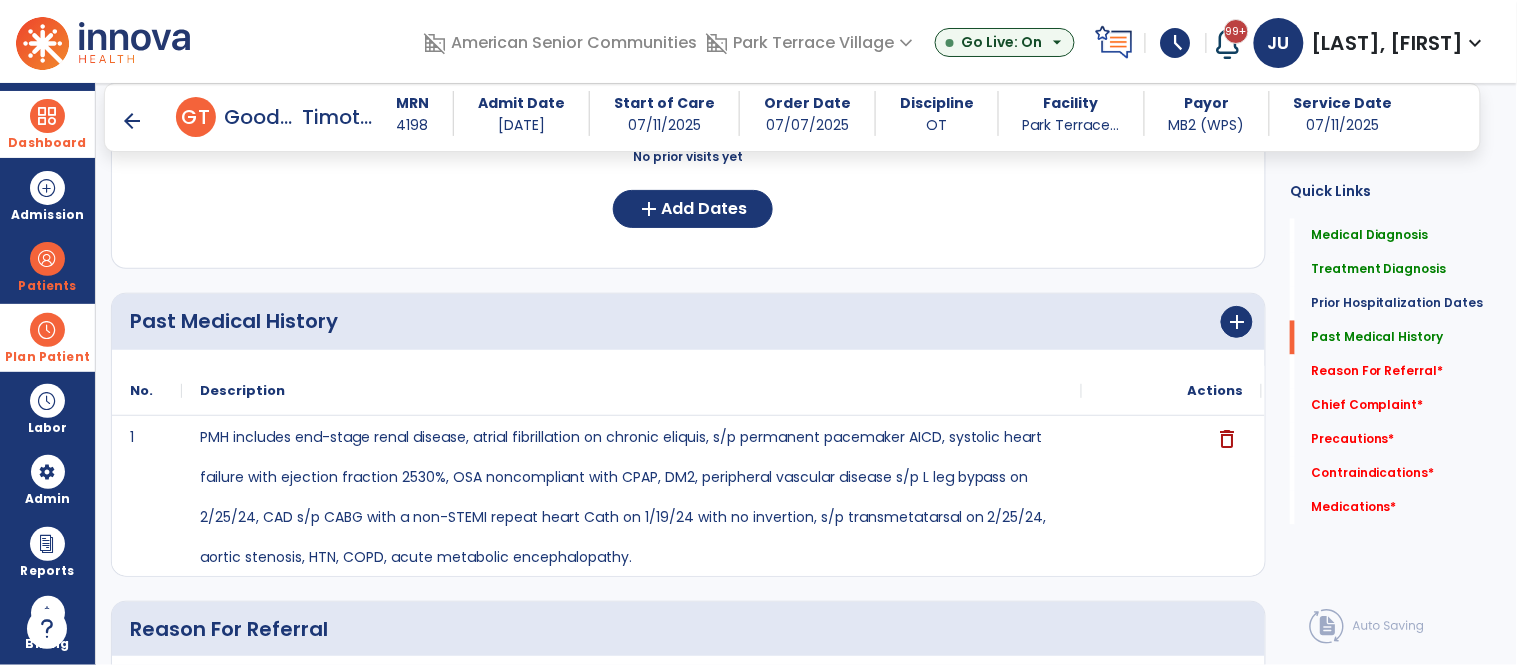 scroll, scrollTop: 1181, scrollLeft: 0, axis: vertical 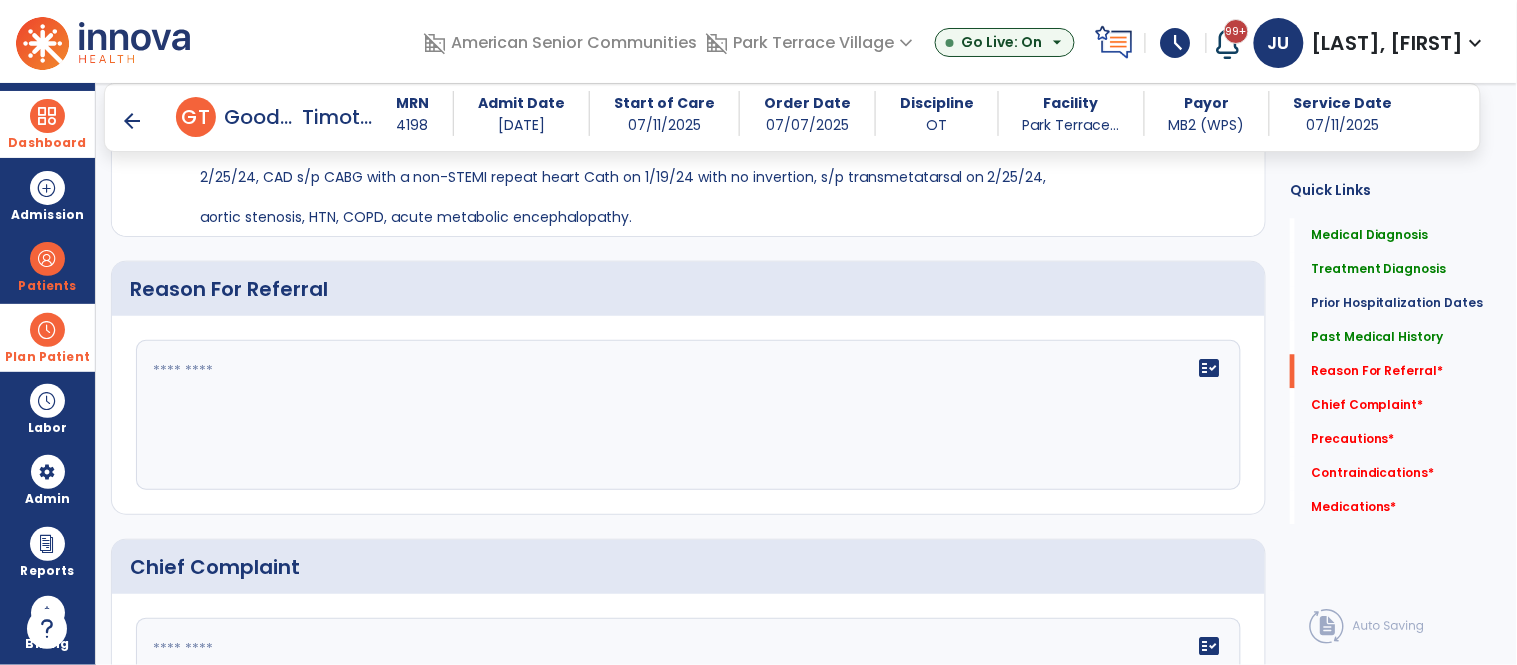 click 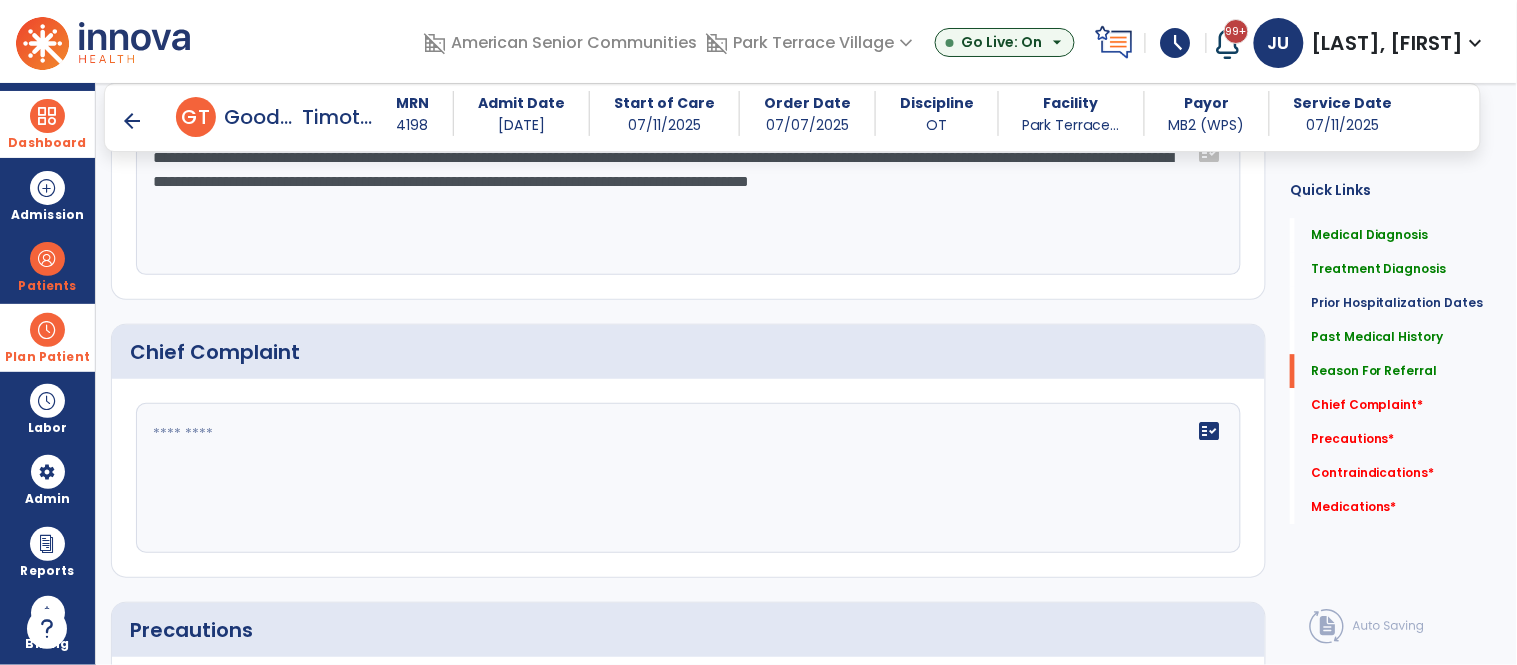 scroll, scrollTop: 1474, scrollLeft: 0, axis: vertical 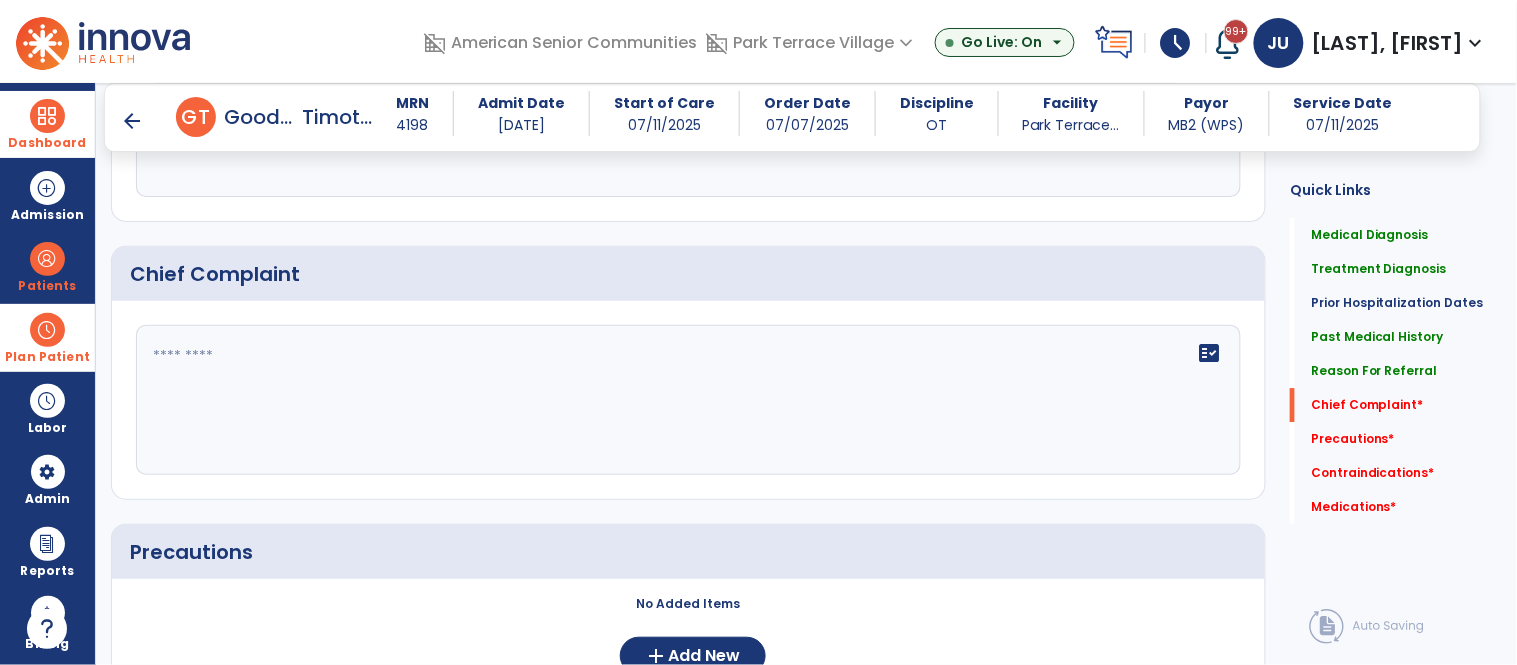 type on "**********" 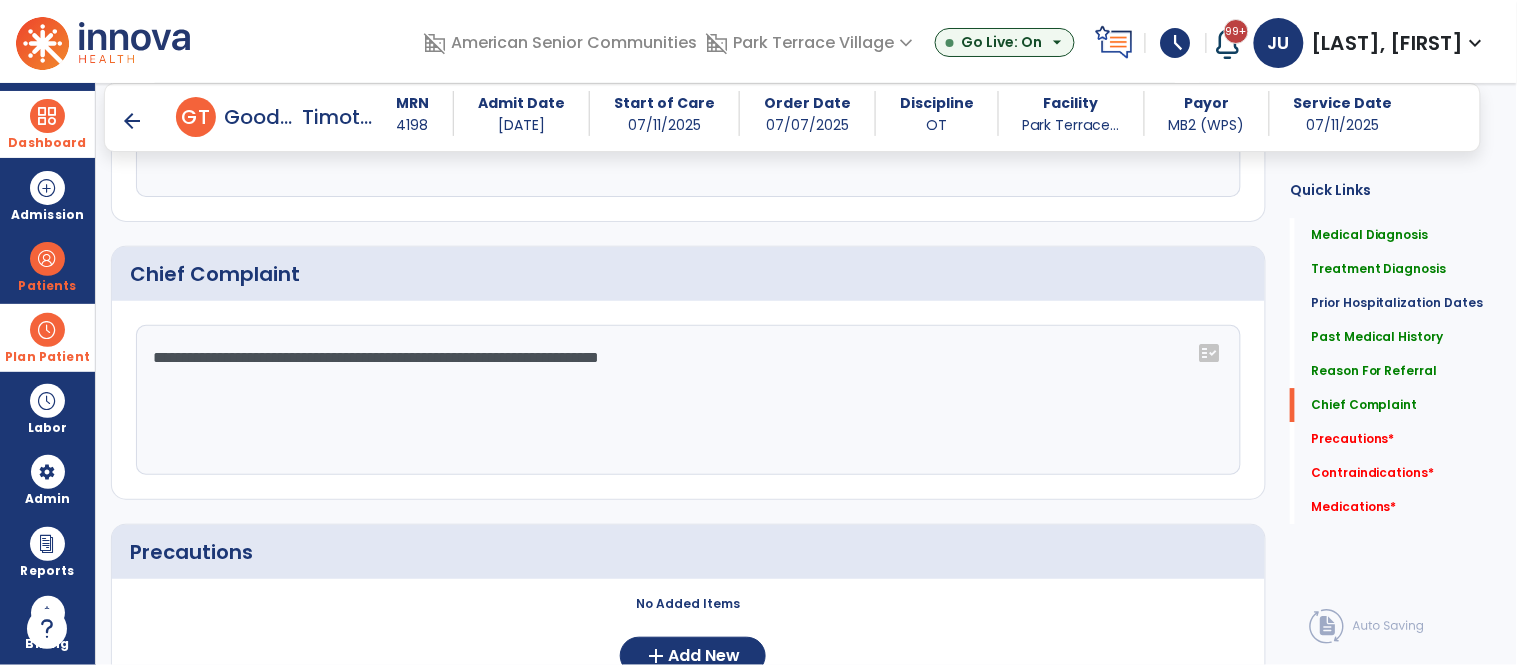 scroll, scrollTop: 1474, scrollLeft: 0, axis: vertical 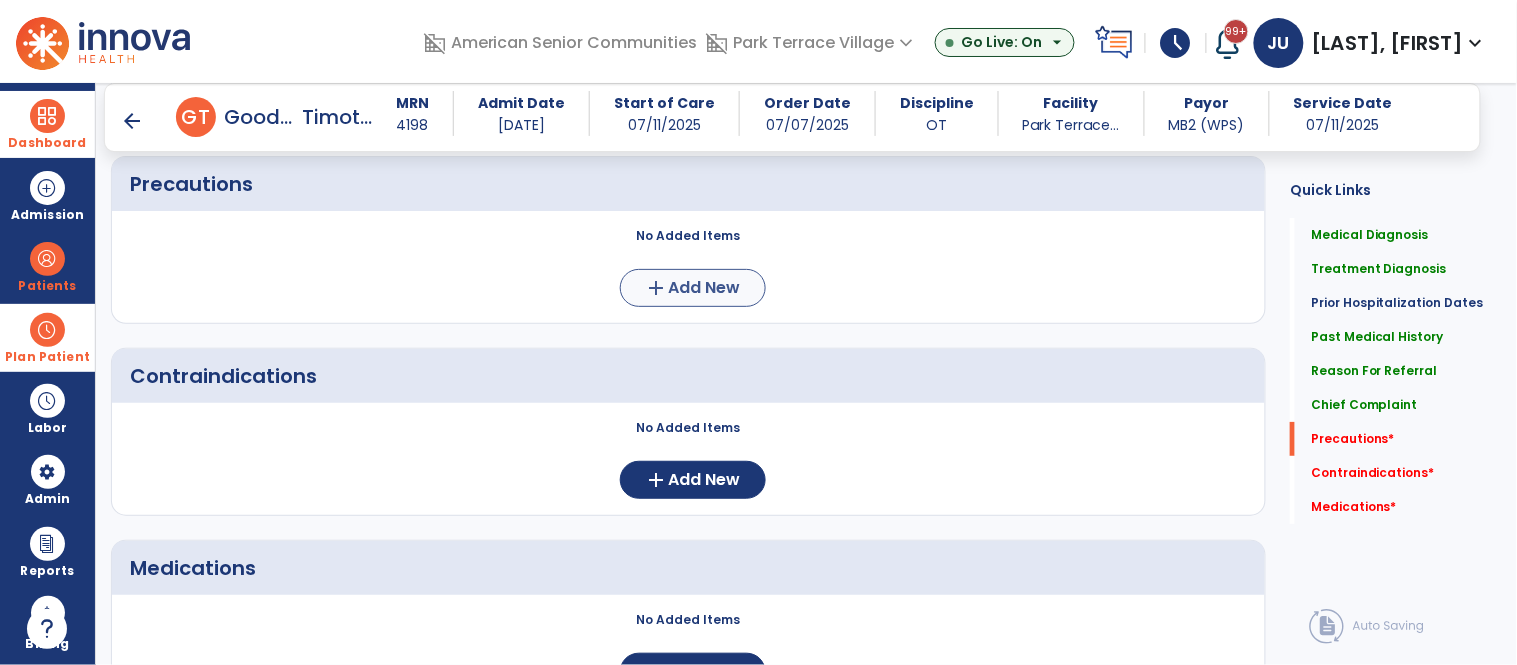 type on "**********" 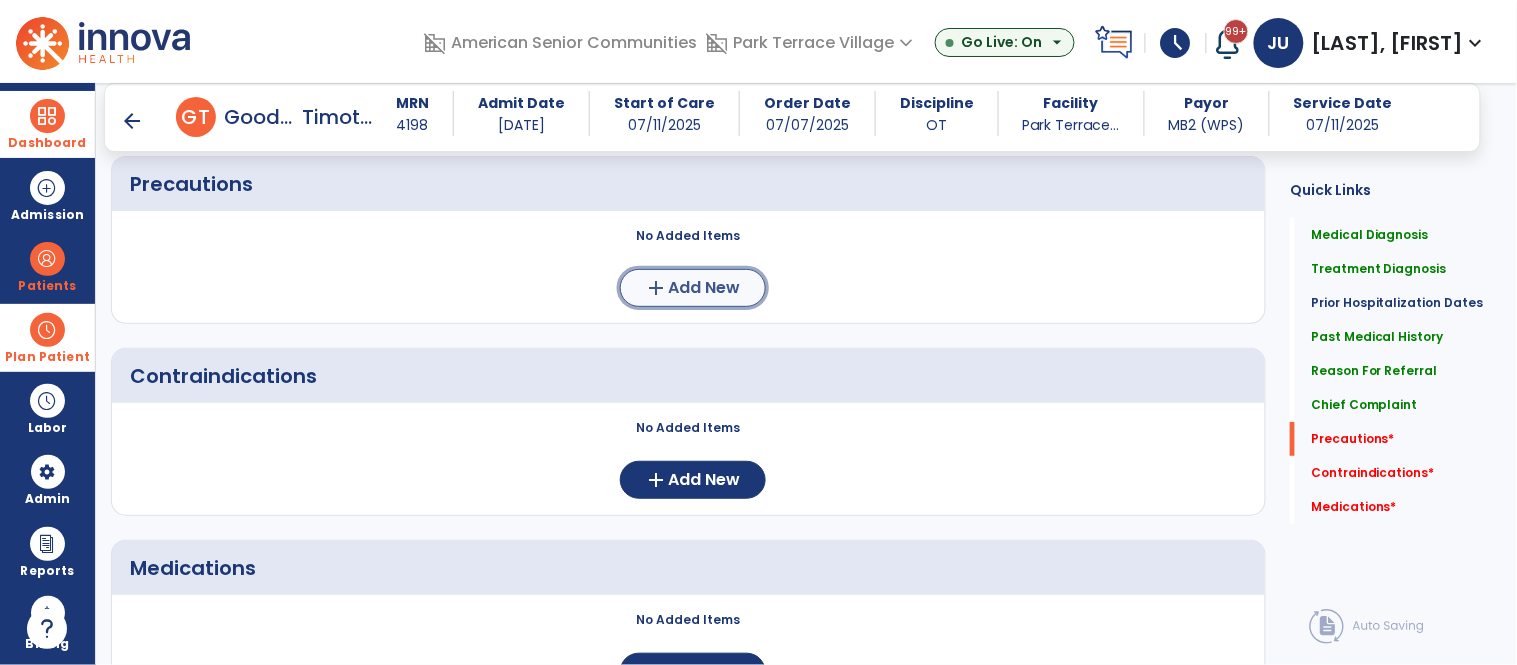 click on "add" 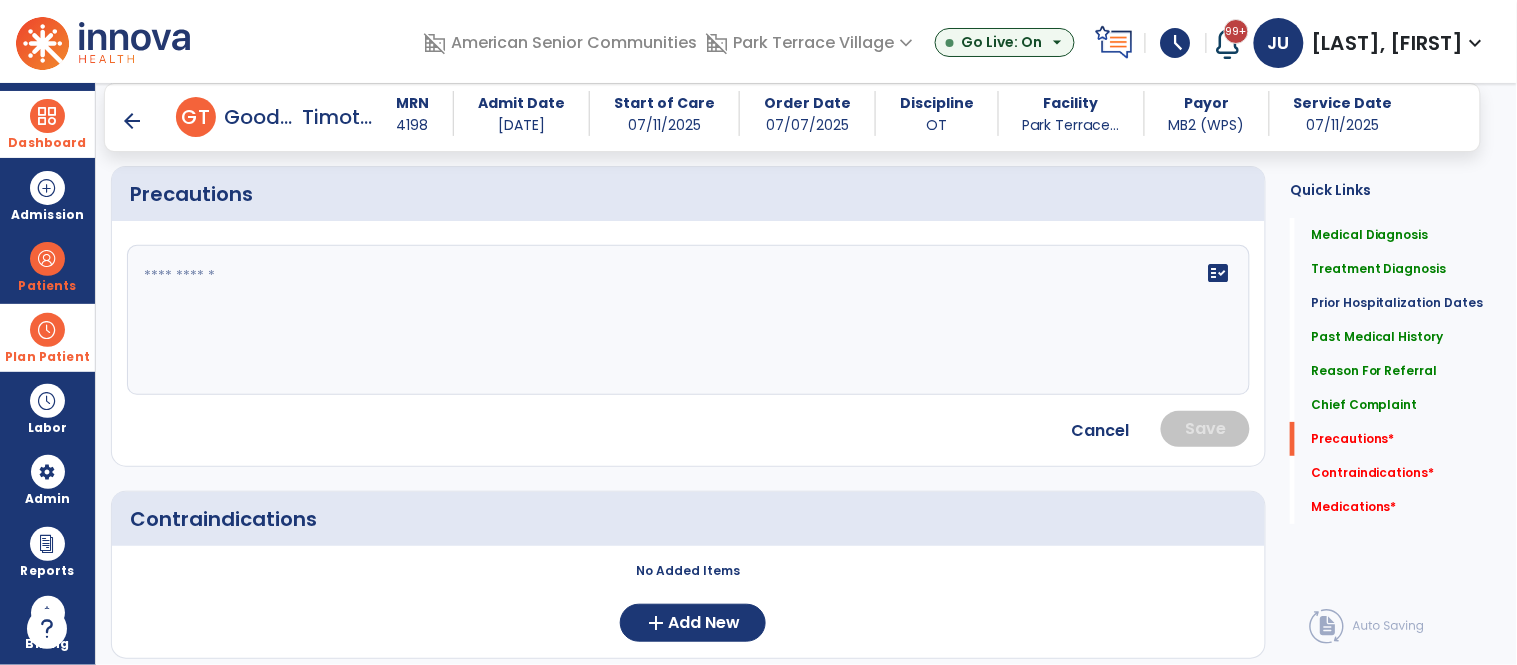 scroll, scrollTop: 1832, scrollLeft: 0, axis: vertical 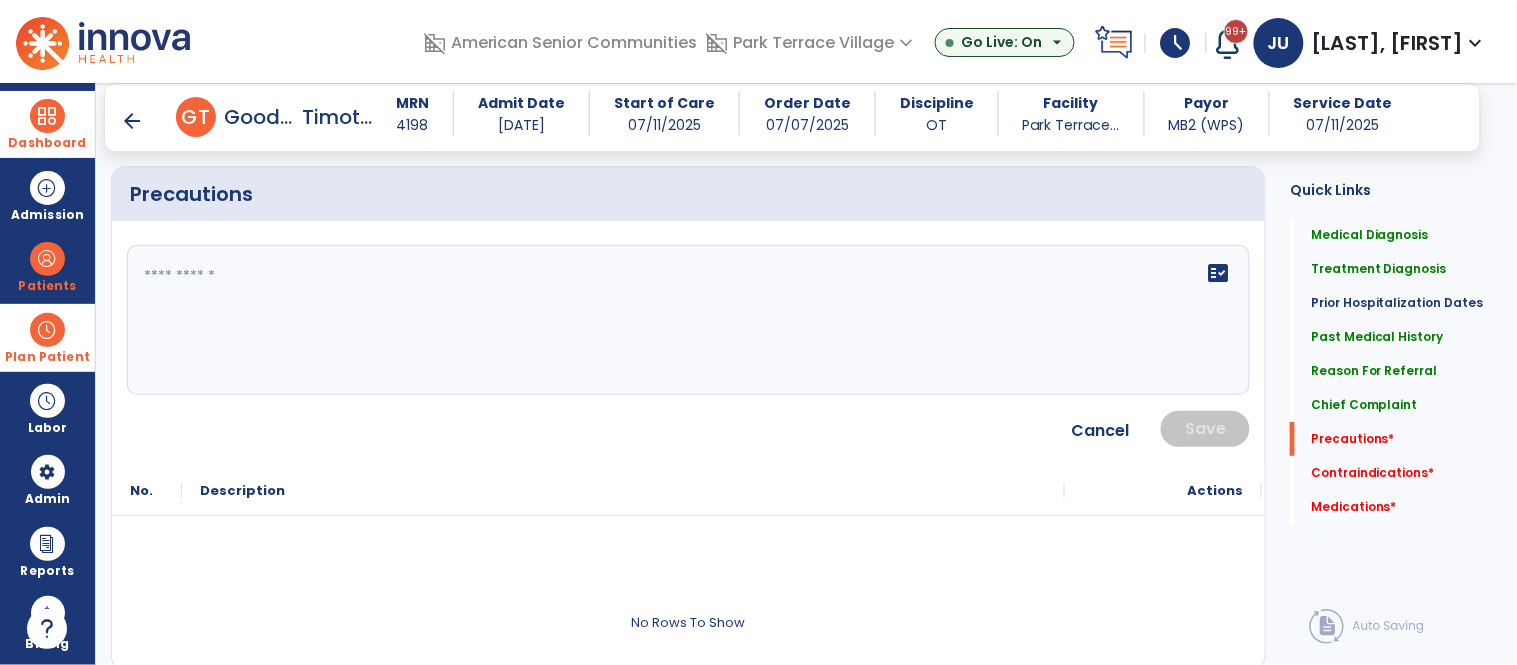 click on "fact_check" 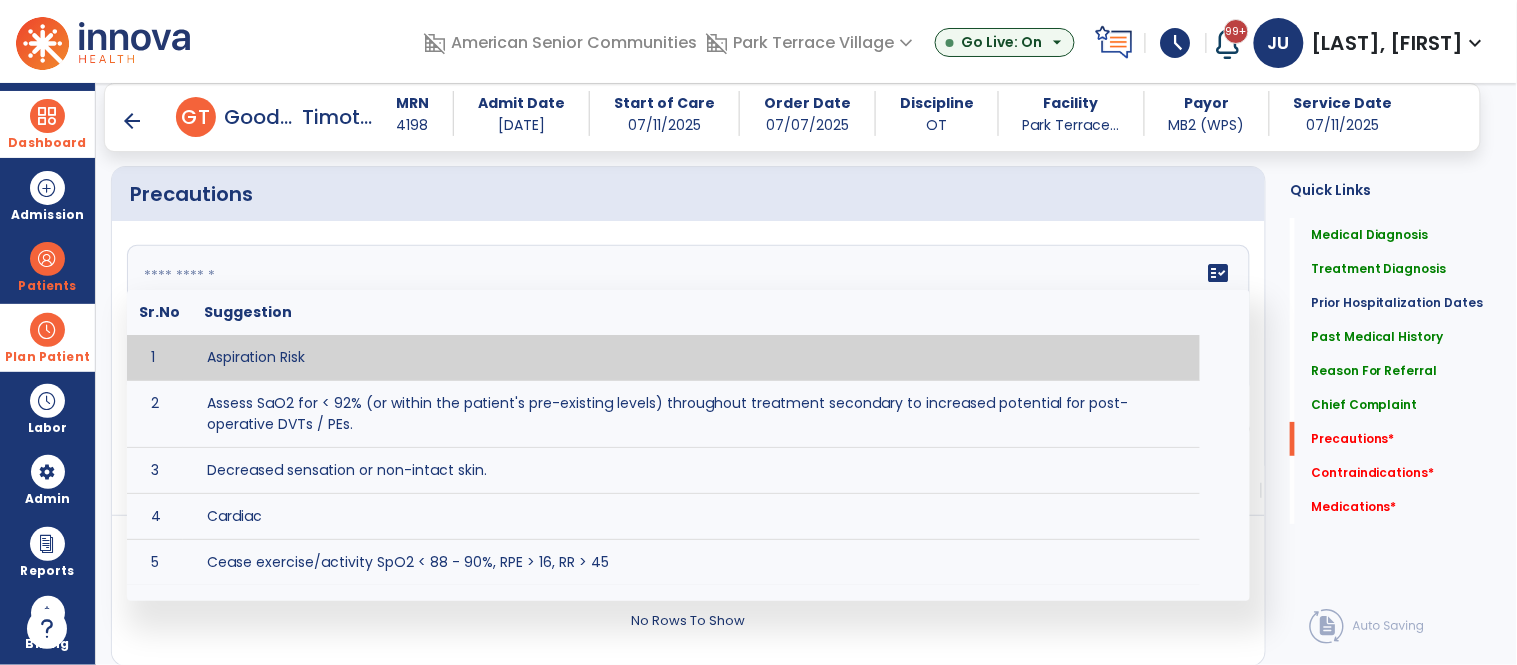 paste on "**********" 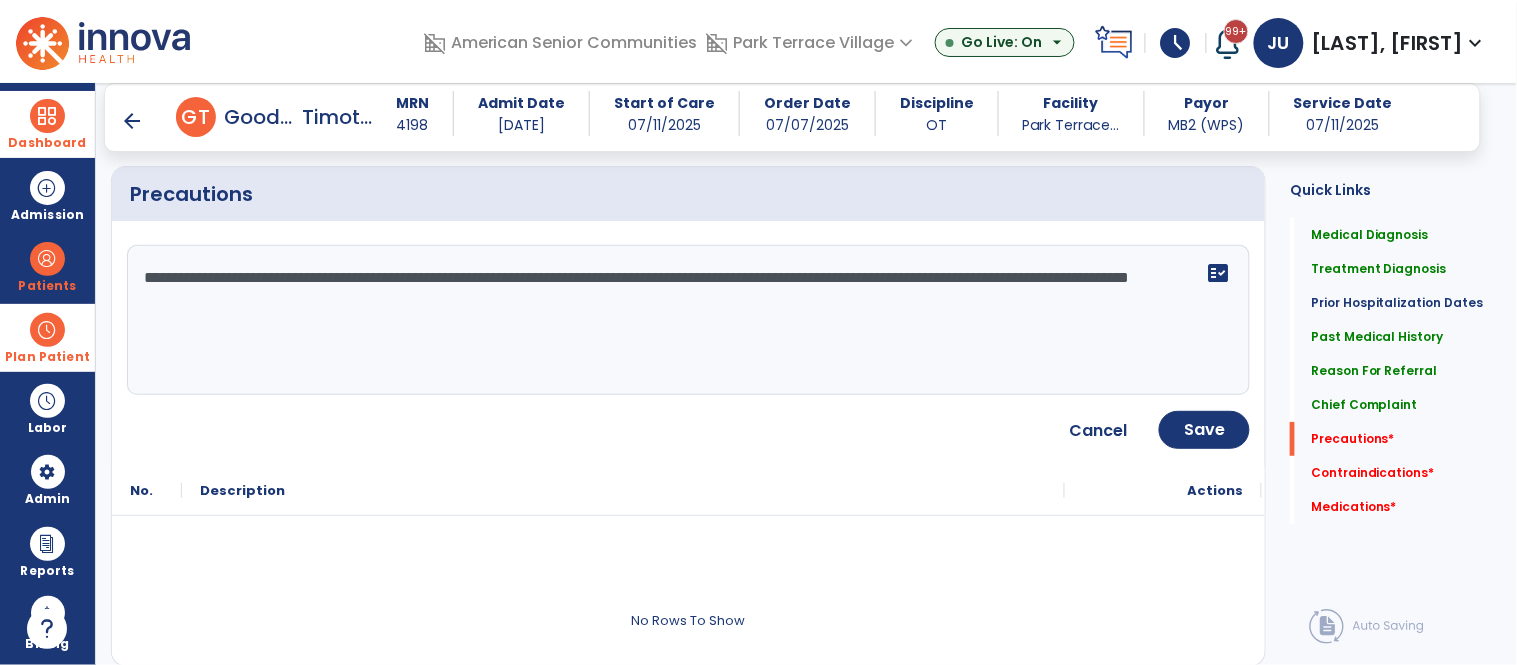 type on "**********" 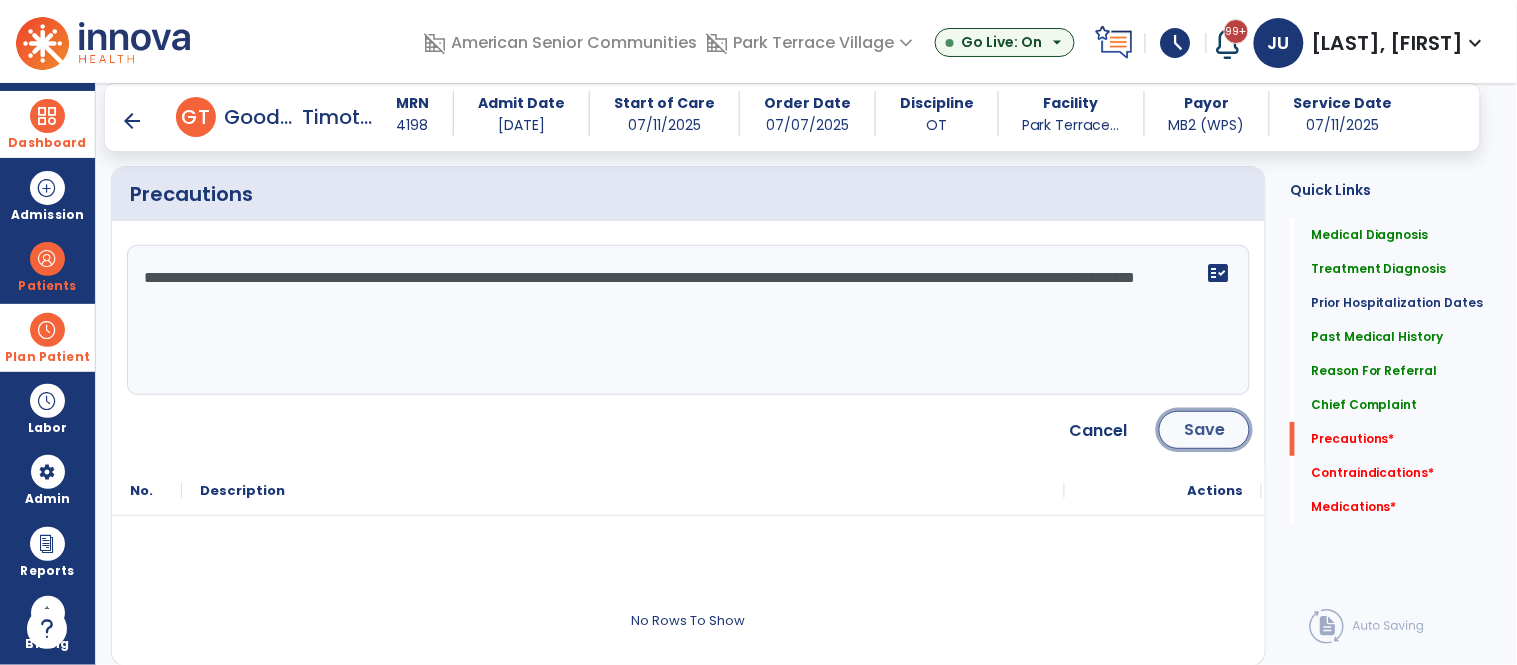 click on "Save" 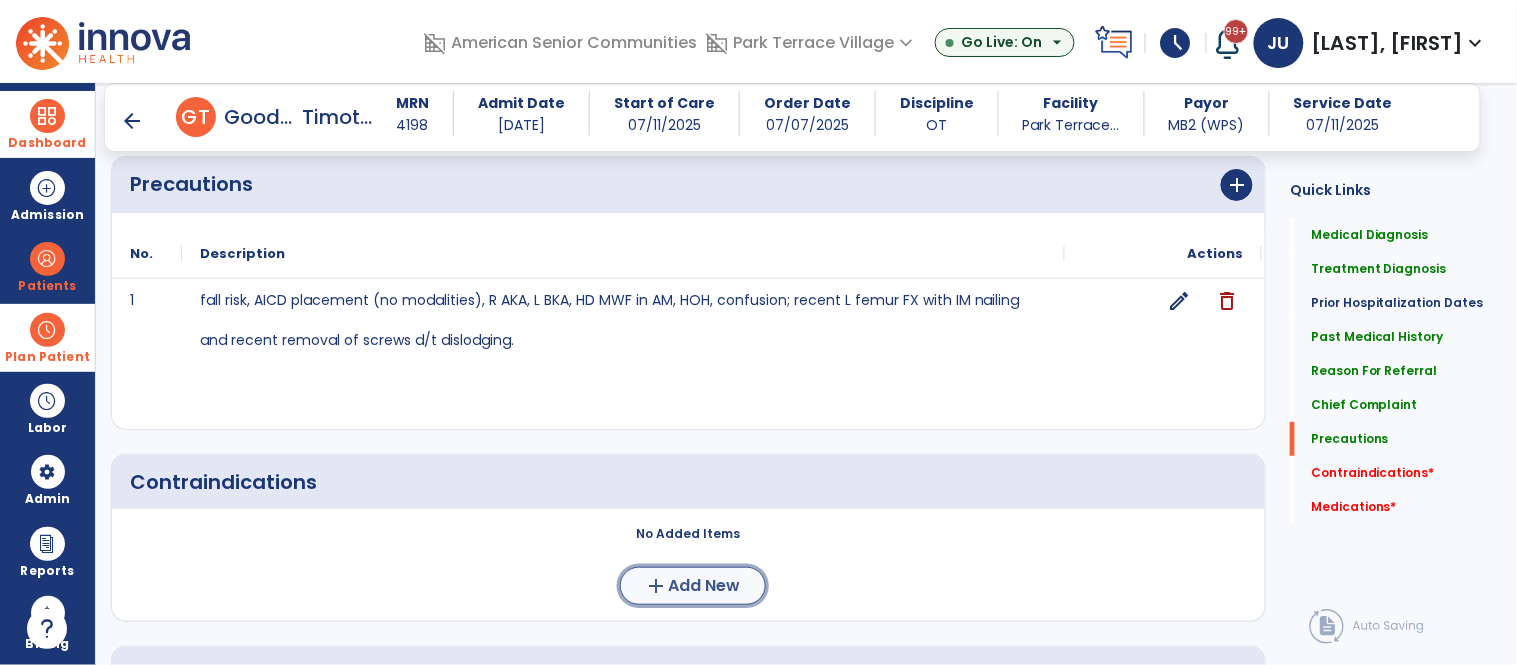 click on "add  Add New" 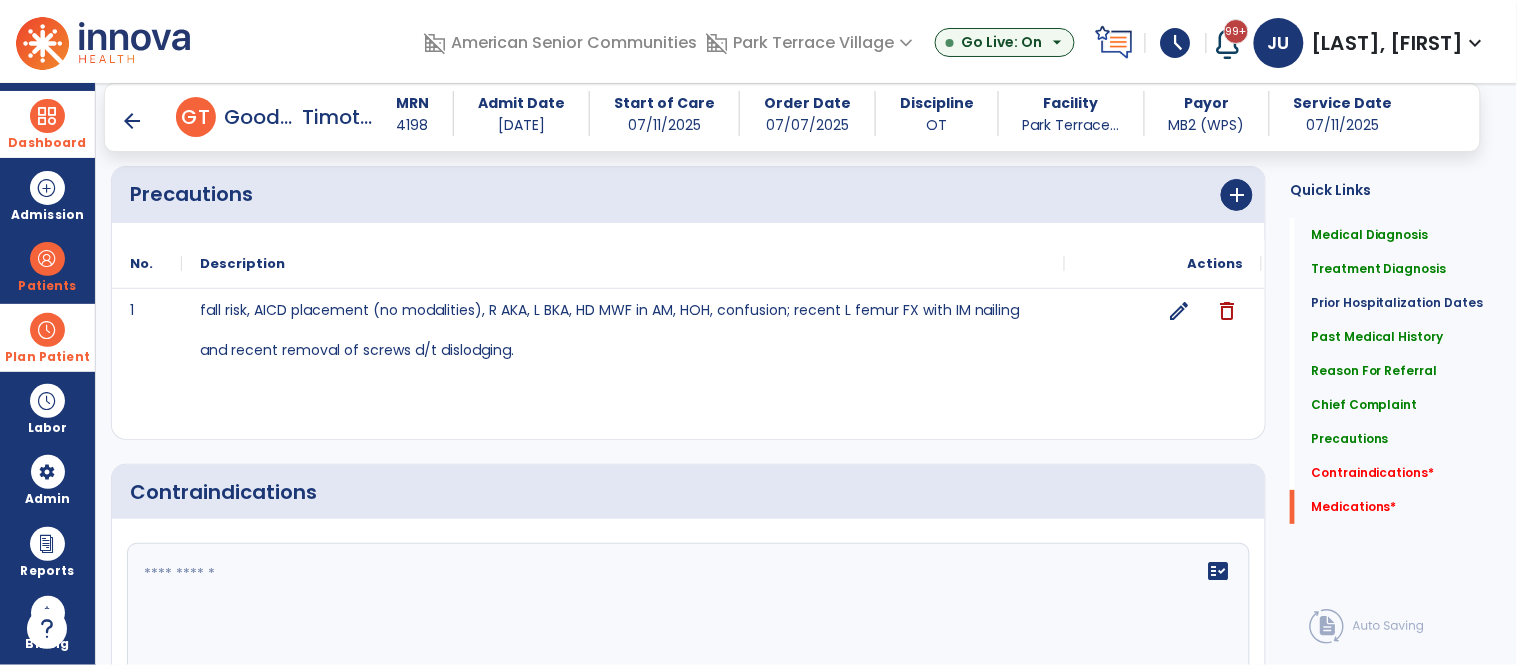 scroll, scrollTop: 2038, scrollLeft: 0, axis: vertical 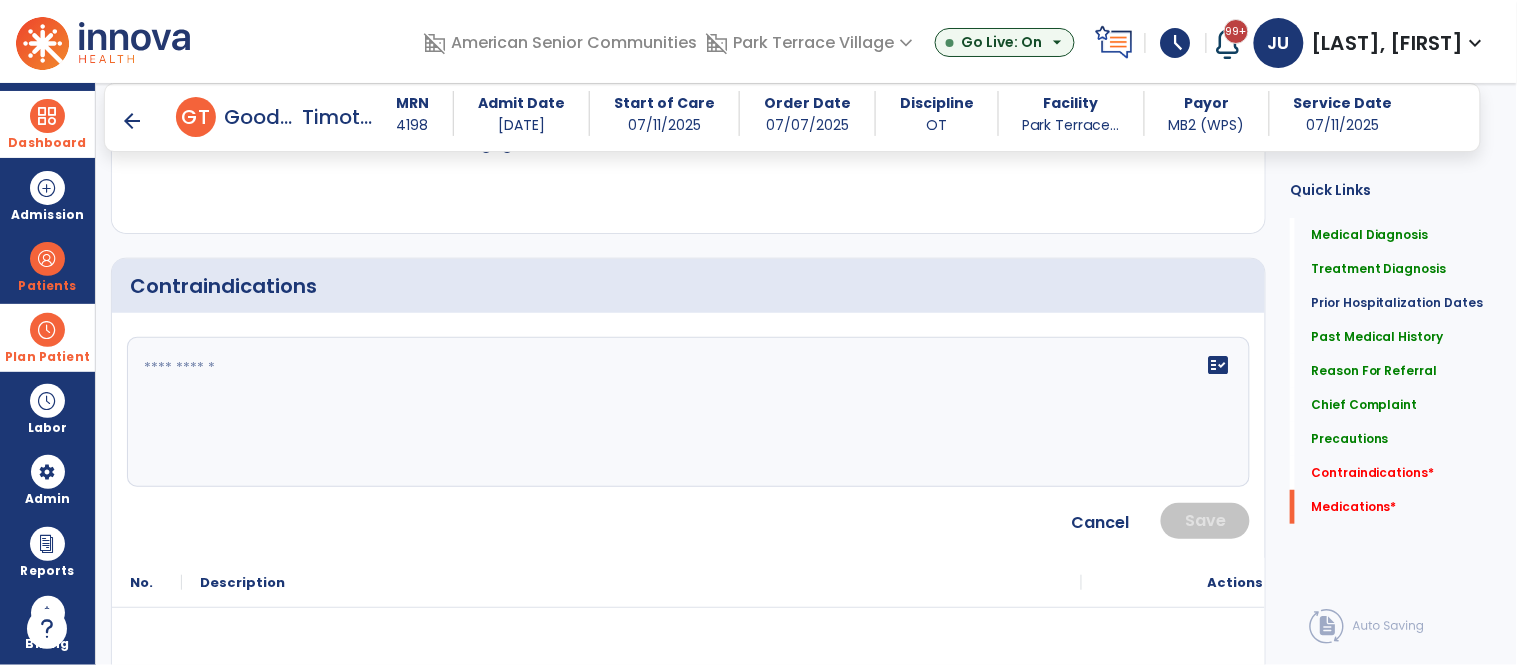 click on "fact_check" 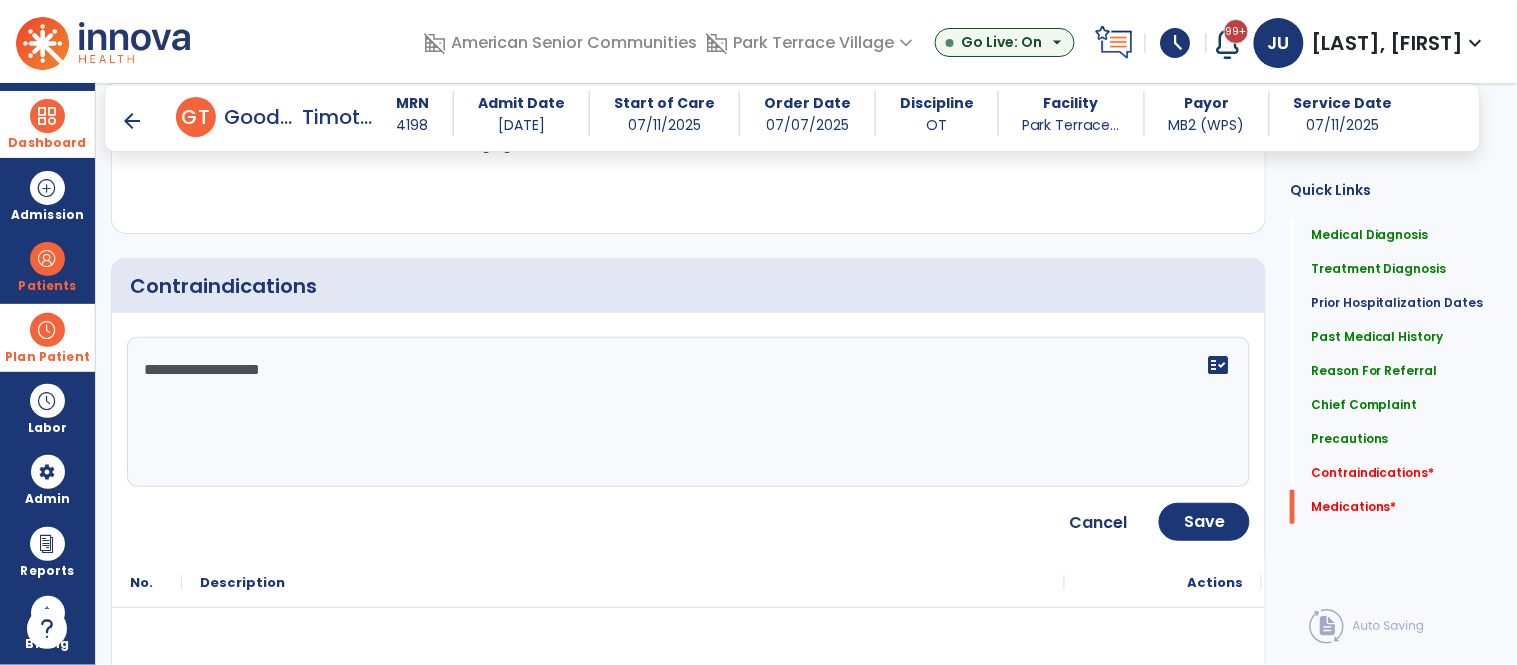 type on "**********" 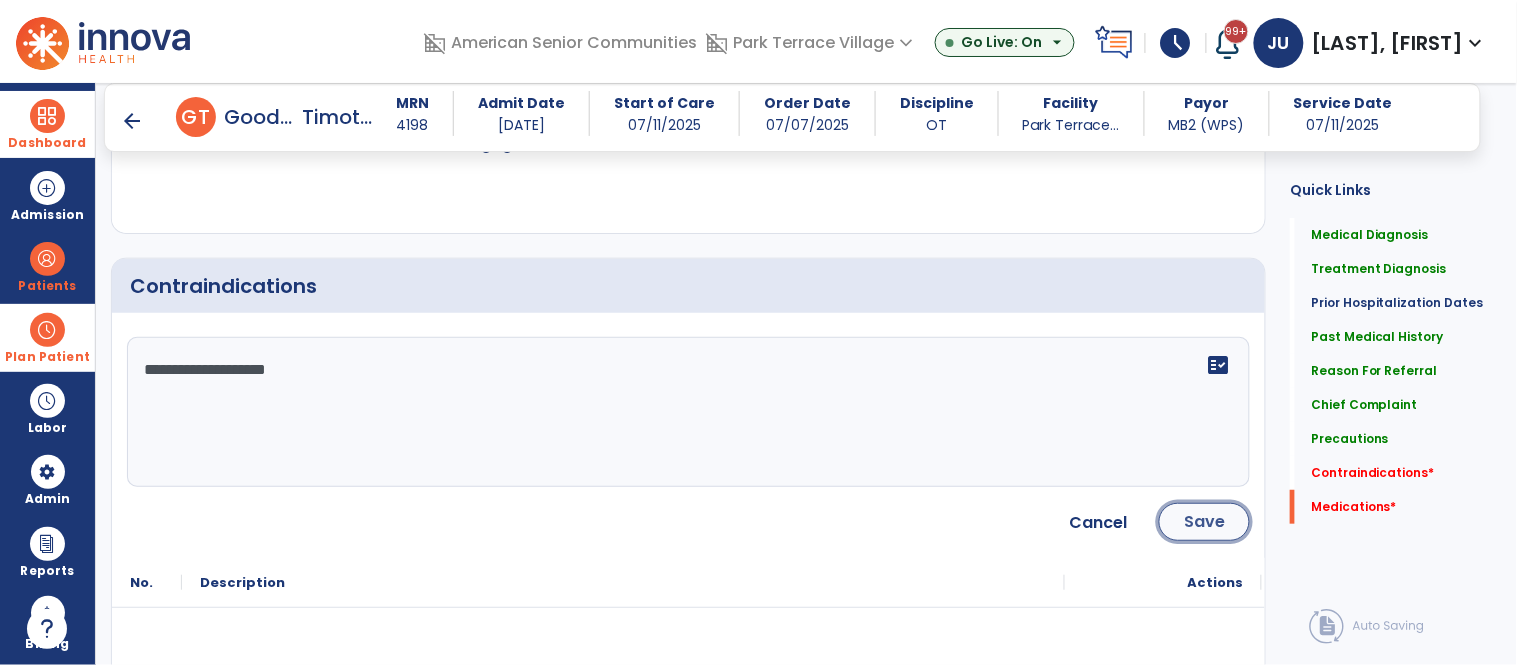 click on "Save" 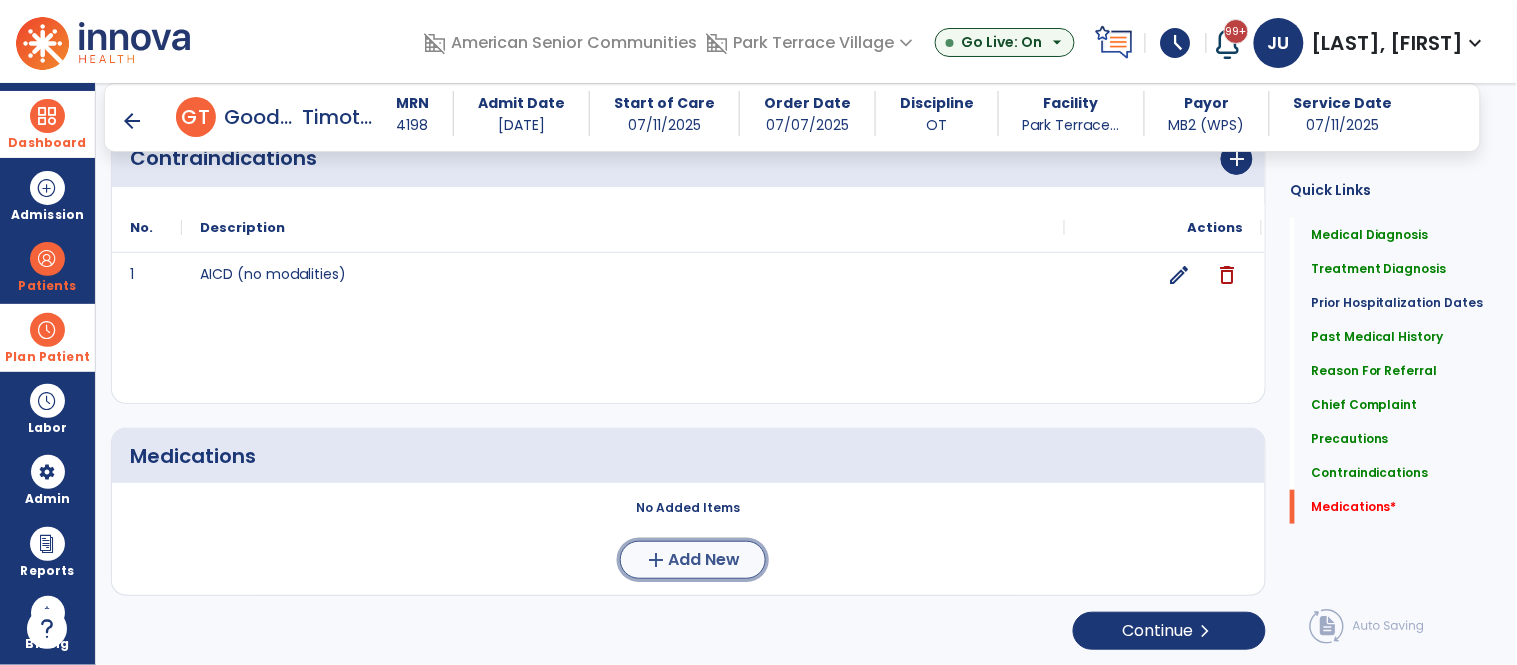 click on "Add New" 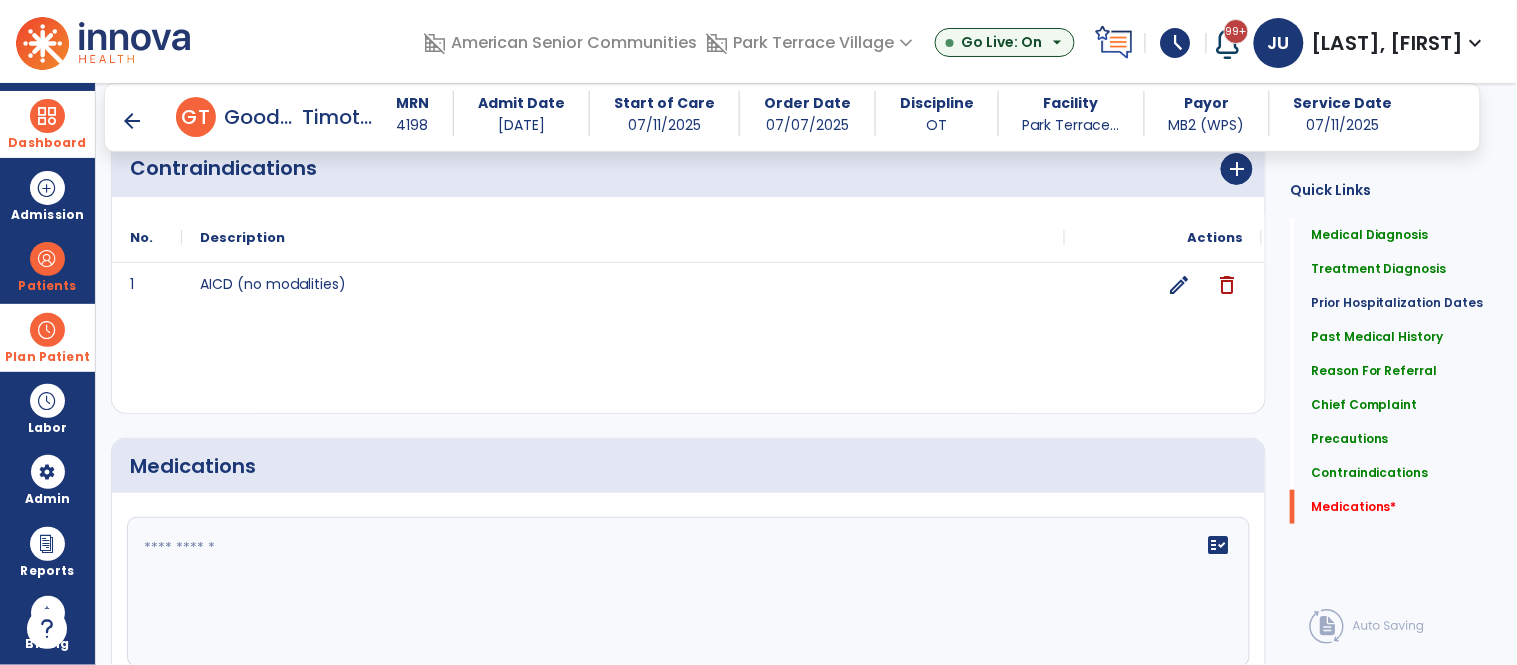 click 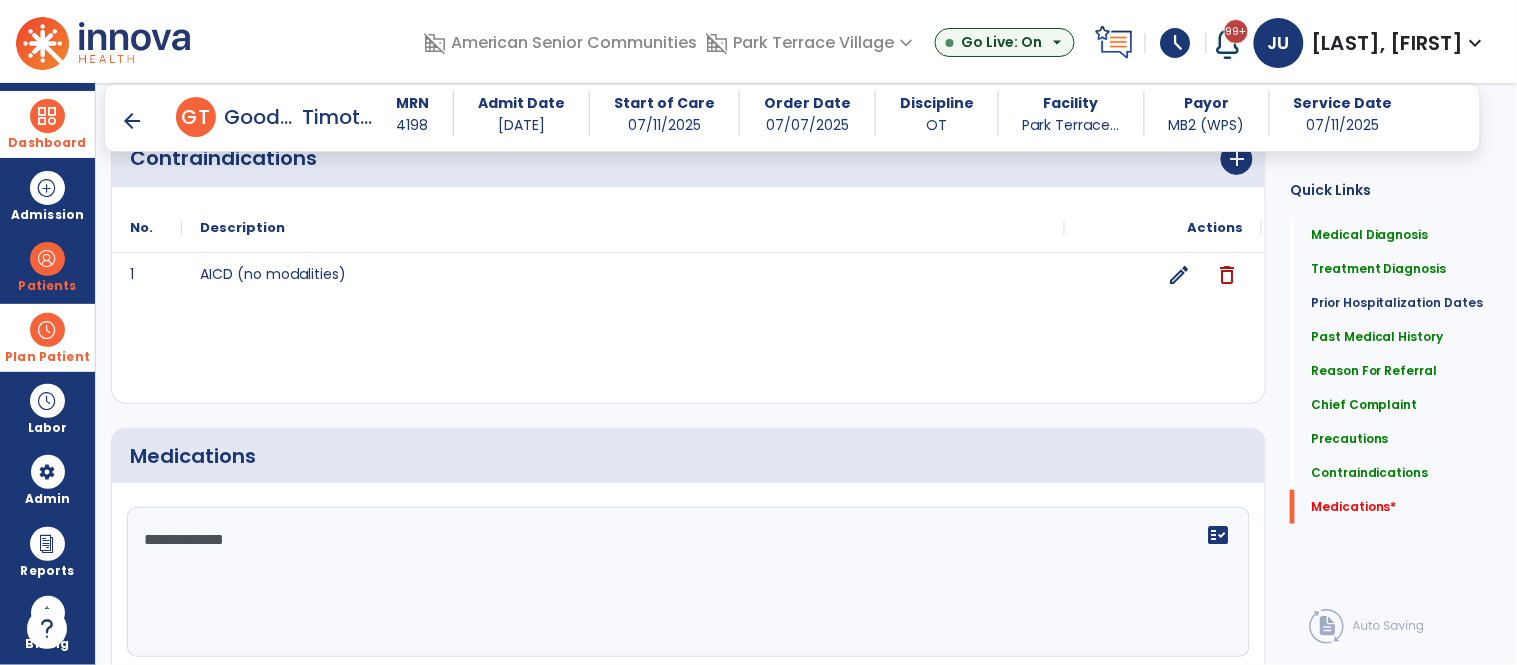 type on "**********" 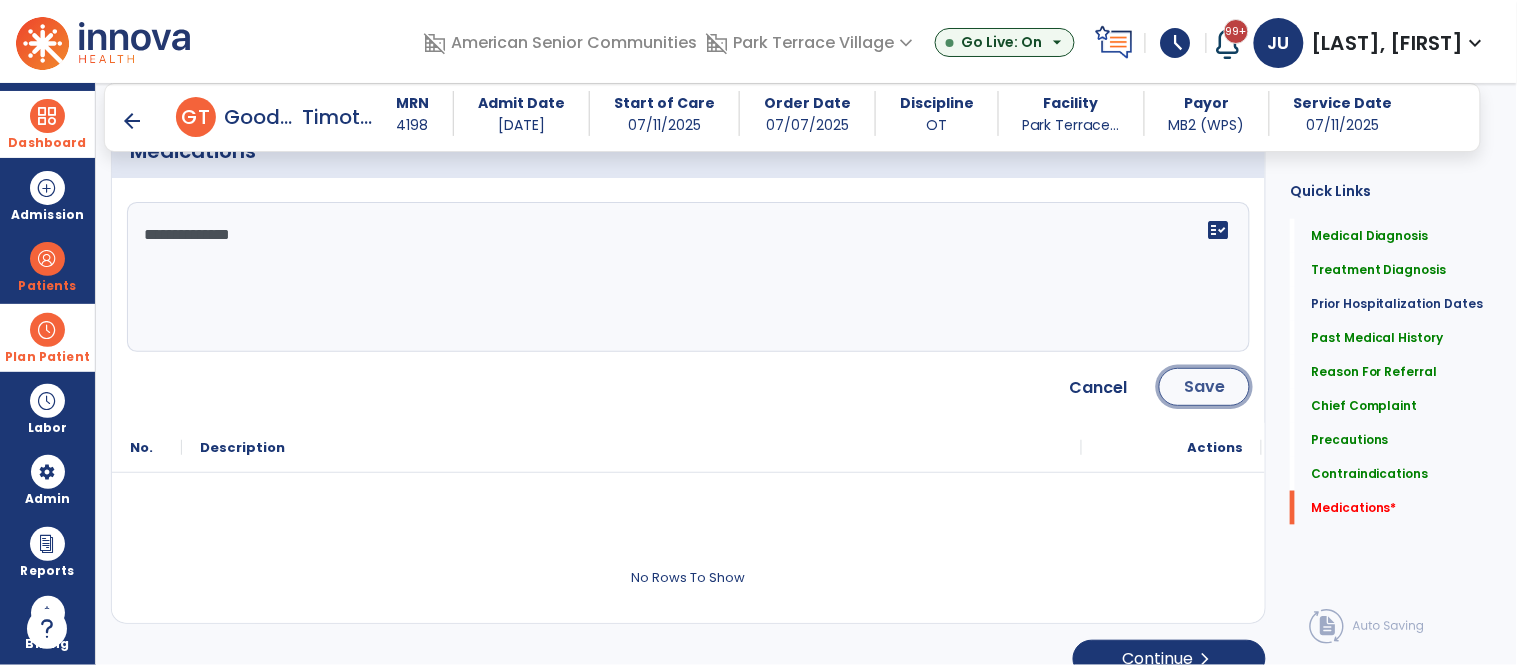 click on "Save" 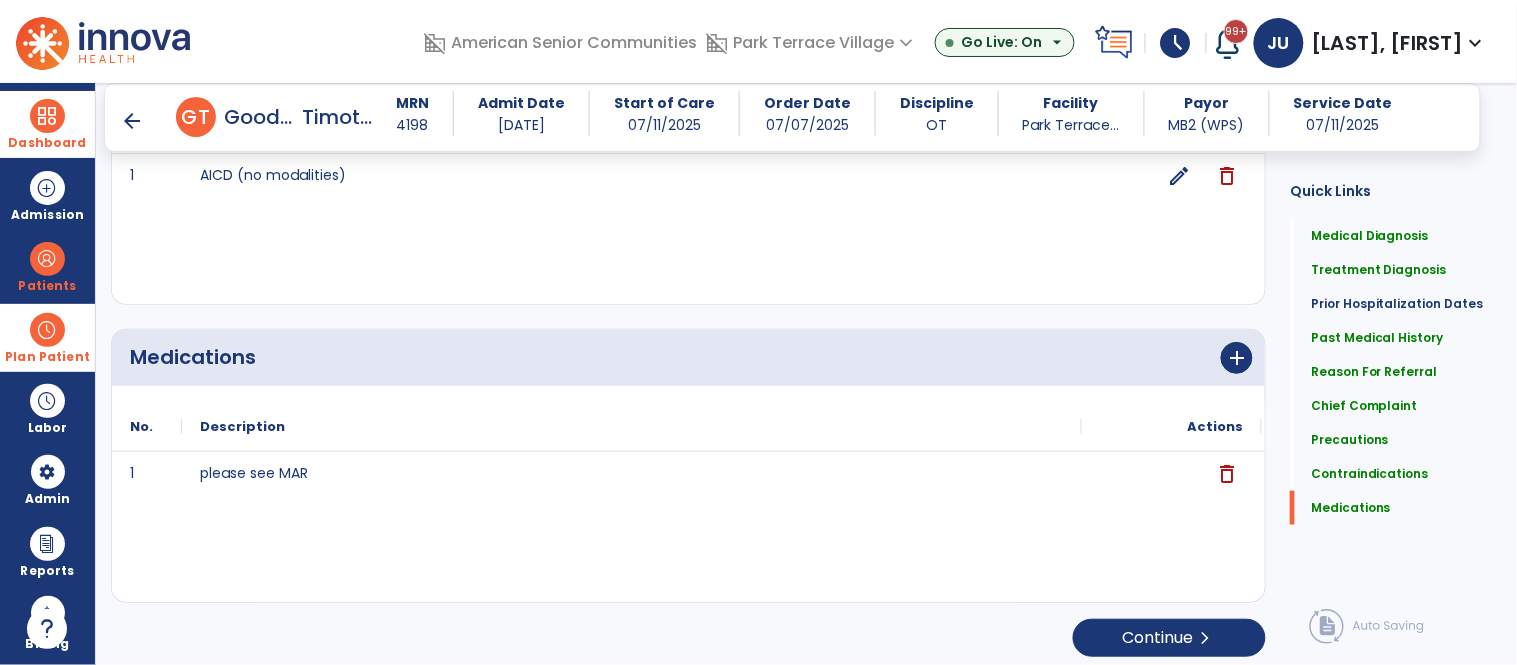 scroll, scrollTop: 2275, scrollLeft: 0, axis: vertical 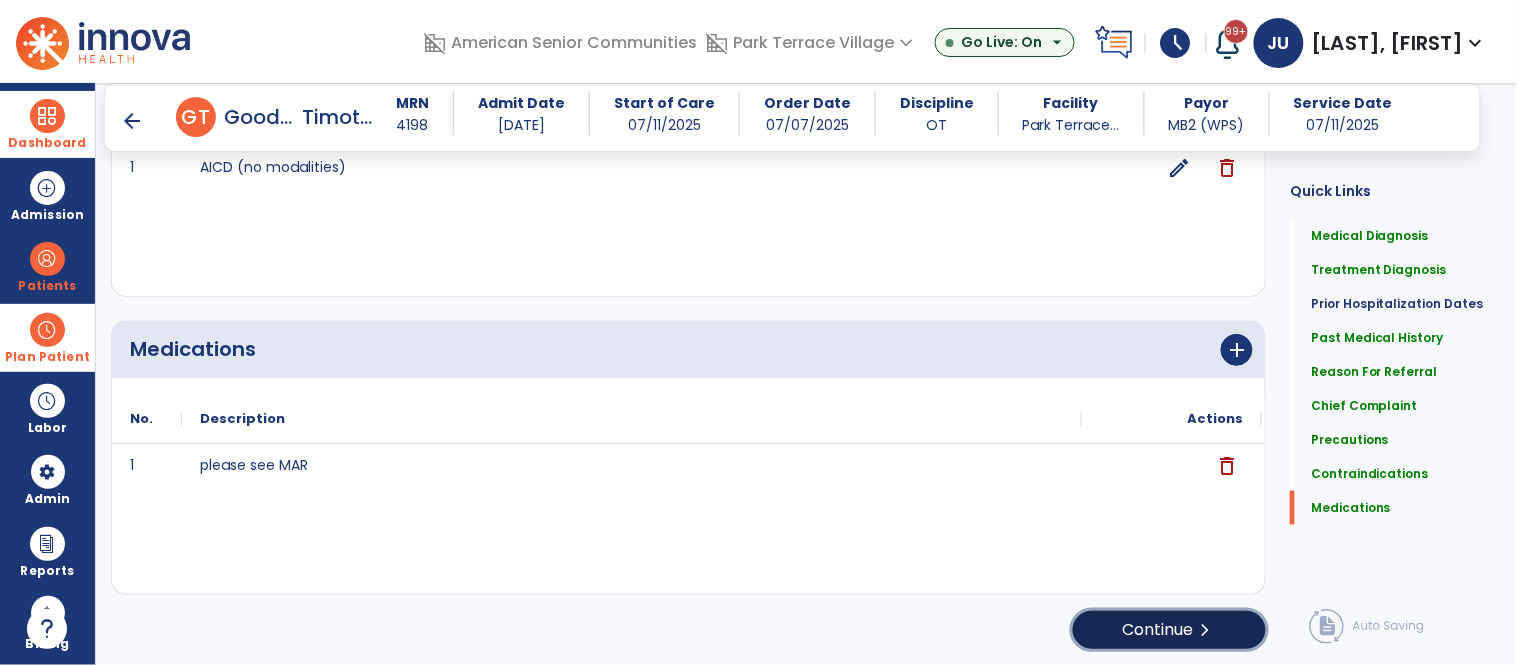 click on "Continue  chevron_right" 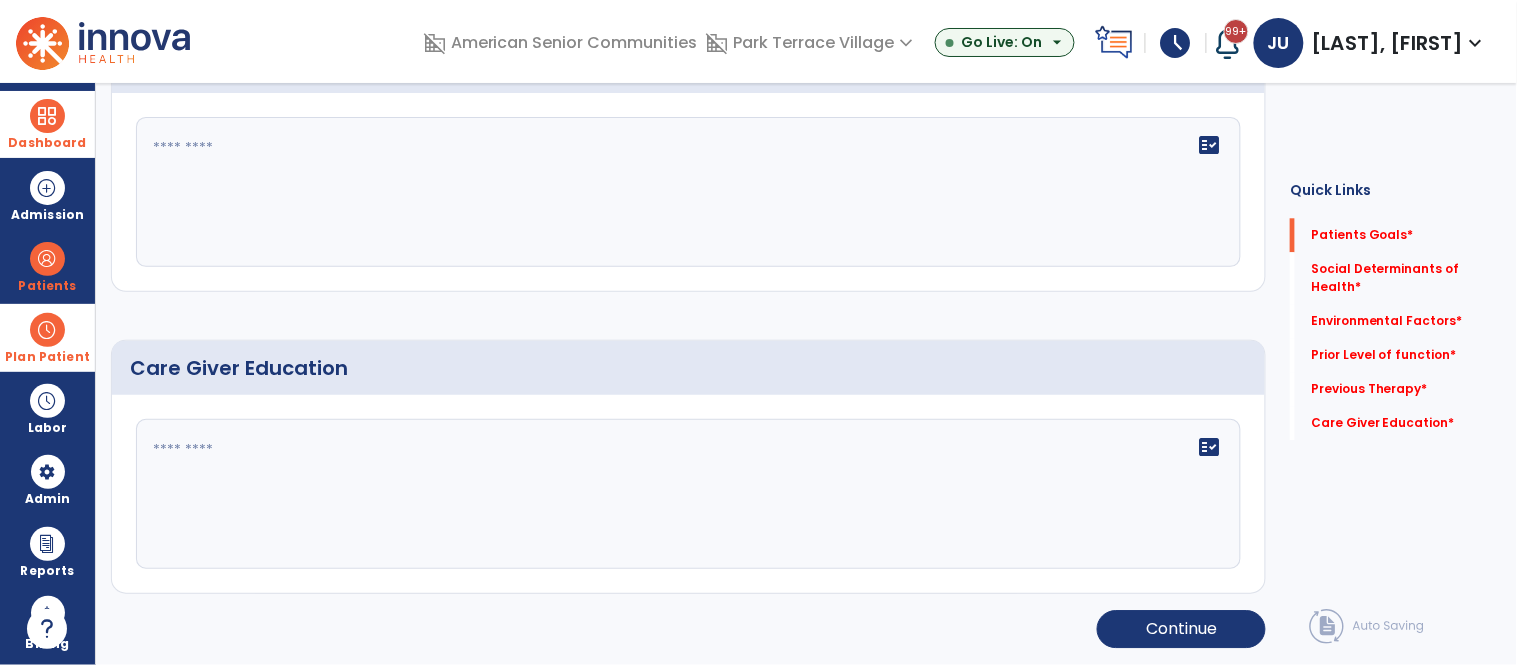 scroll, scrollTop: 38, scrollLeft: 0, axis: vertical 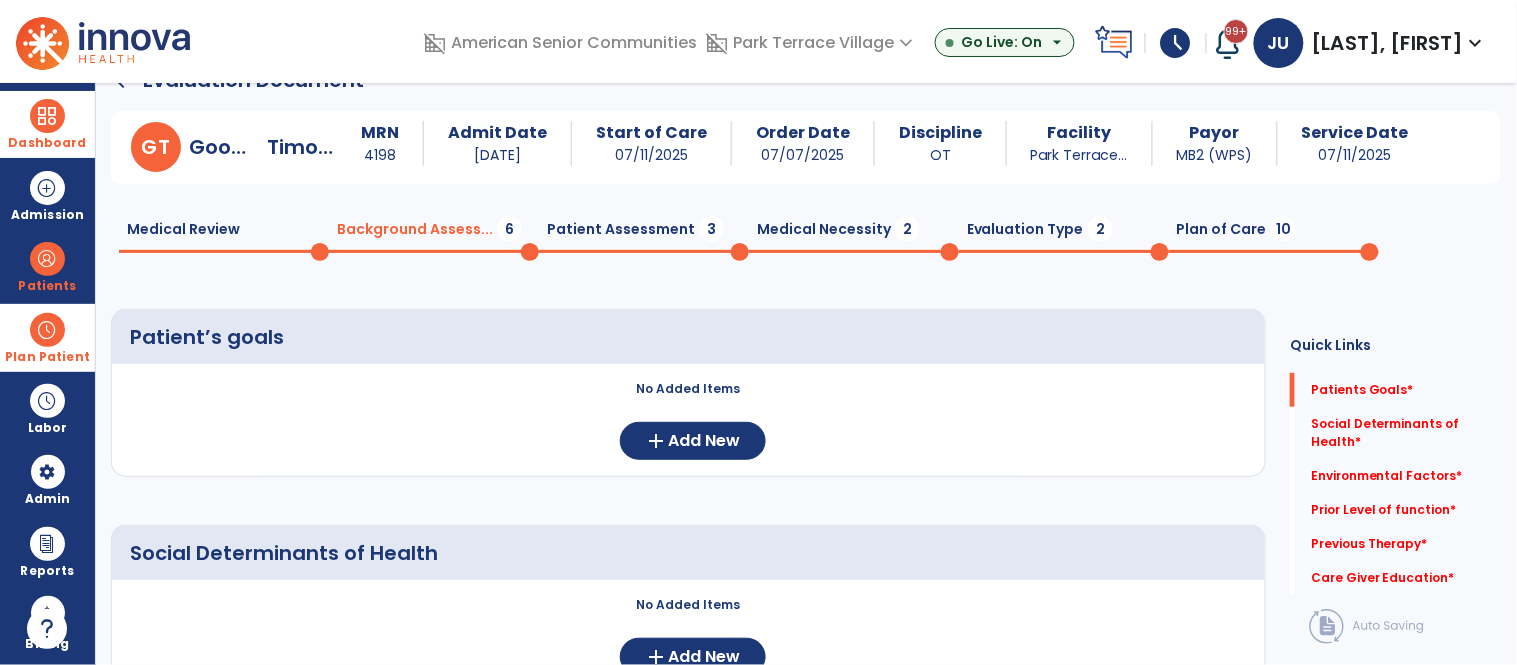 click on "Evaluation Type  2" 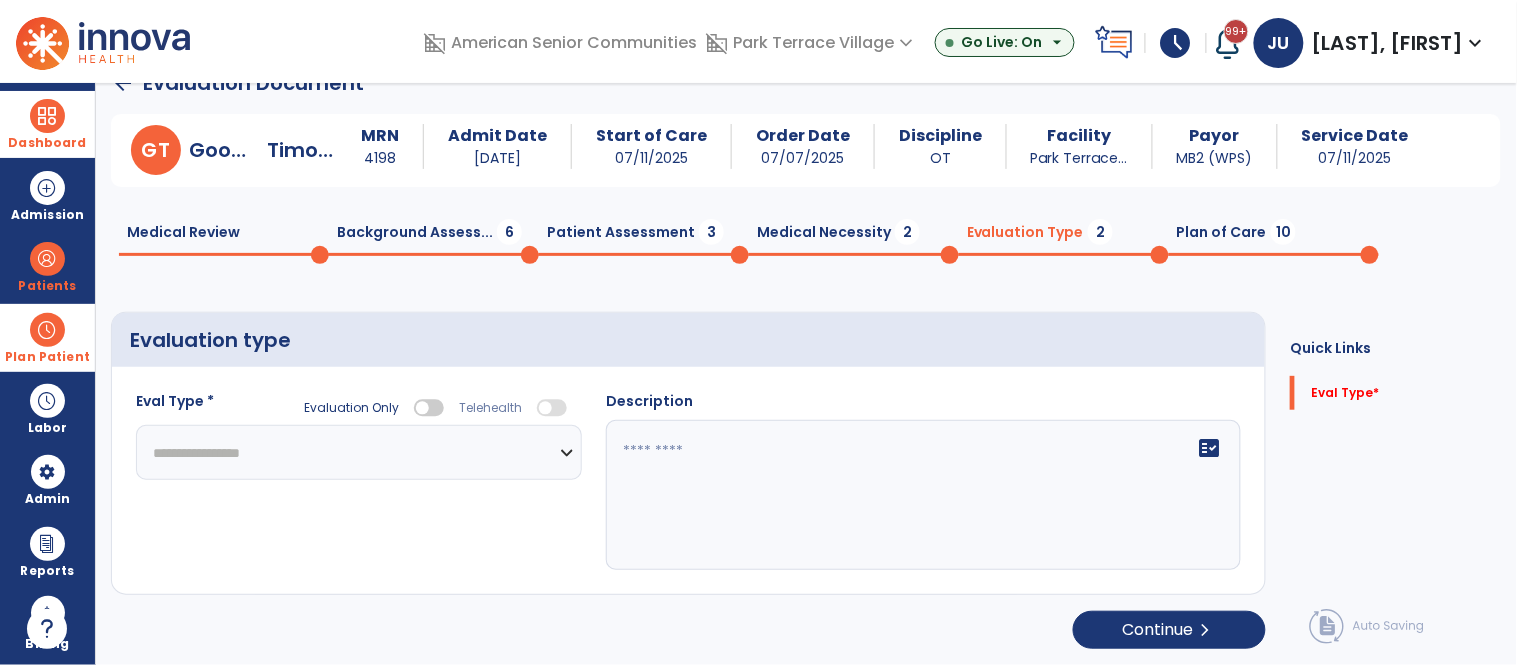 scroll, scrollTop: 35, scrollLeft: 0, axis: vertical 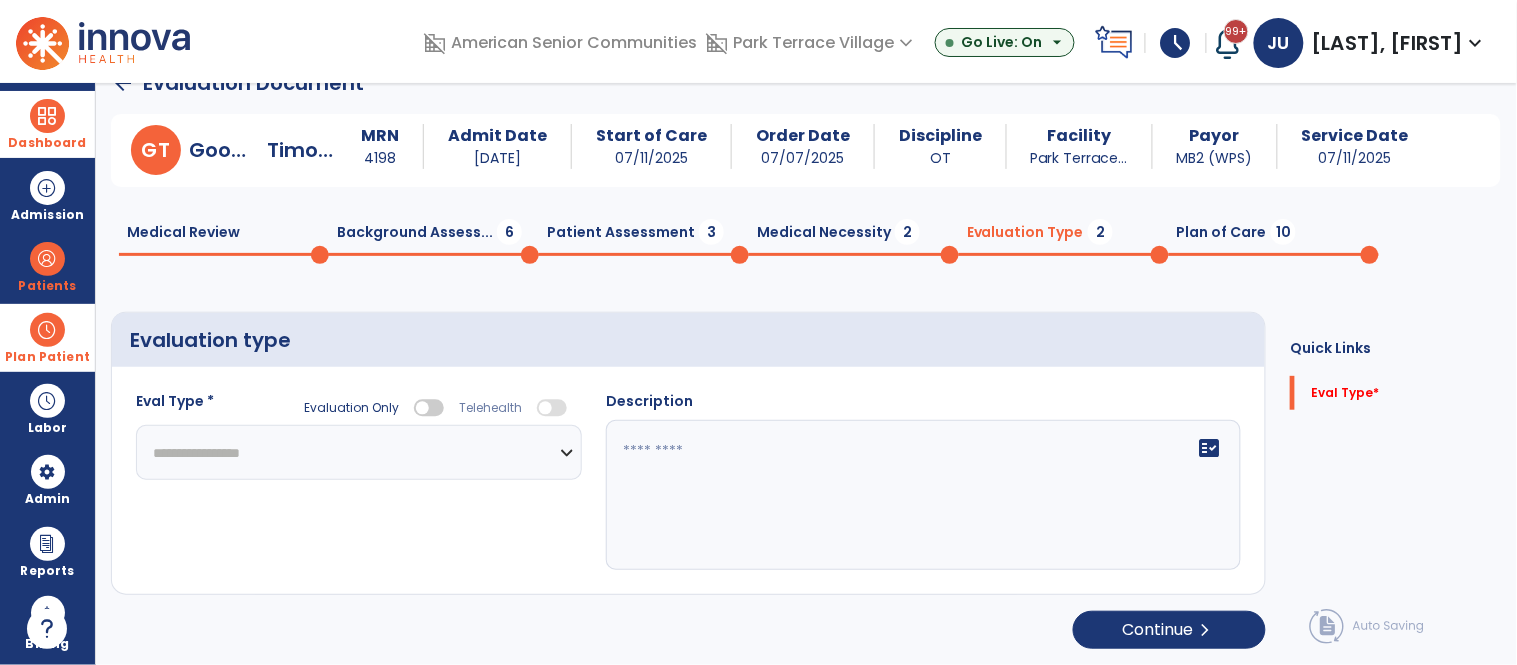 select on "**********" 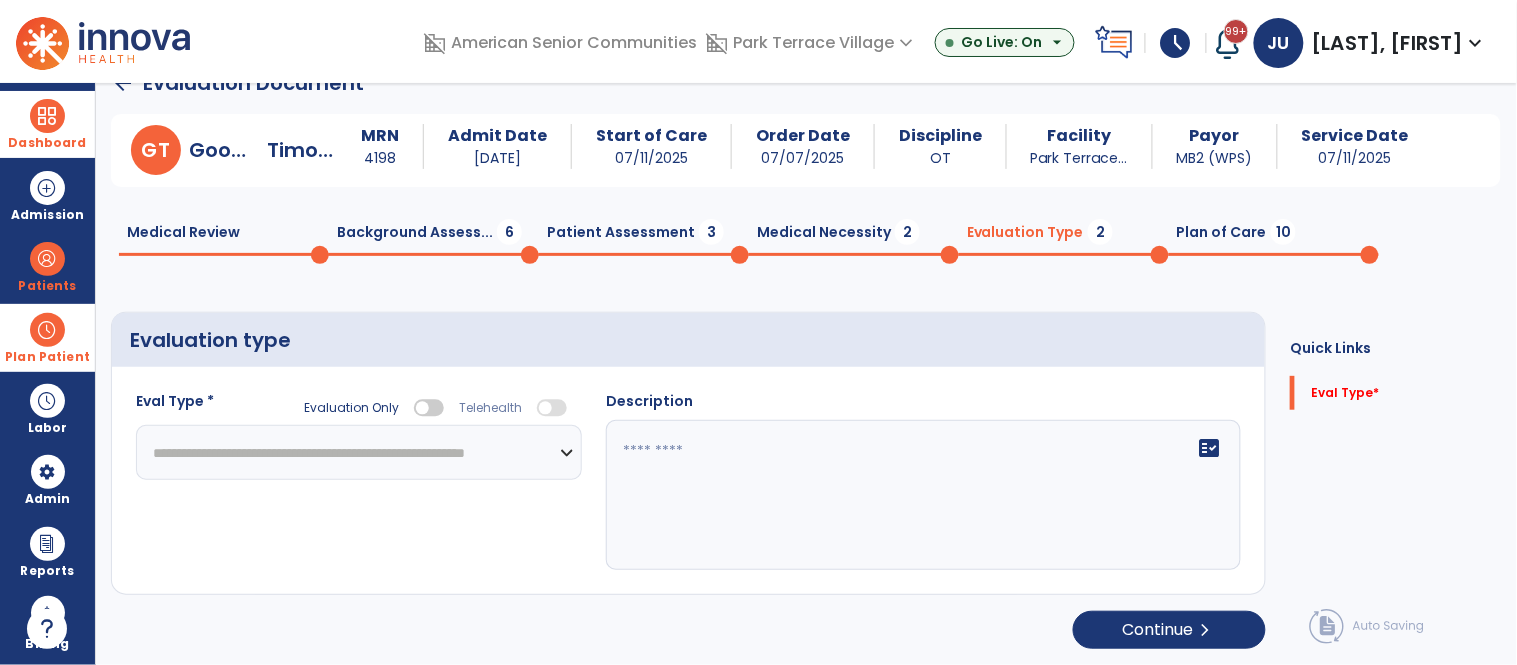 click on "**********" 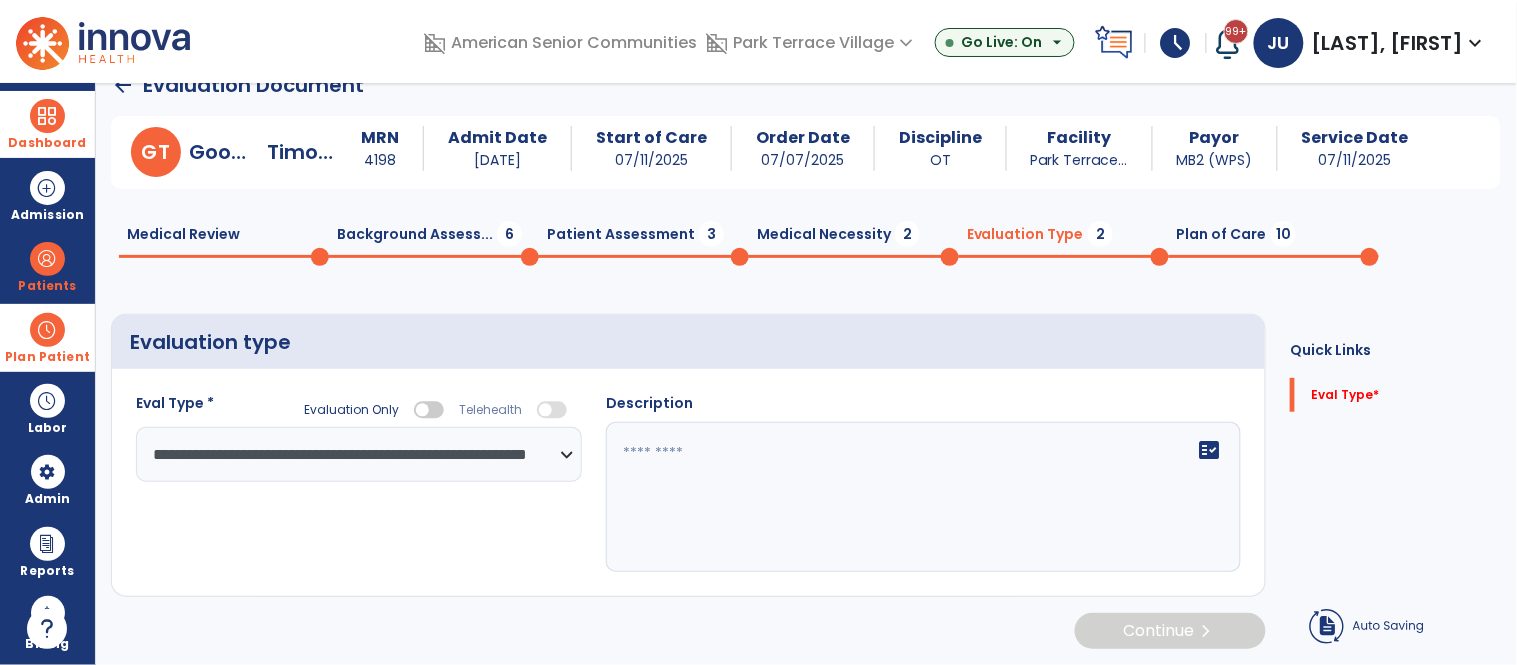 click on "fact_check" 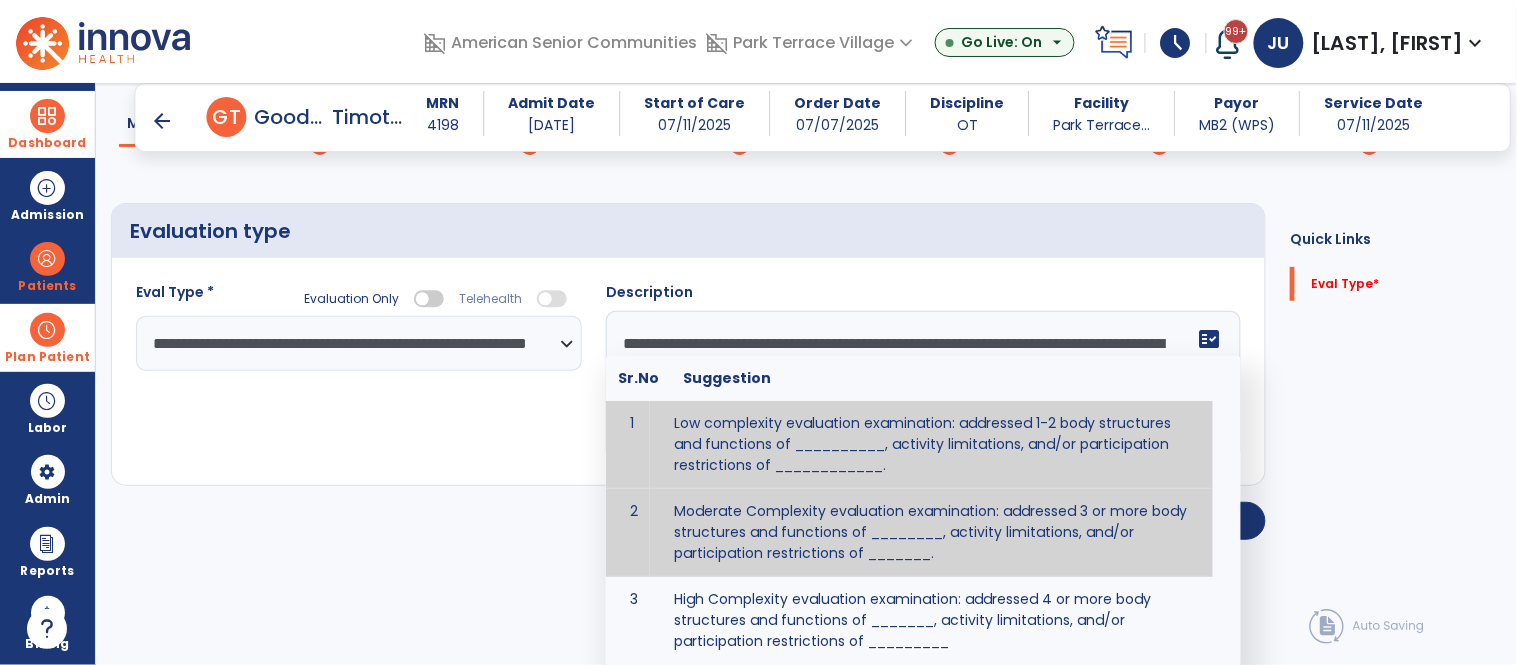 scroll, scrollTop: 16, scrollLeft: 0, axis: vertical 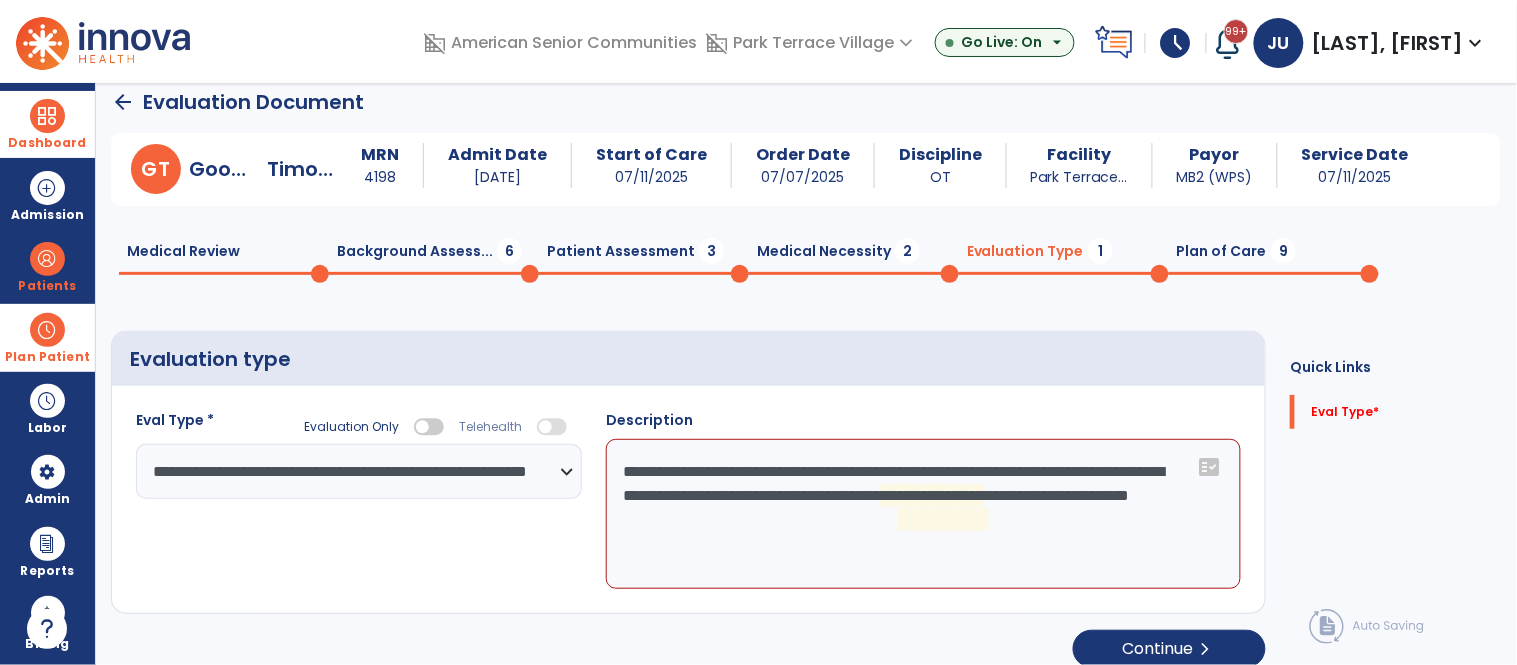 click on "**********" 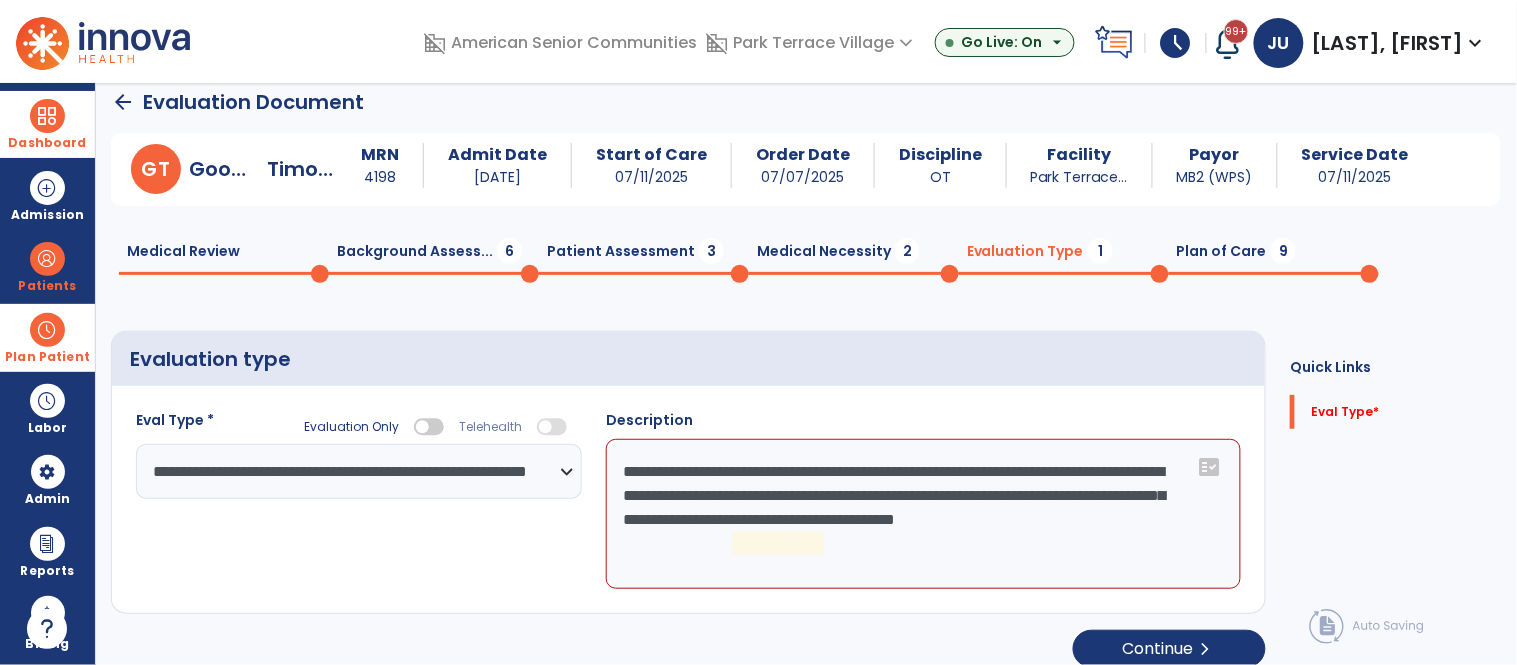 click on "**********" 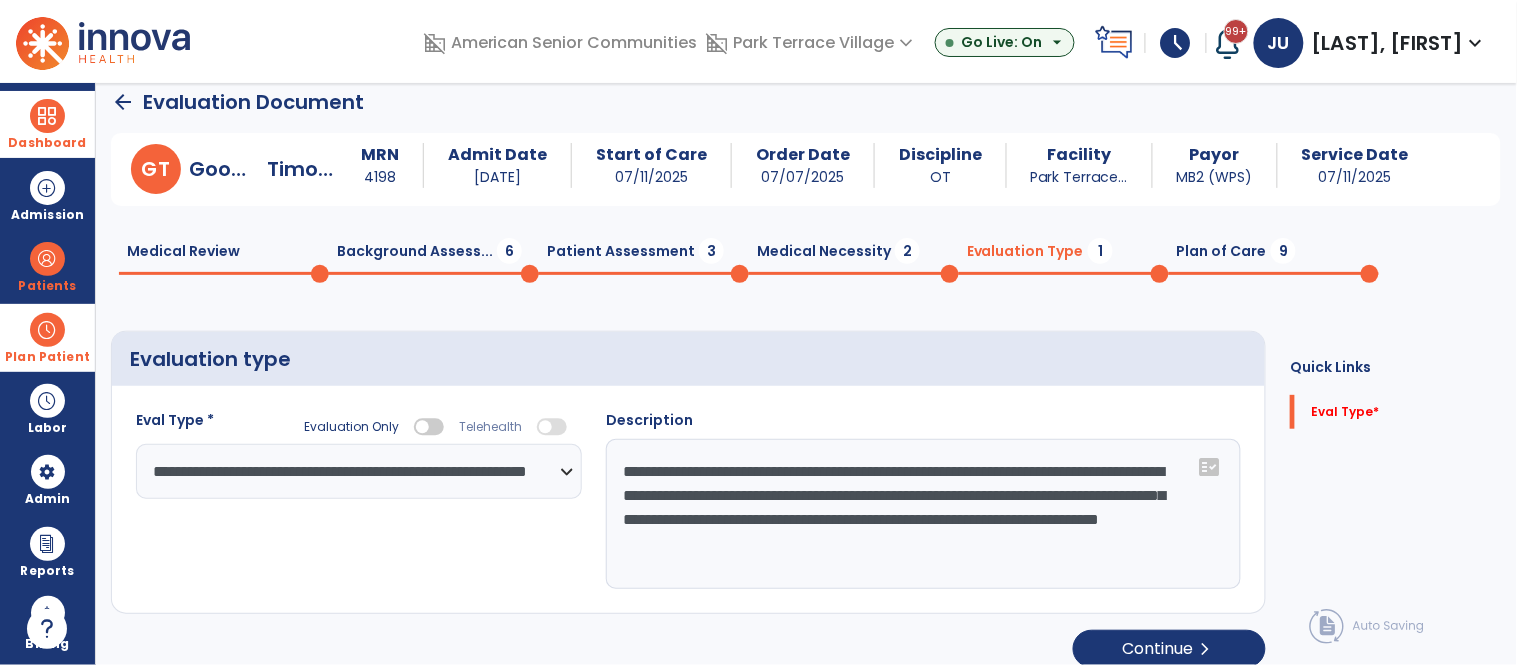 type on "**********" 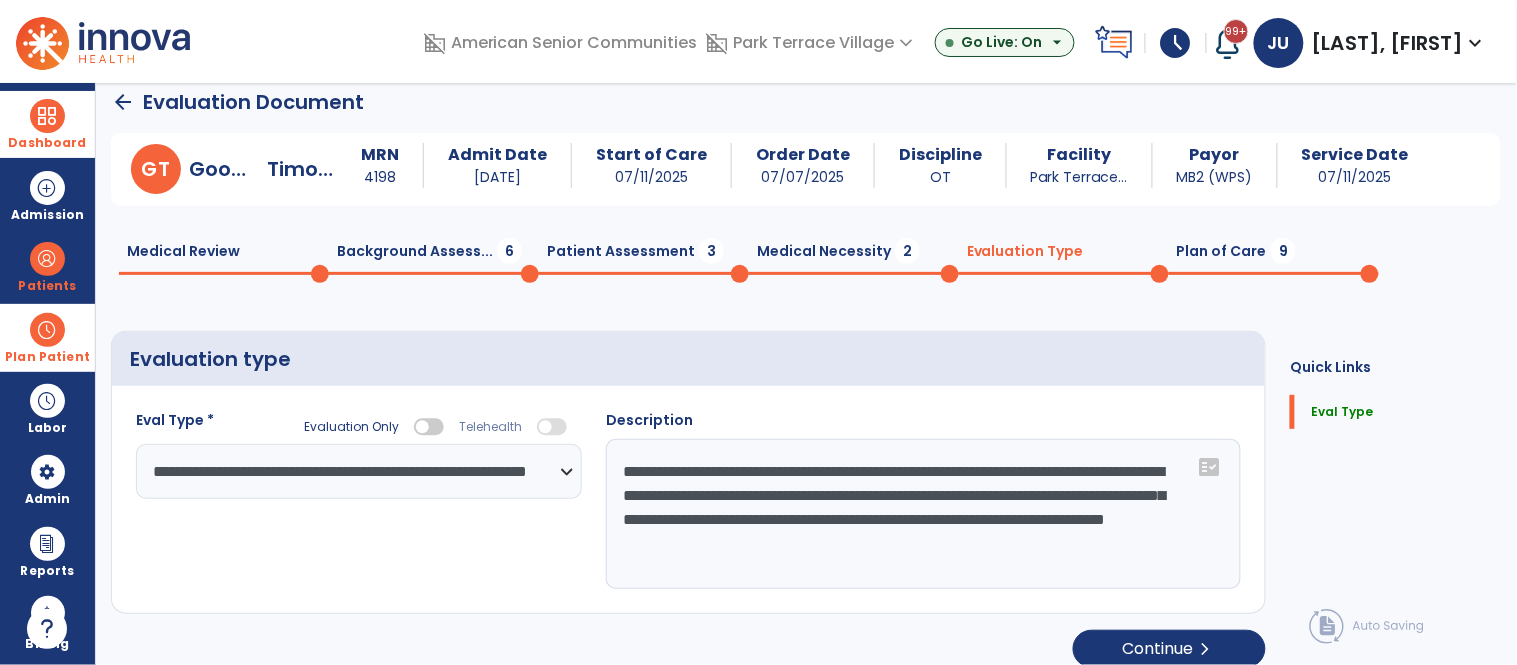 click on "Medical Necessity  2" 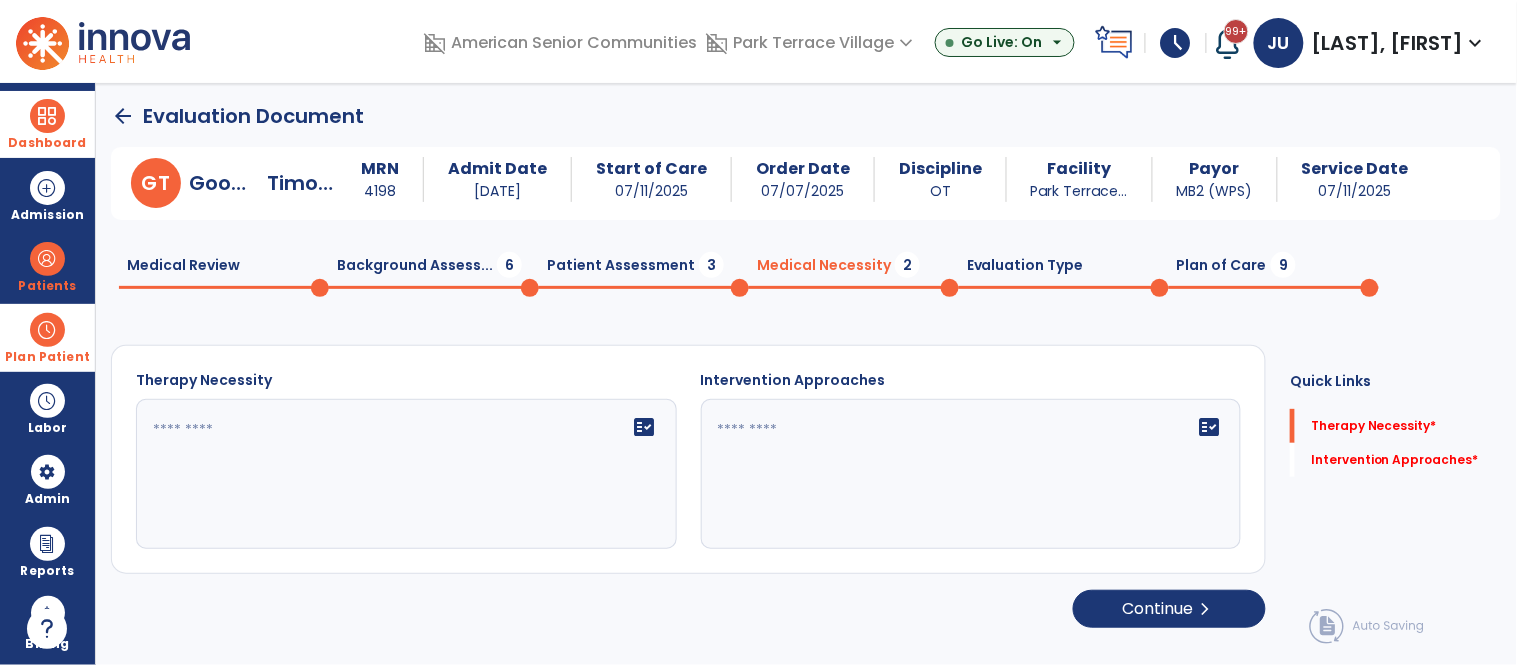 scroll, scrollTop: 1, scrollLeft: 0, axis: vertical 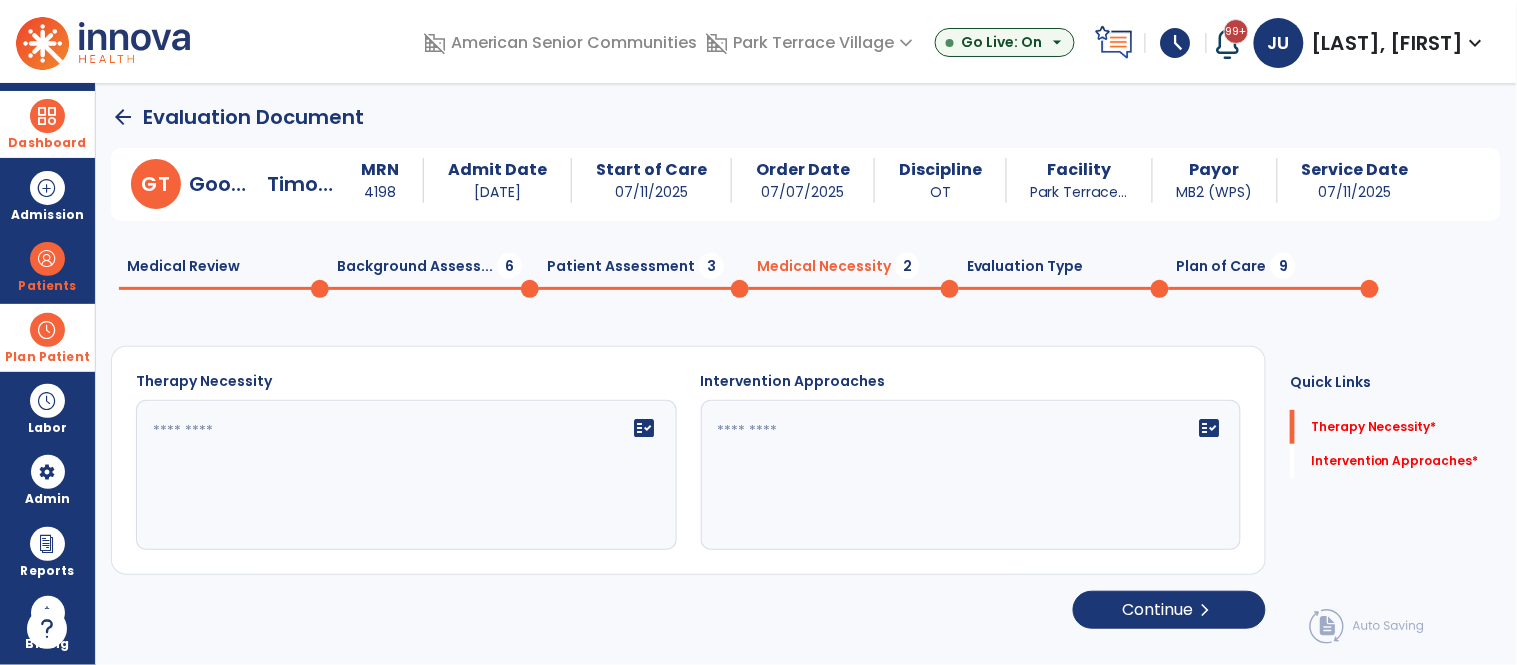 click 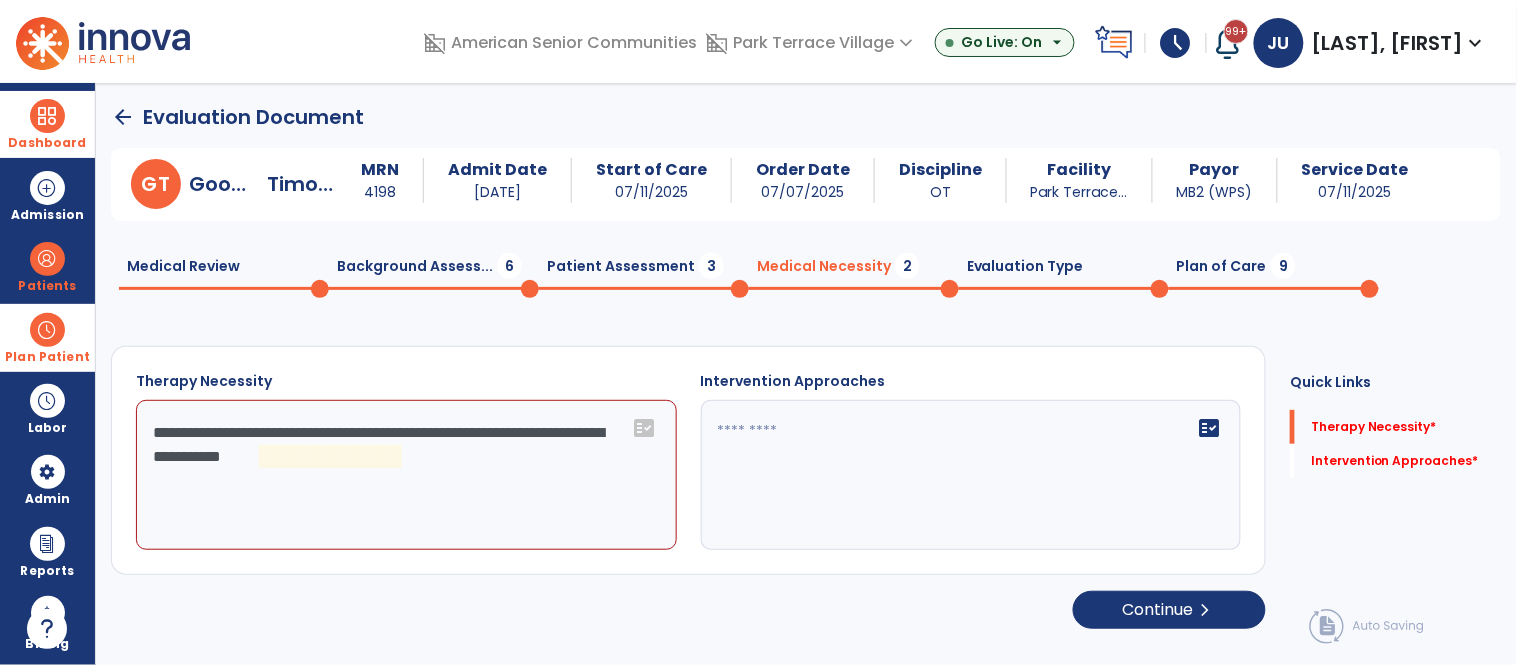 click on "**********" 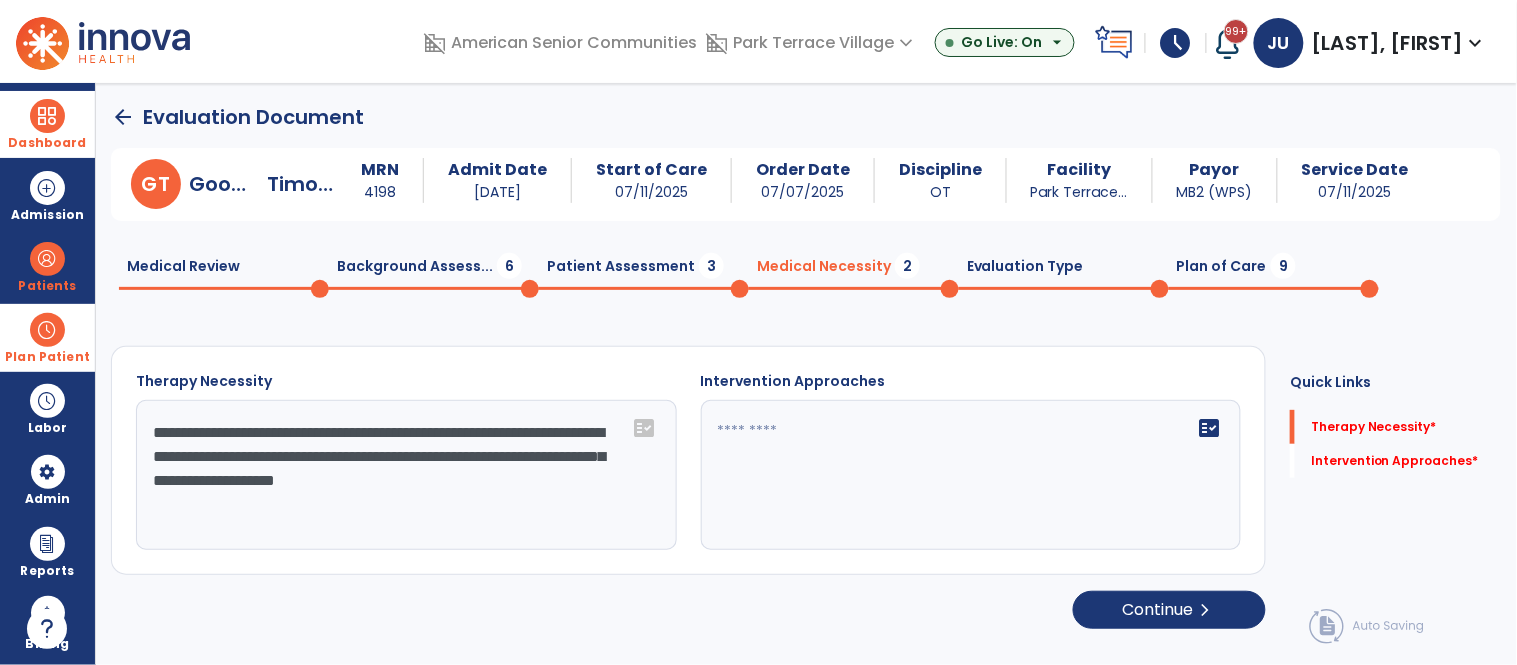 type on "**********" 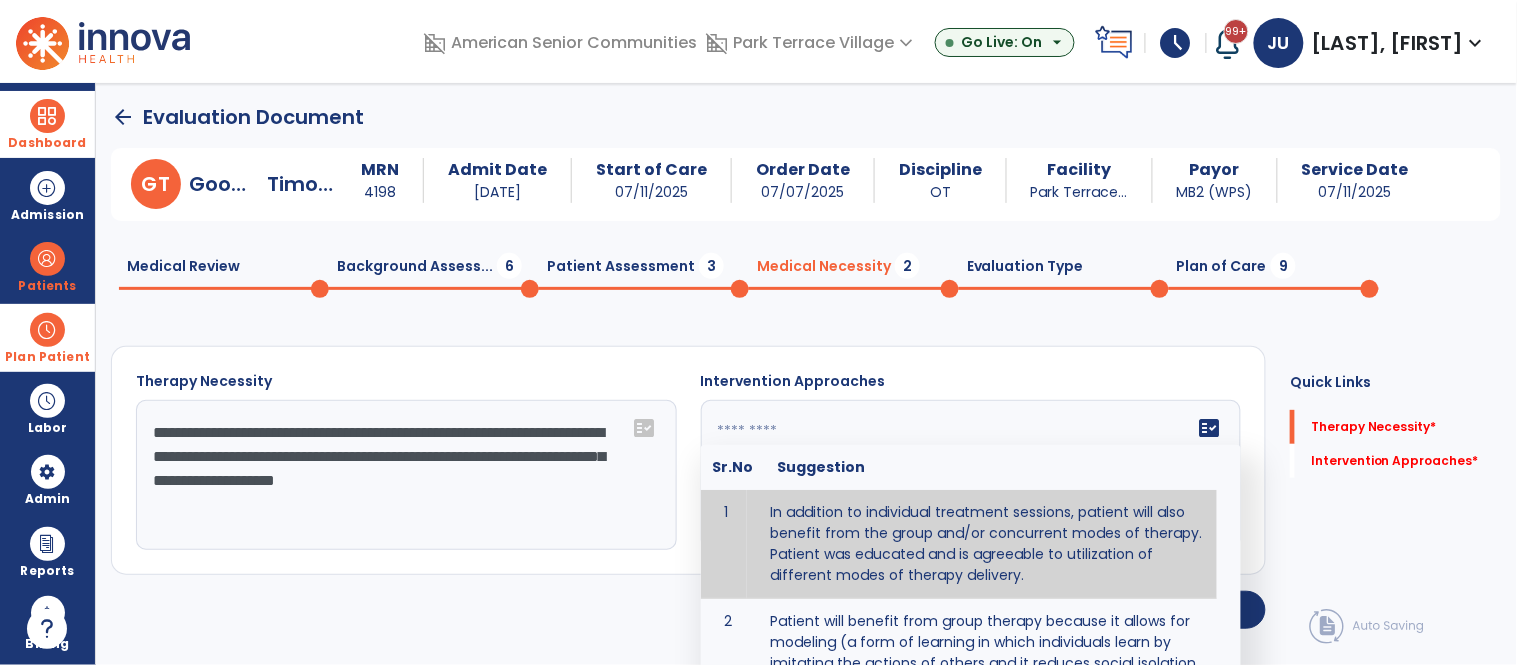 type on "**********" 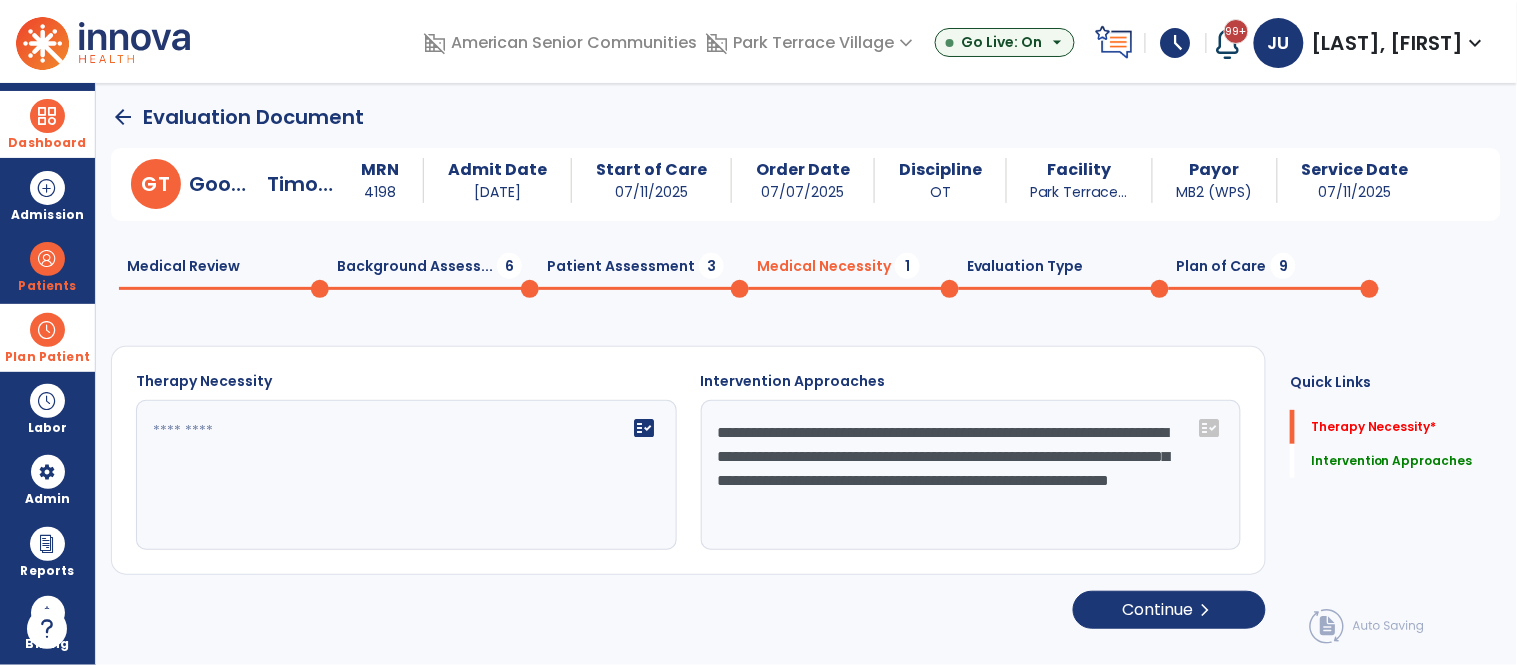 type on "**********" 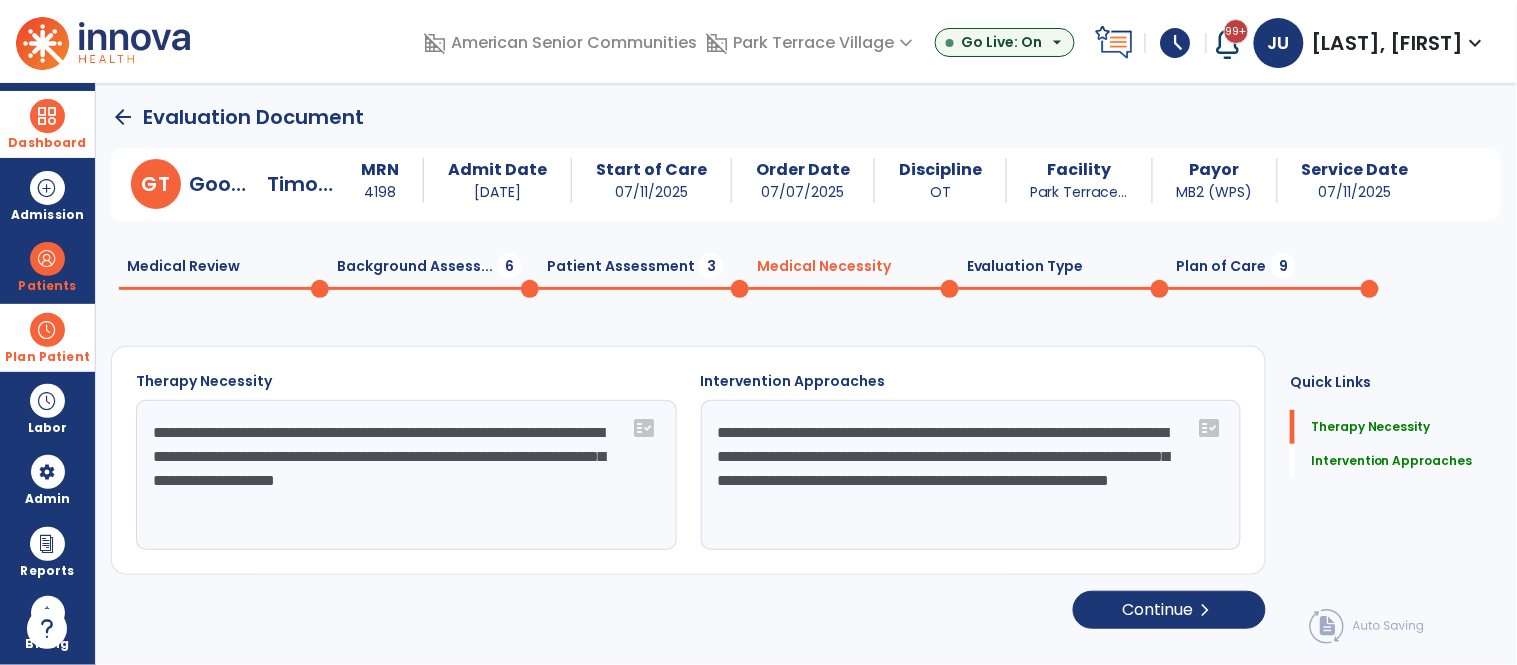 click on "Plan of Care  9" 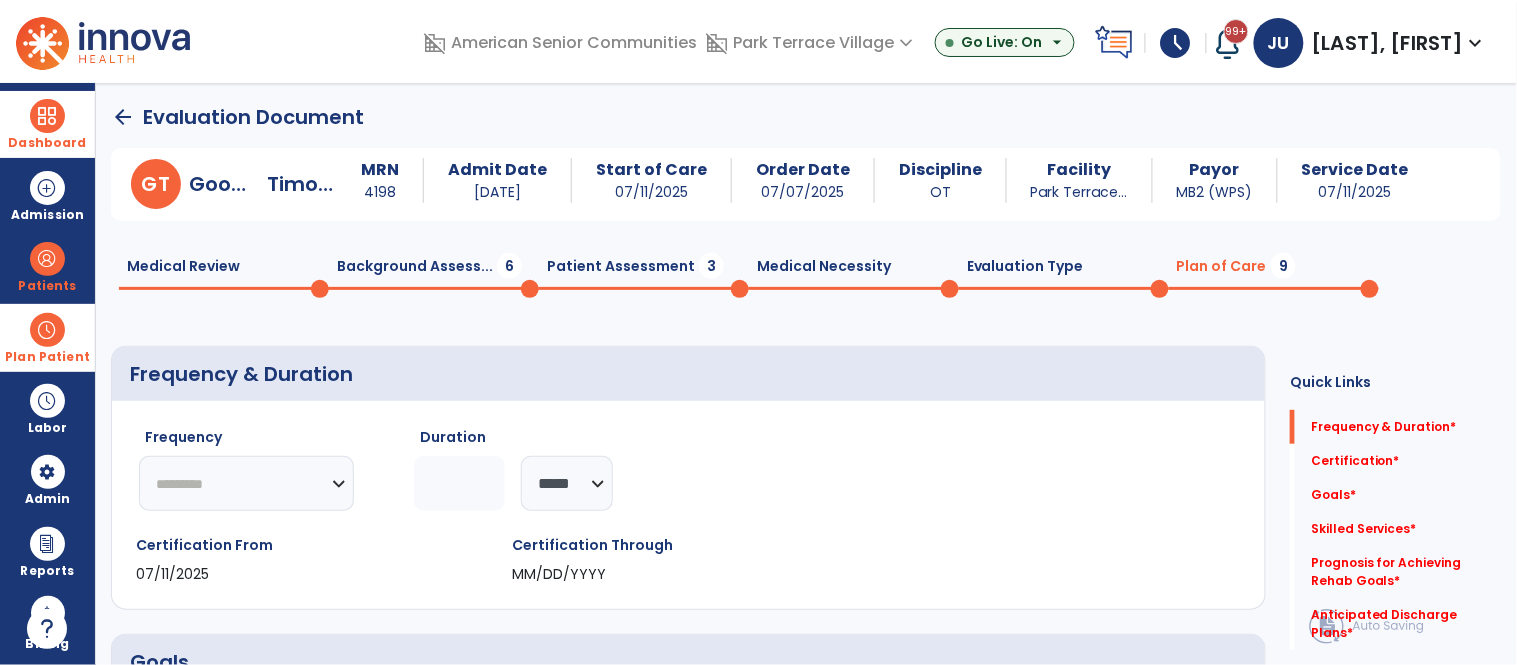 click on "********* ** ** ** ** ** ** **" 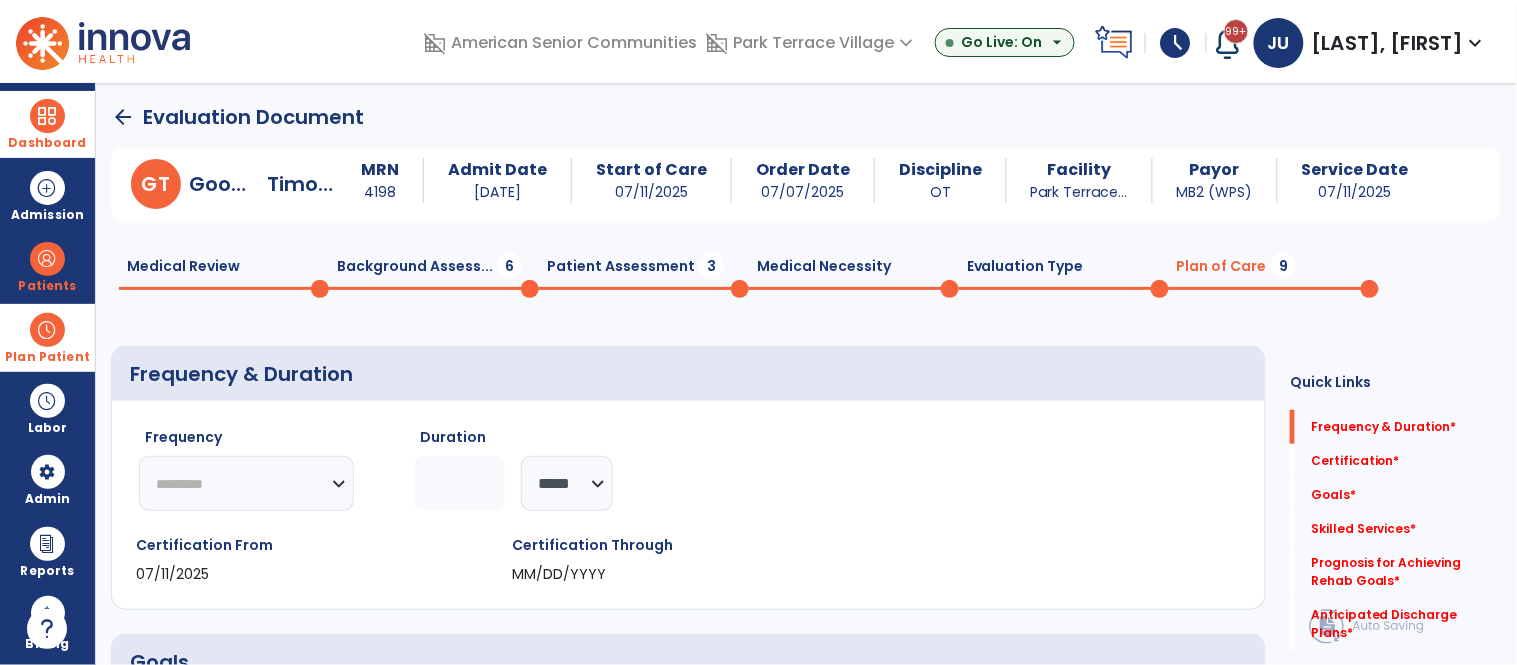 select on "**" 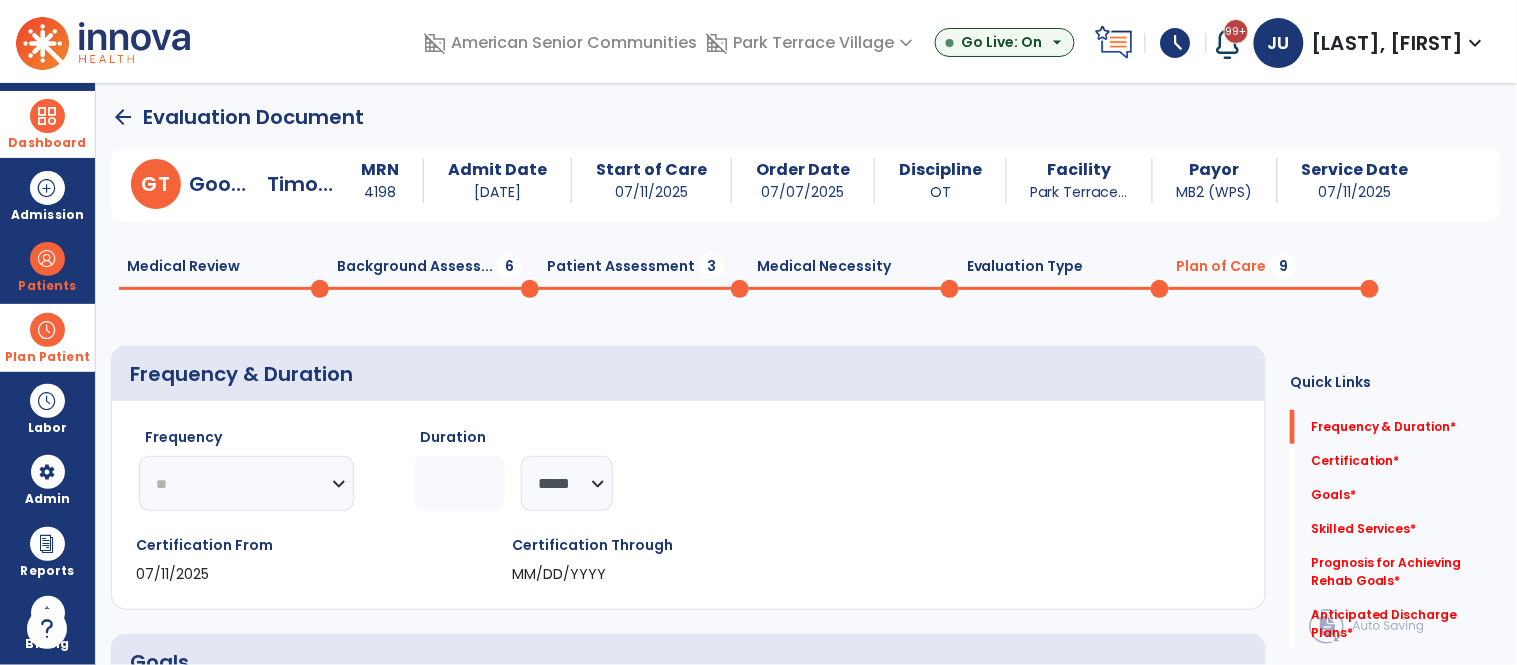 click on "********* ** ** ** ** ** ** **" 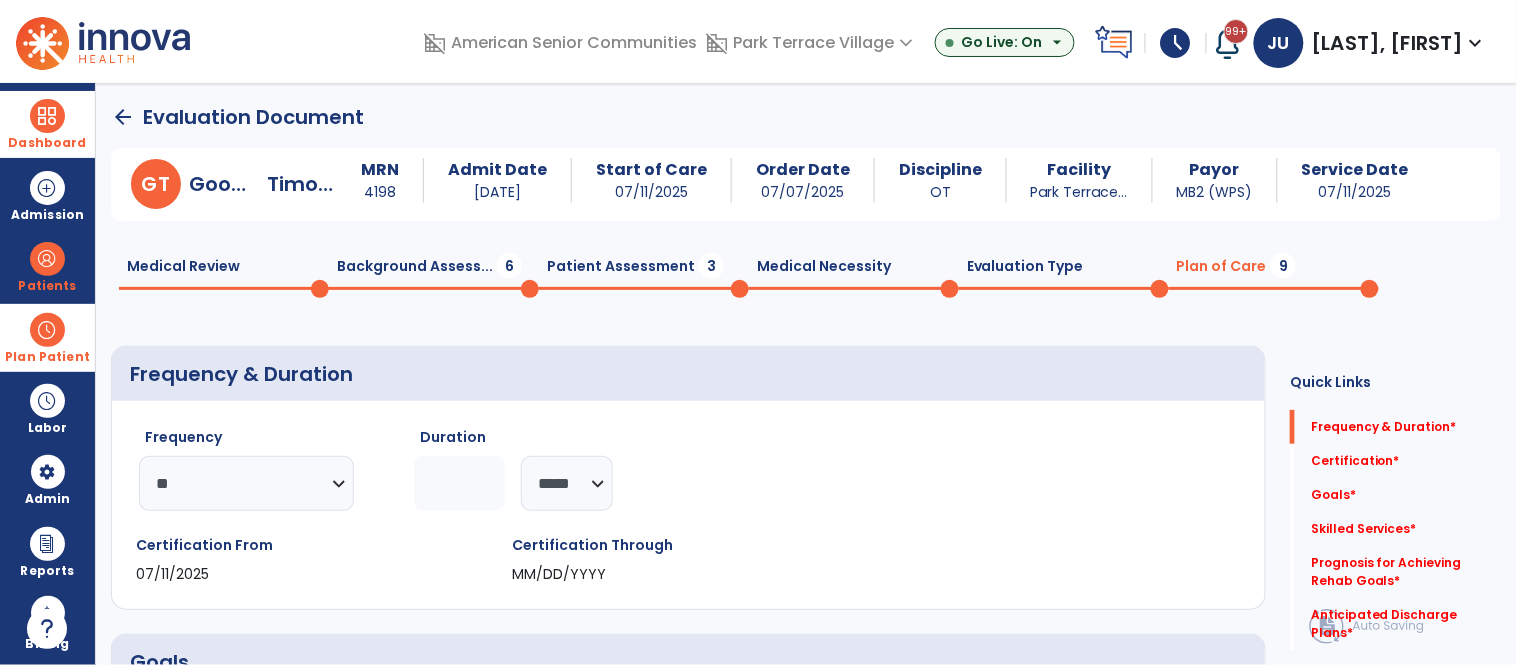 click 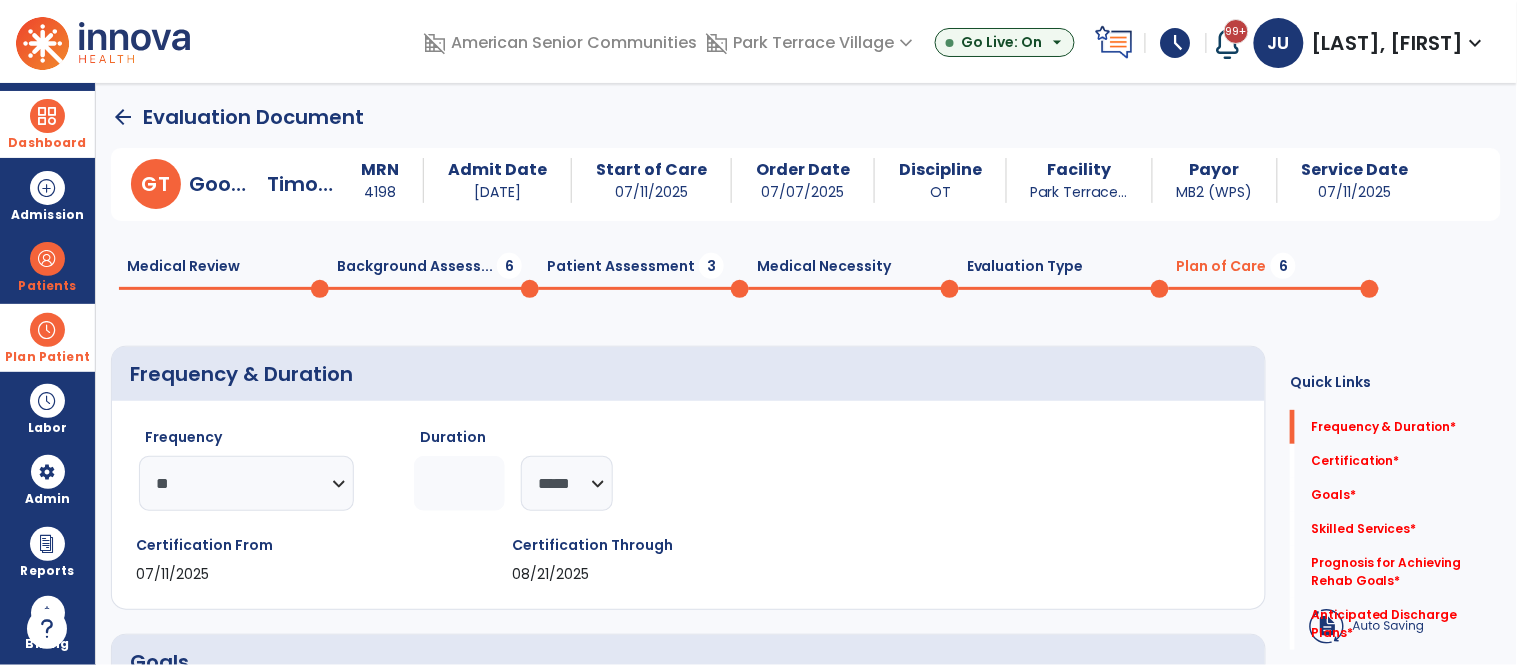 type on "*" 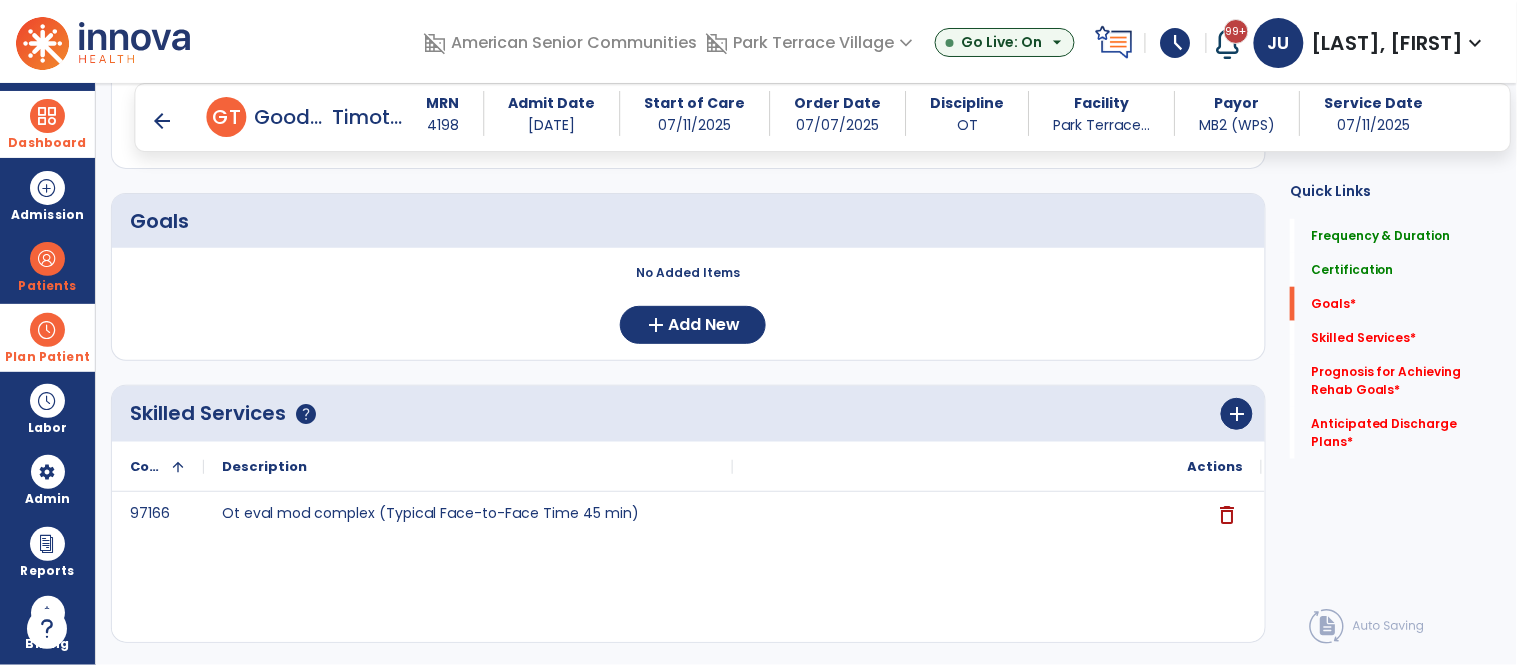 scroll, scrollTop: 430, scrollLeft: 0, axis: vertical 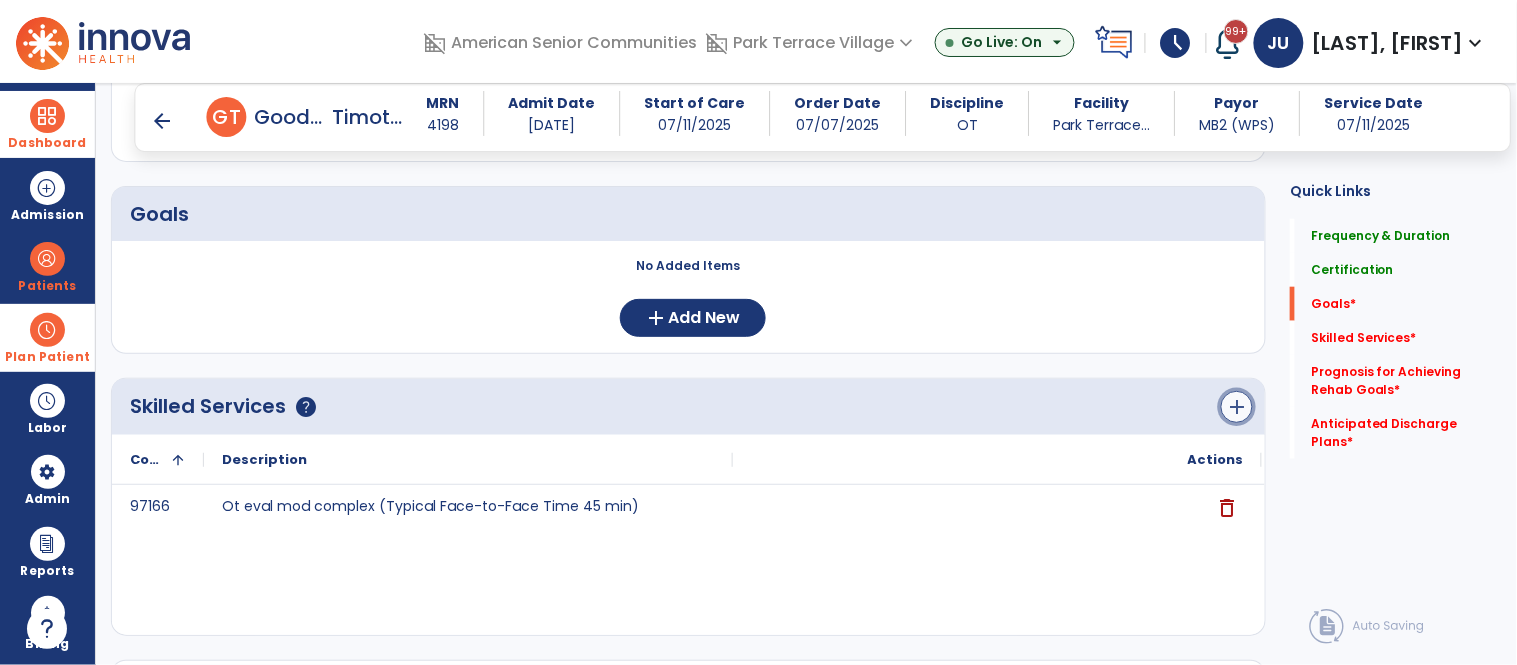 click on "add" 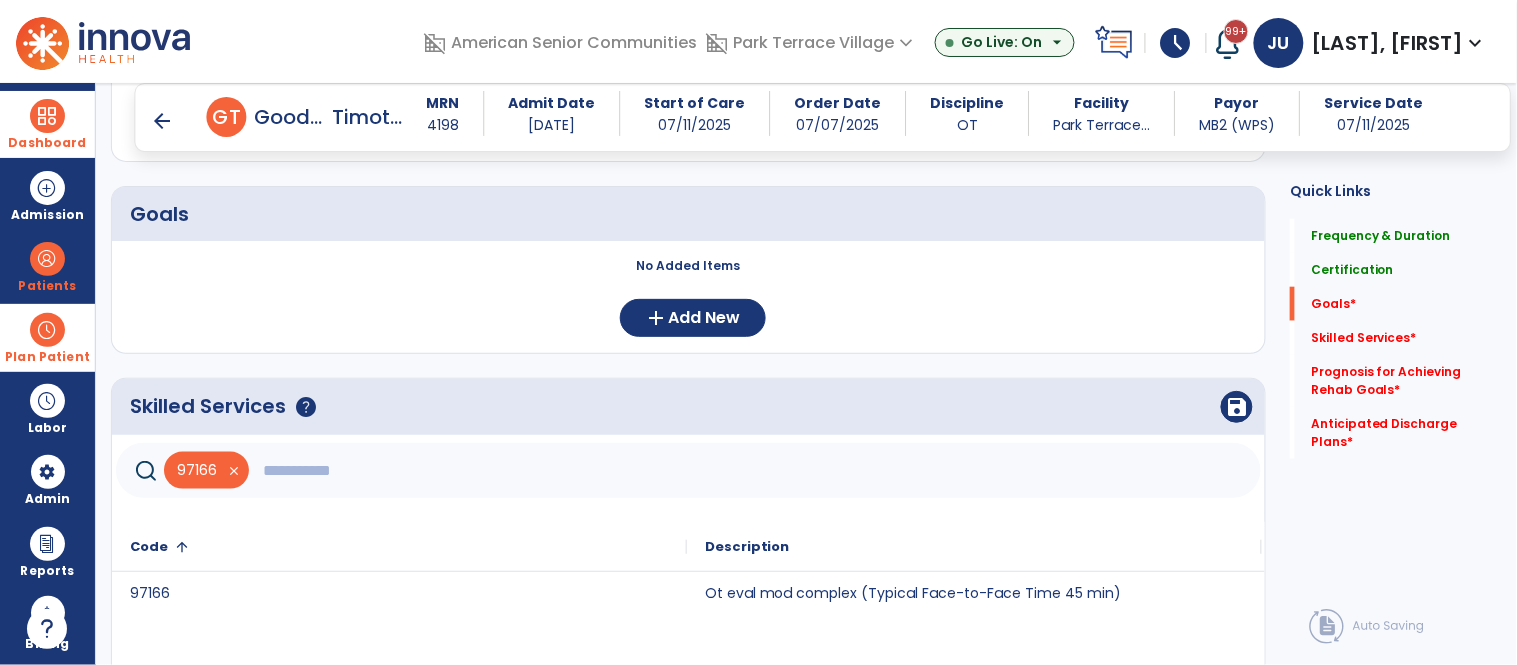 click 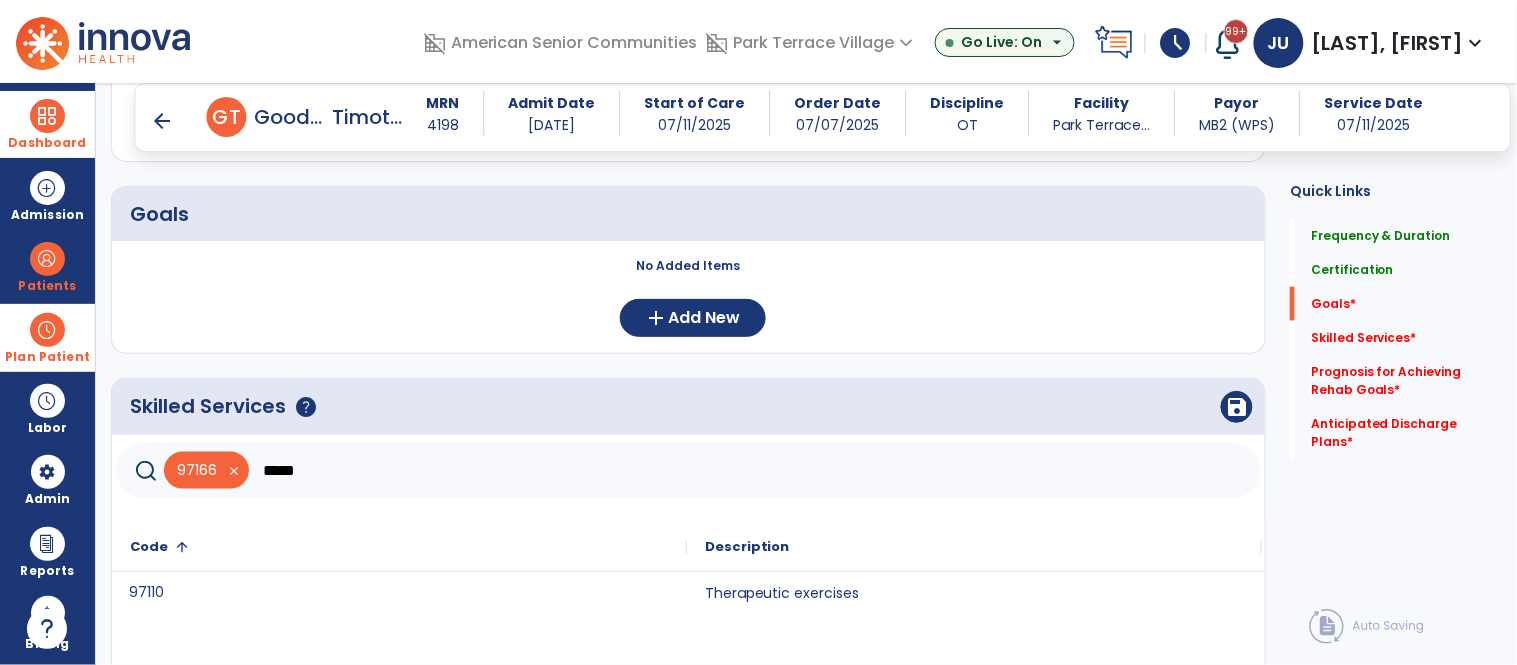 click on "97110" 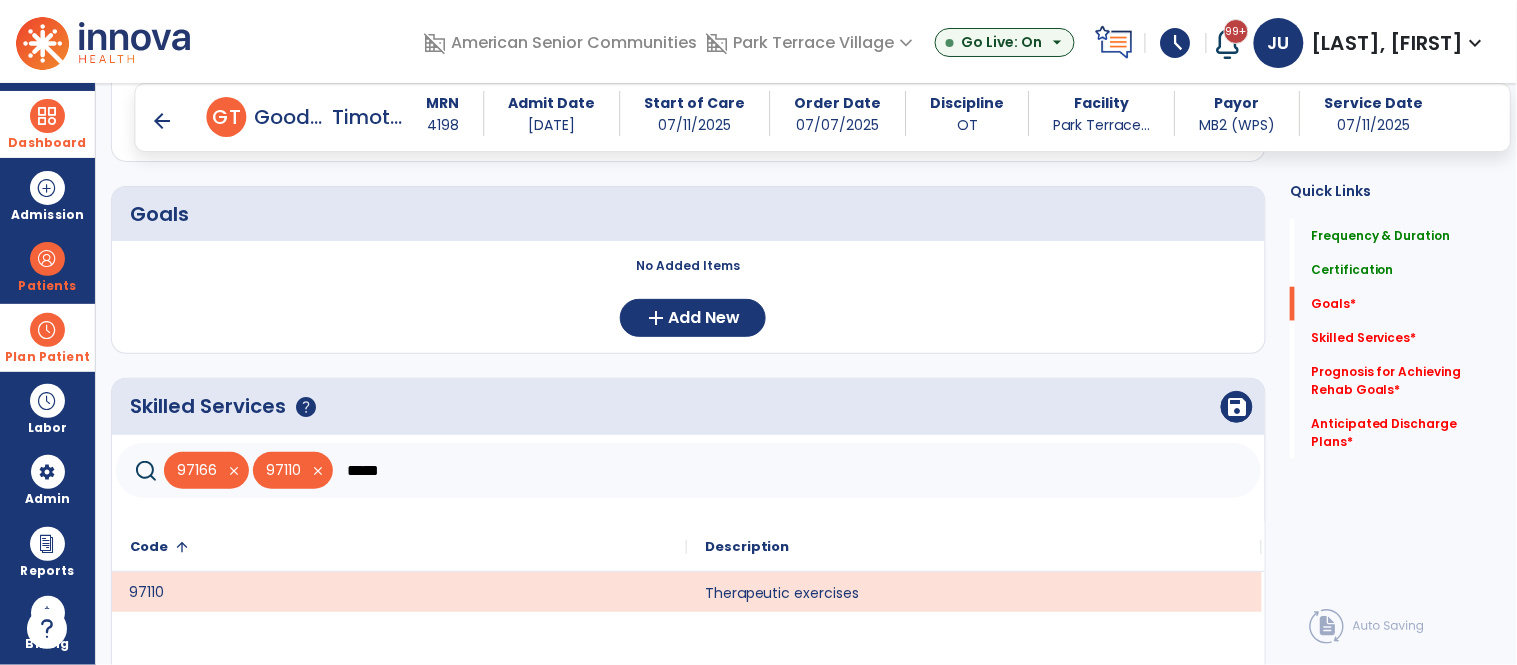 click on "*****" 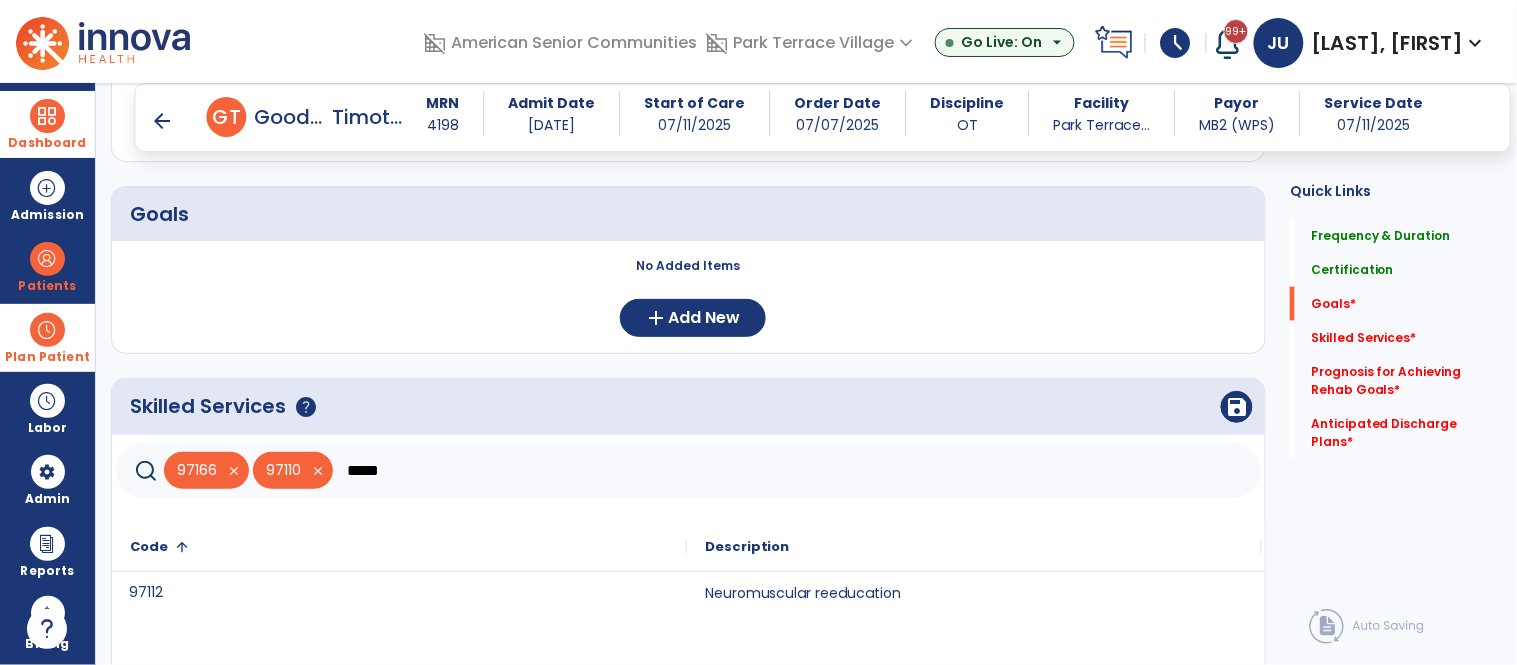 click on "97112" 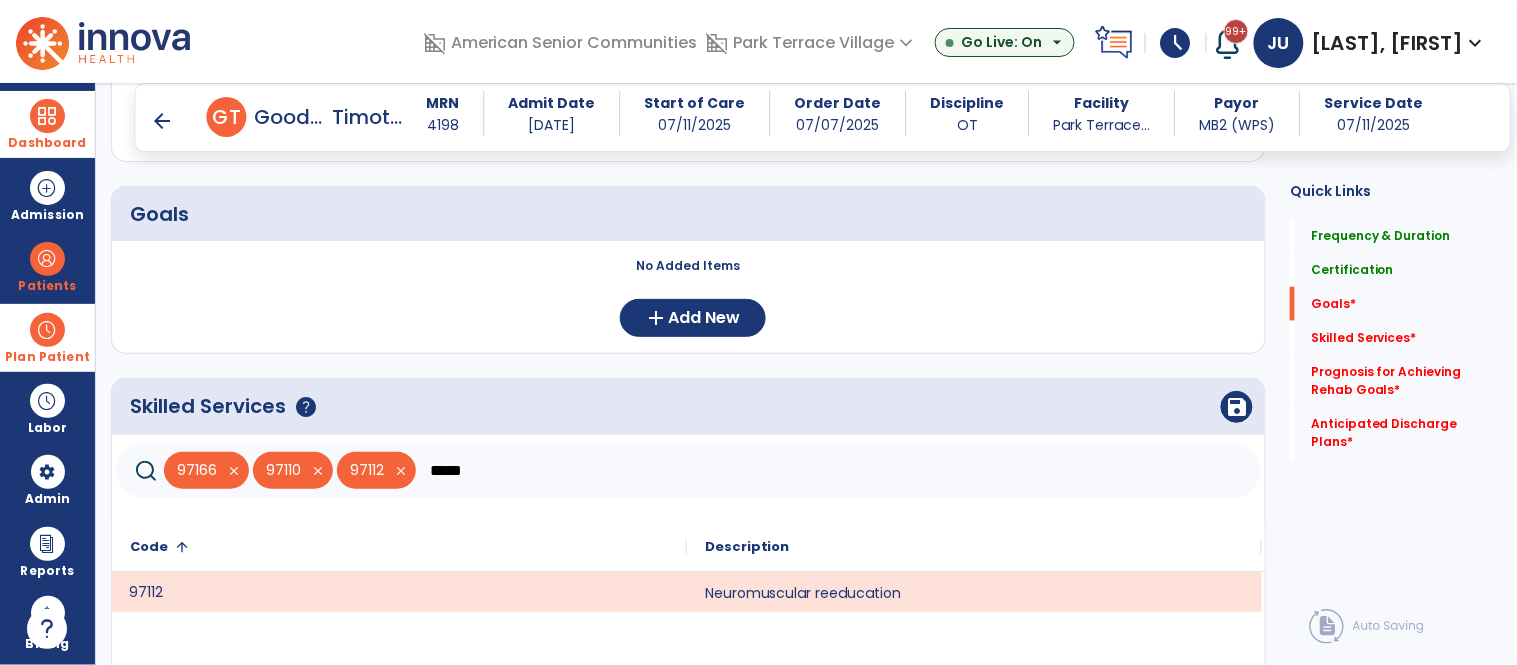 scroll, scrollTop: 386, scrollLeft: 0, axis: vertical 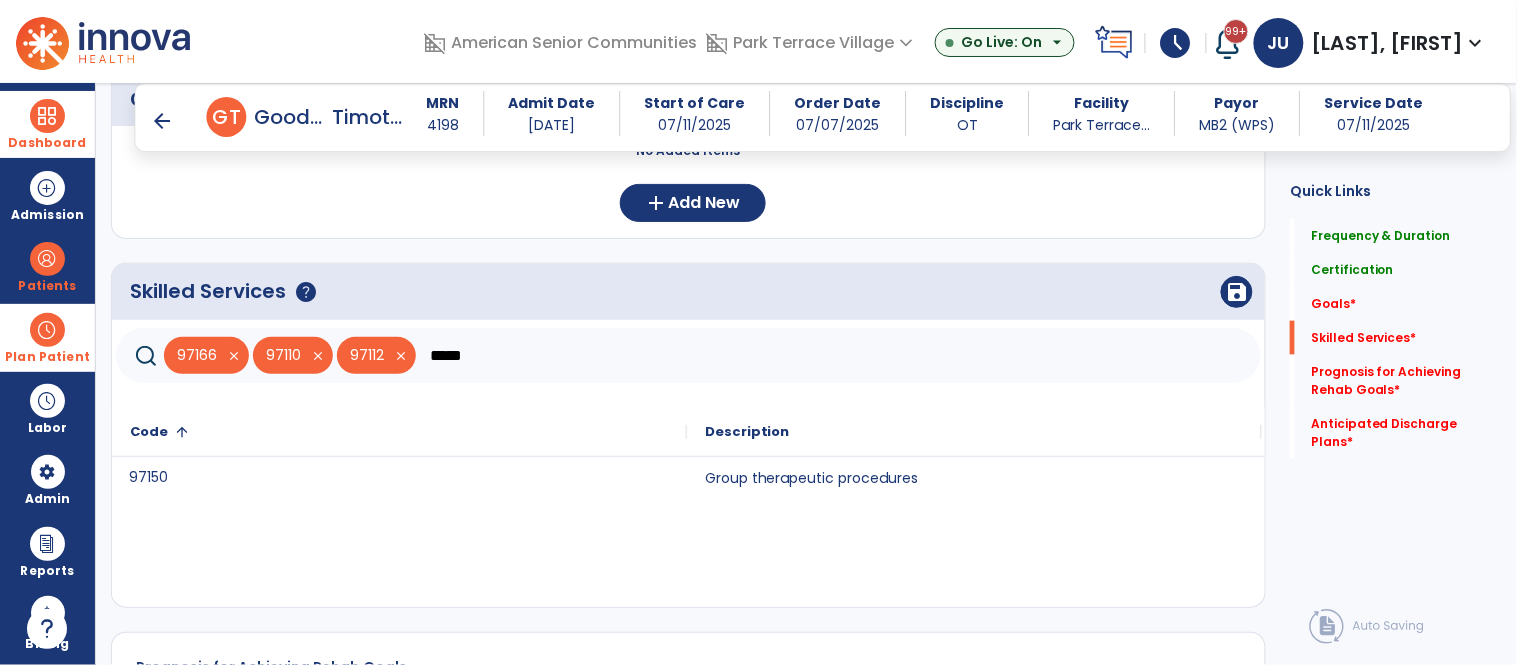click on "97150" 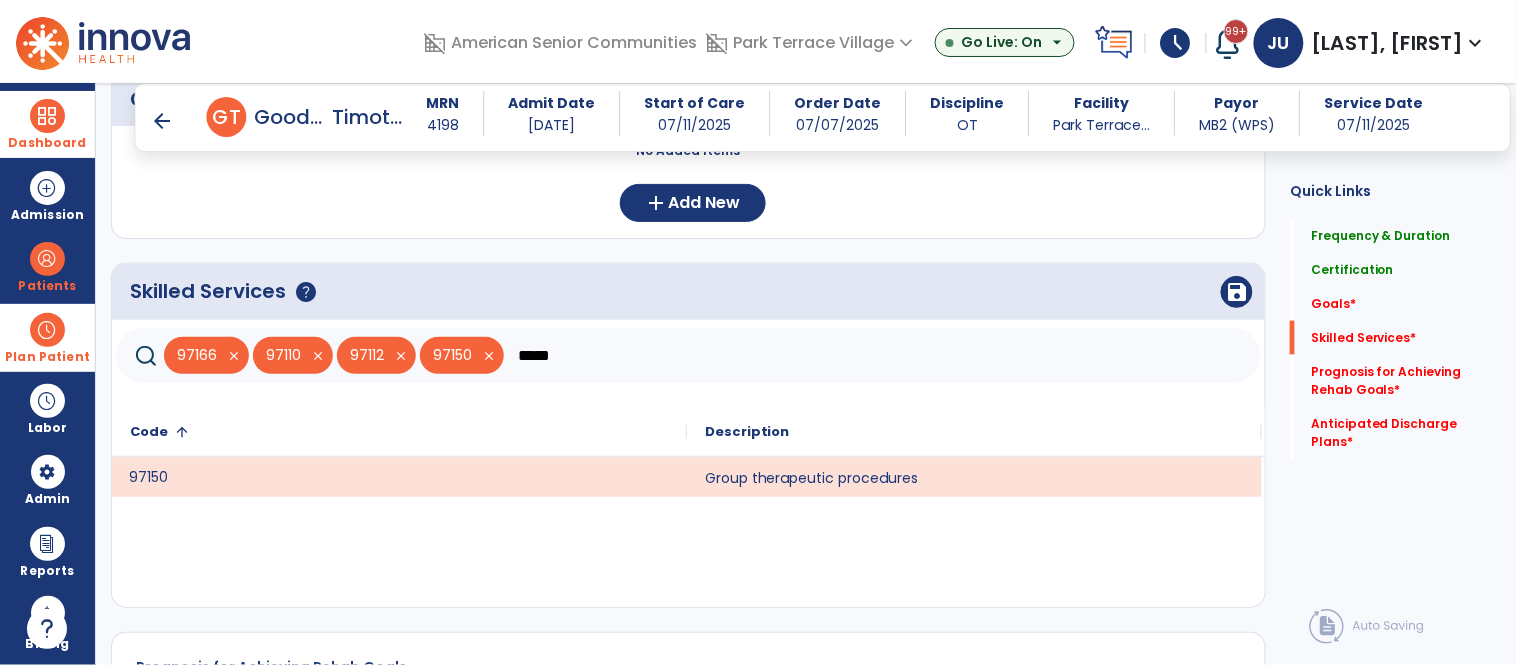 click on "*****" 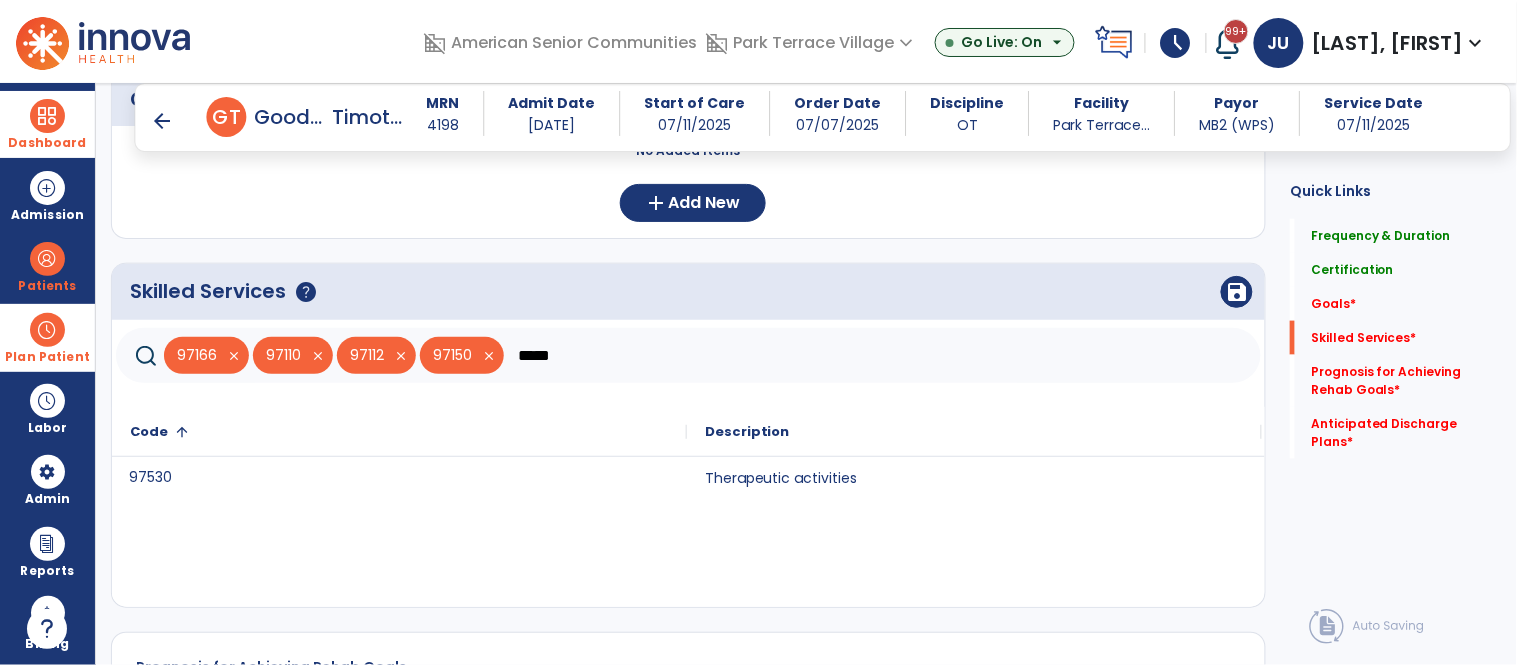 click on "97530" 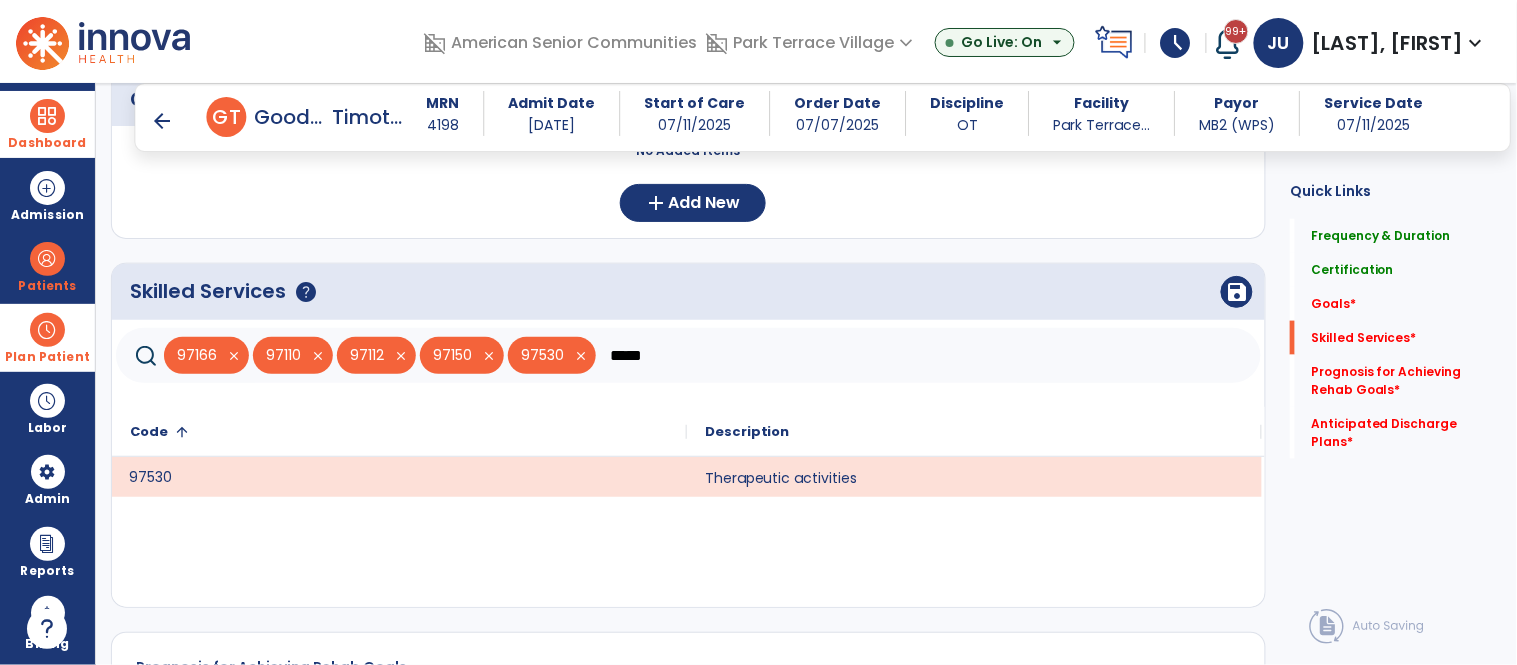 click on "*****" 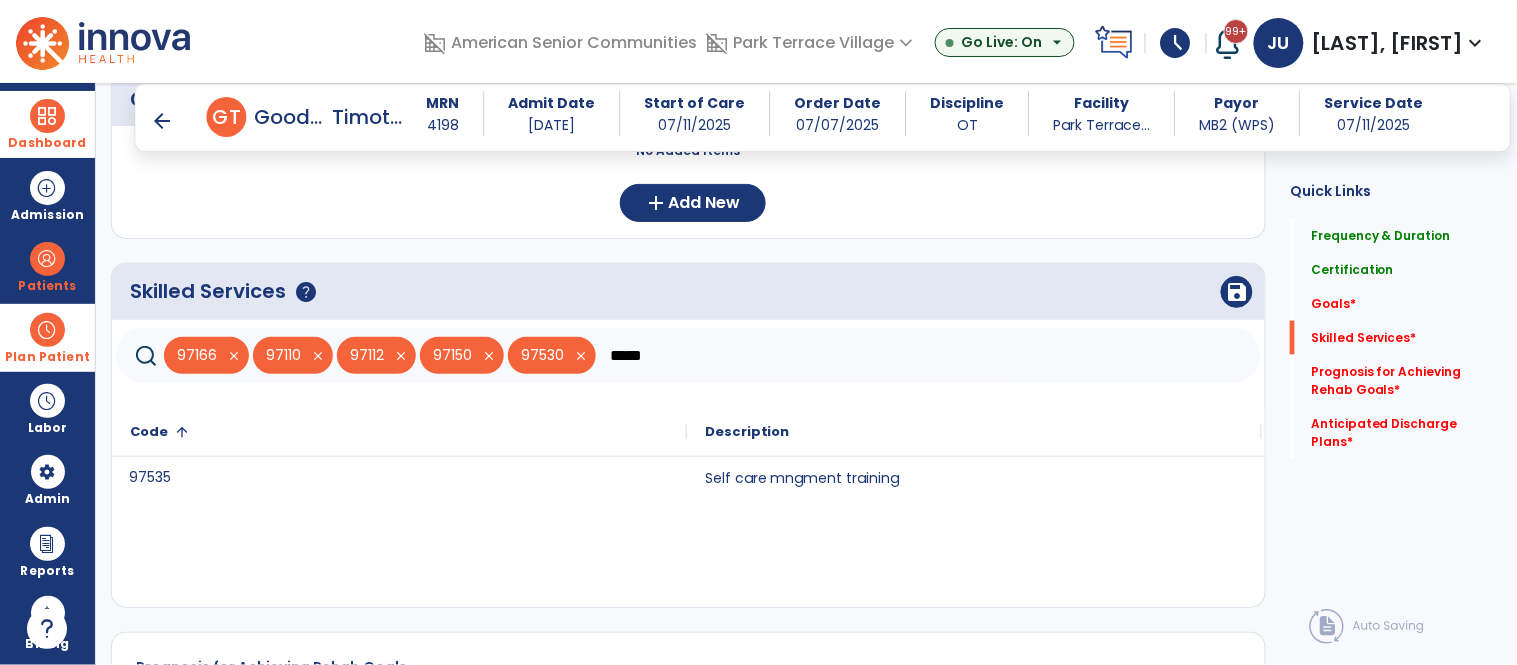 click on "97535" 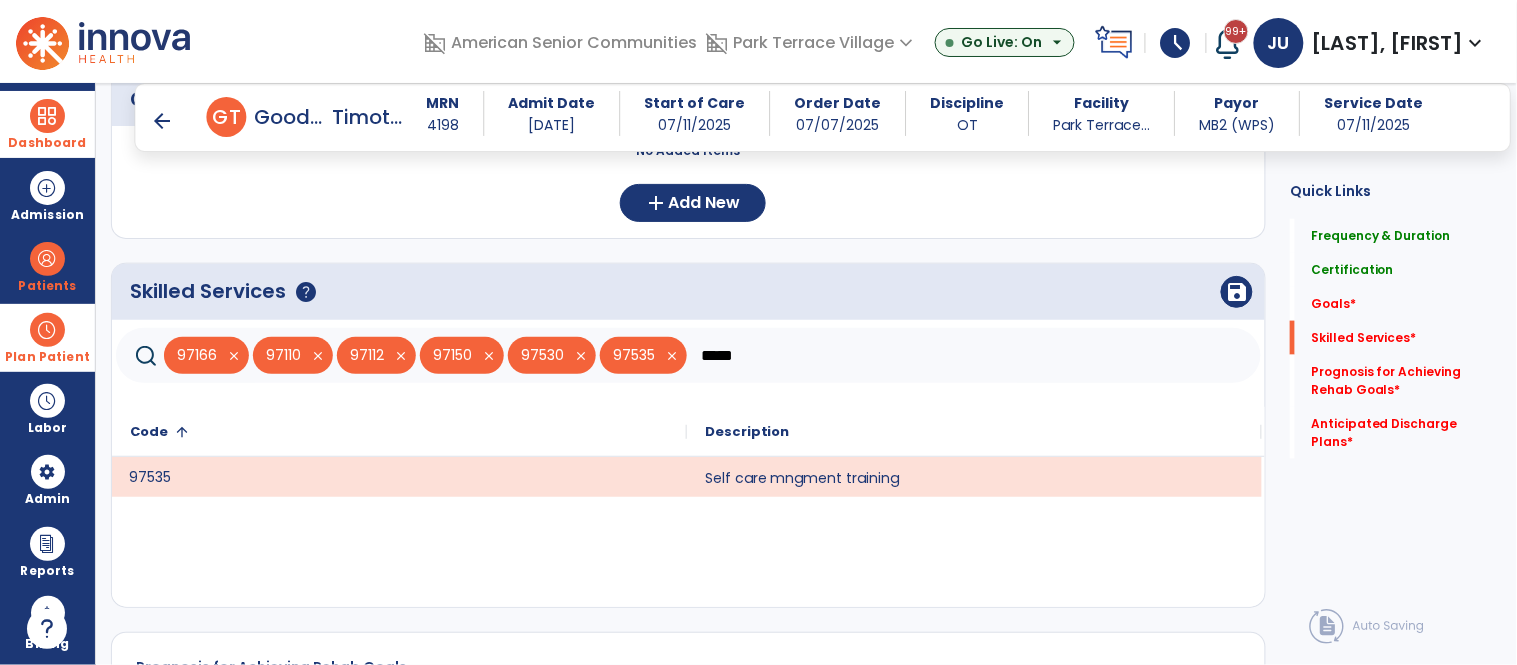 click on "*****" 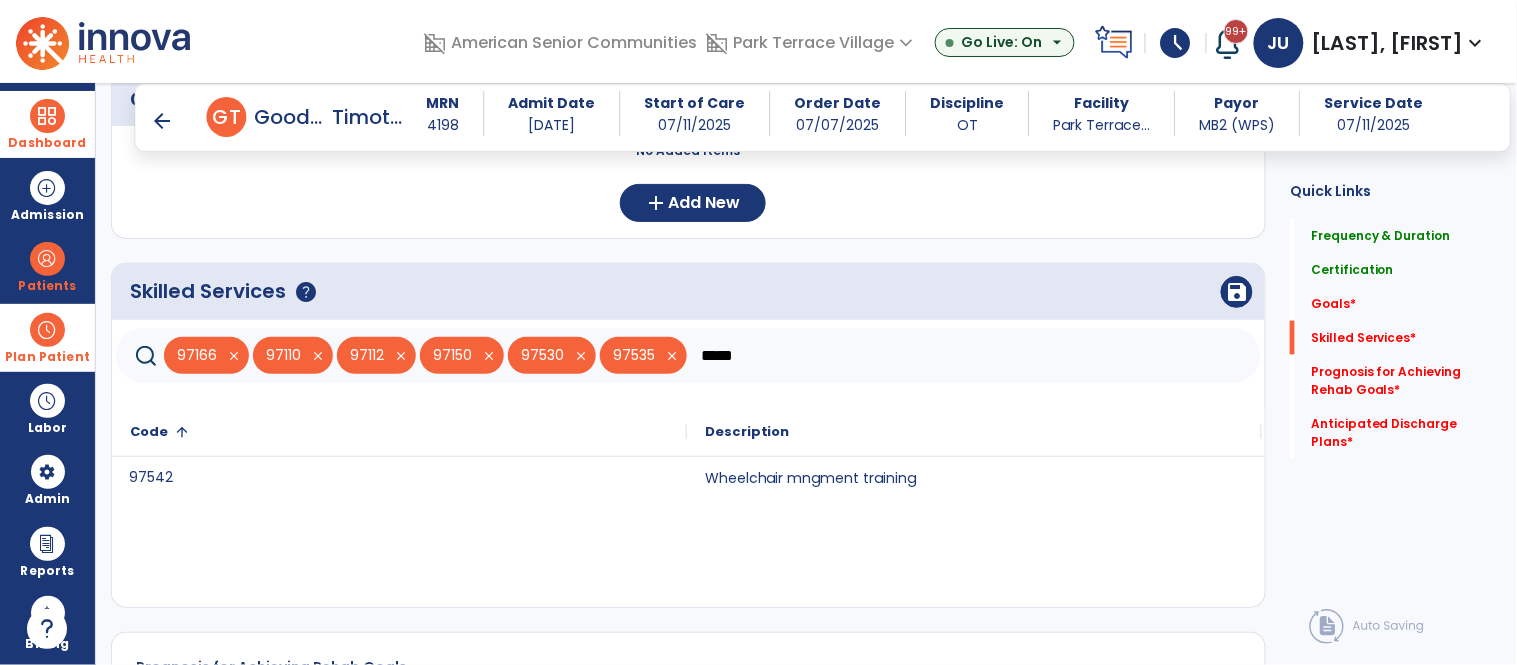 click on "97542" 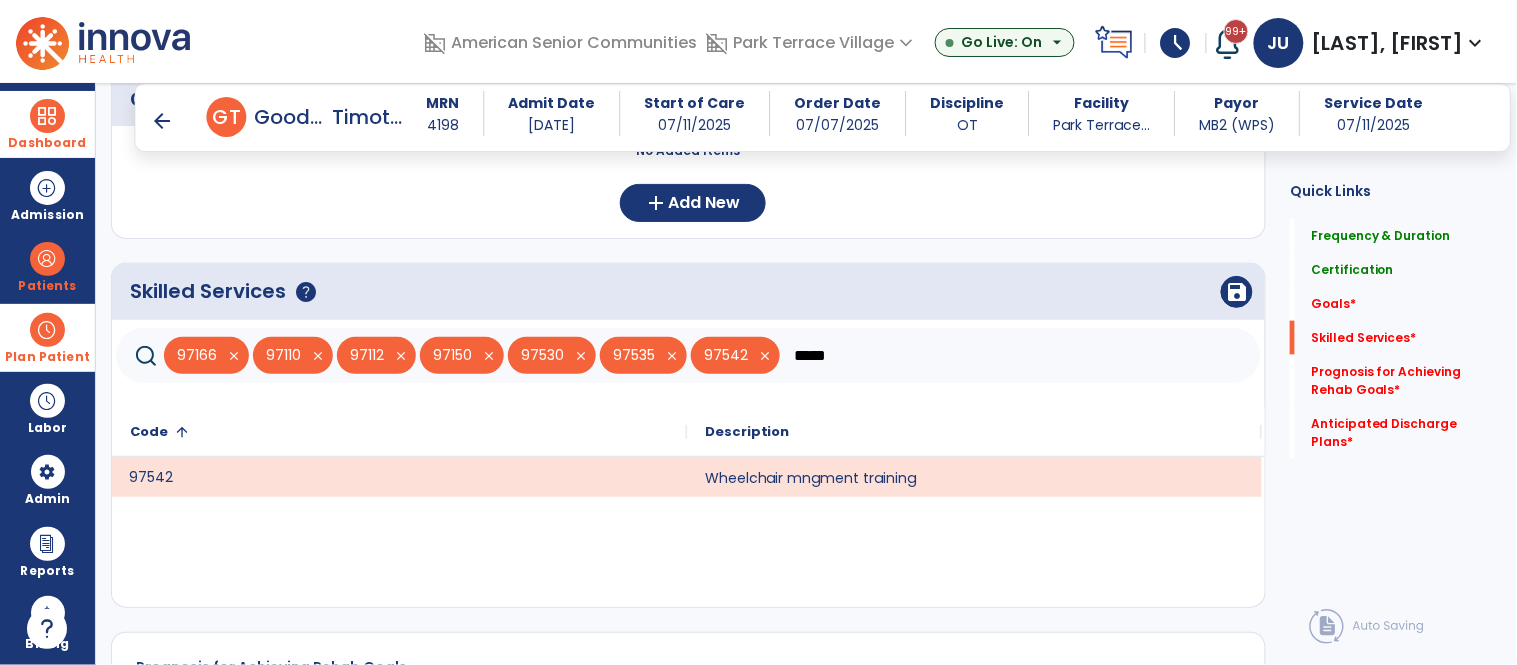 click on "*****" 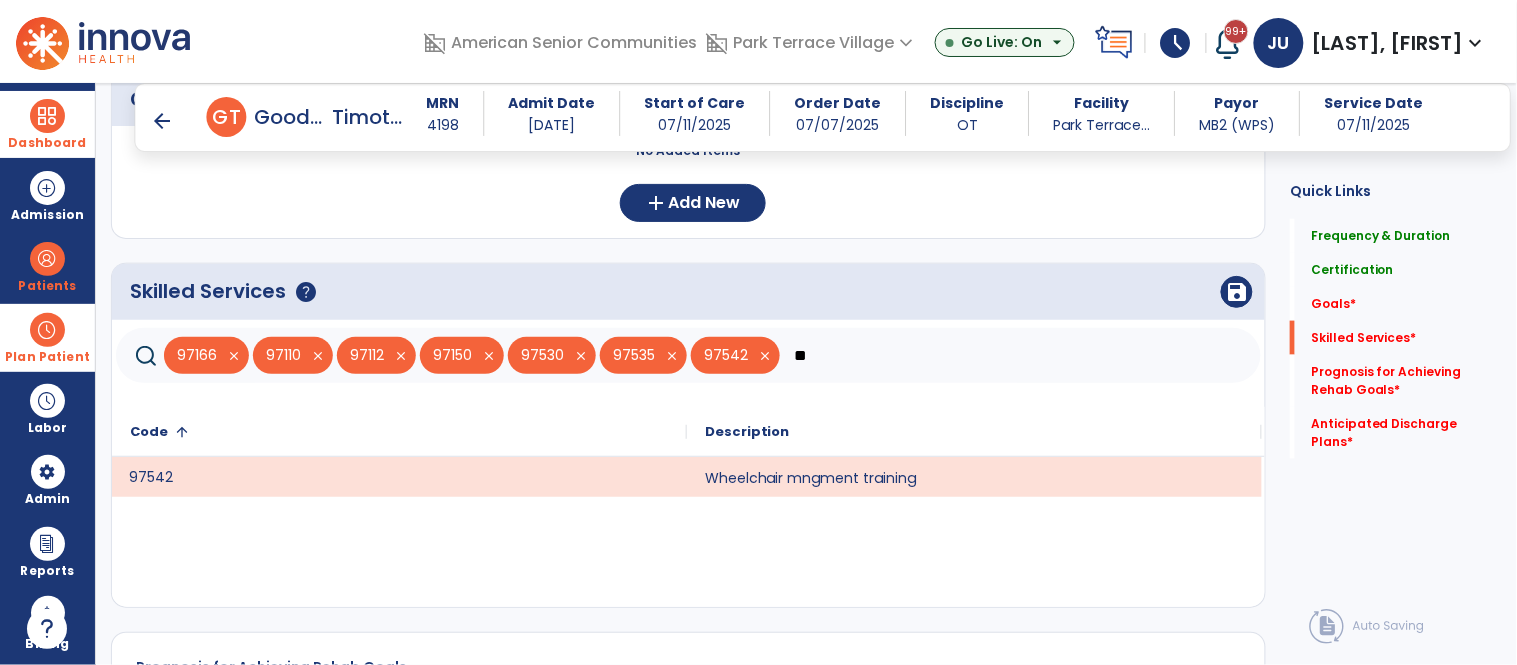 type on "*" 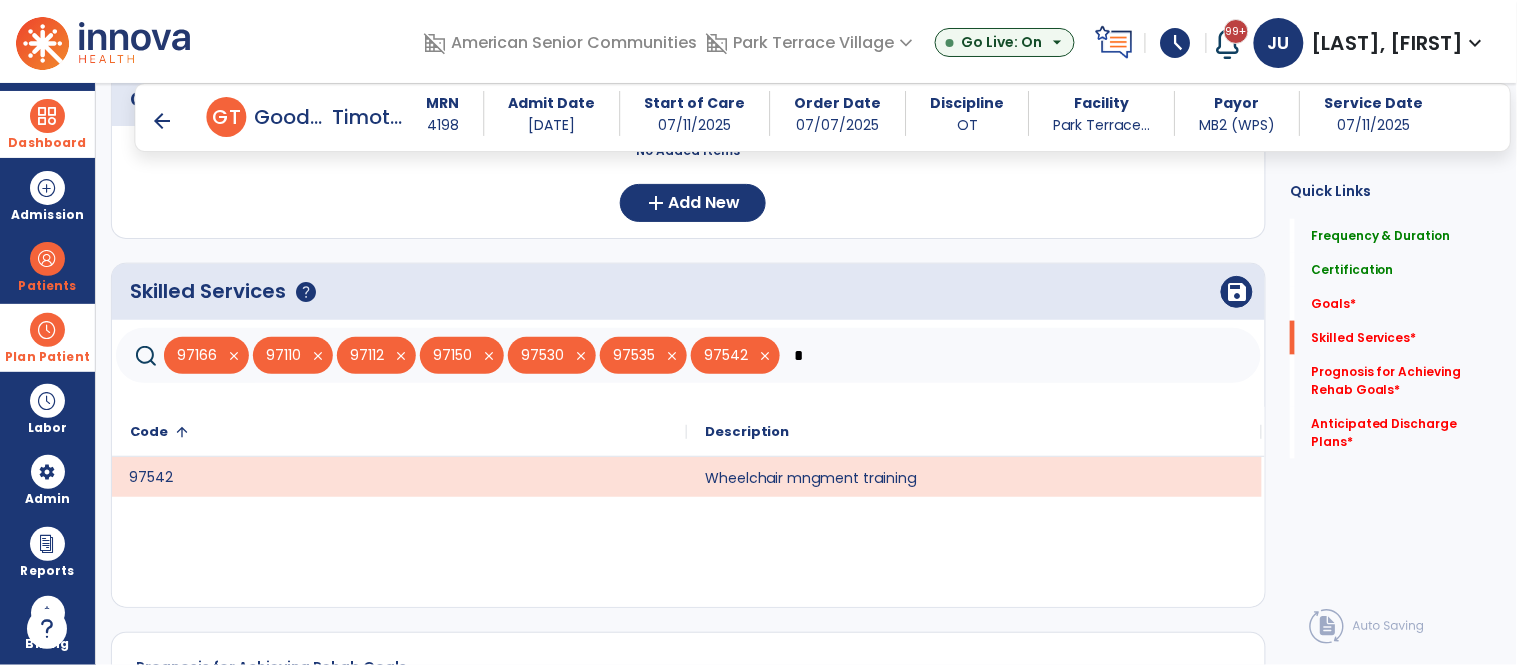 type 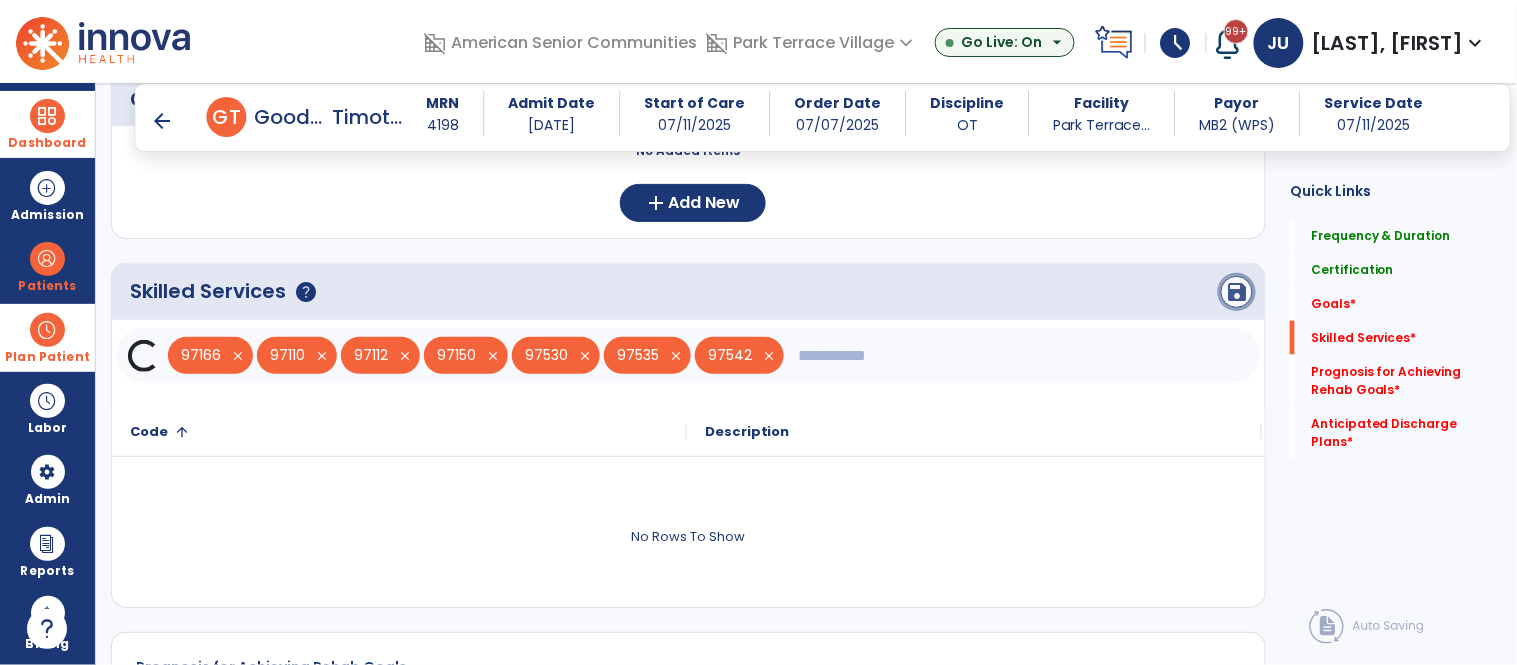 click on "save" 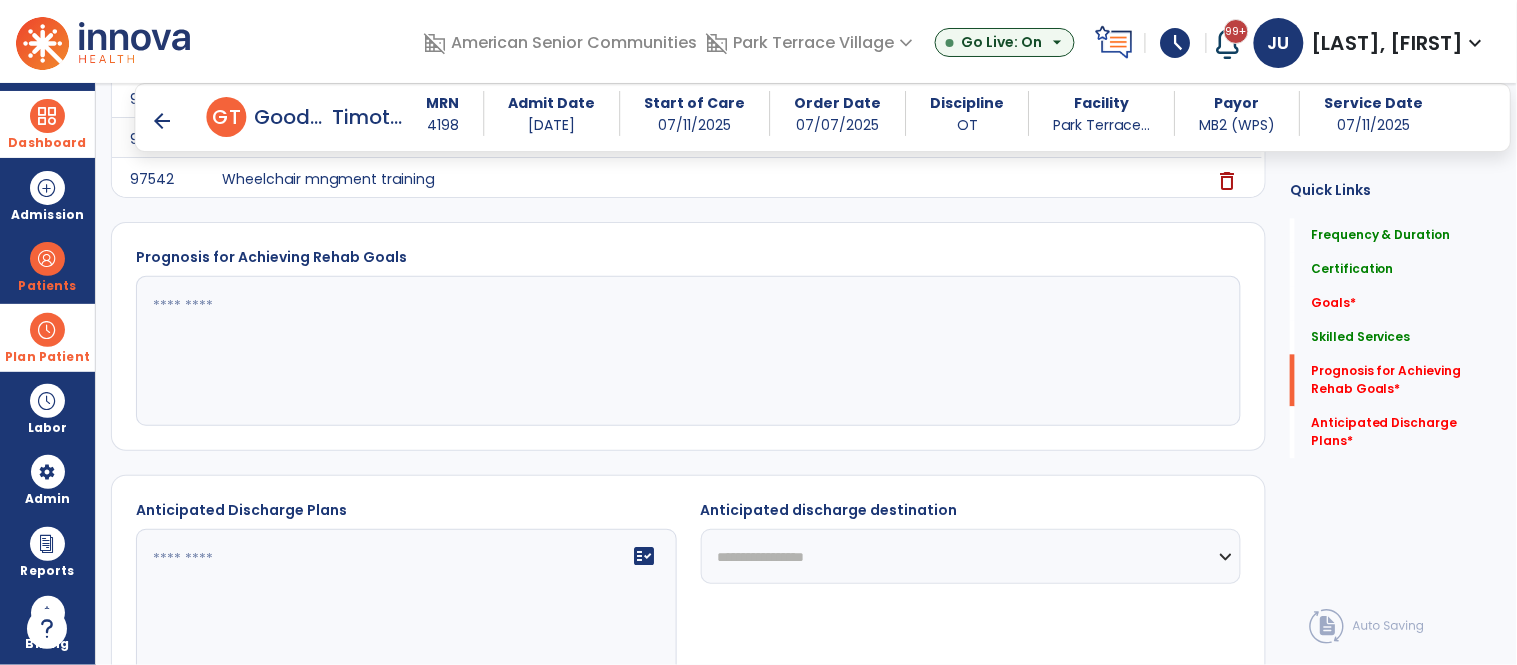 scroll, scrollTop: 1007, scrollLeft: 0, axis: vertical 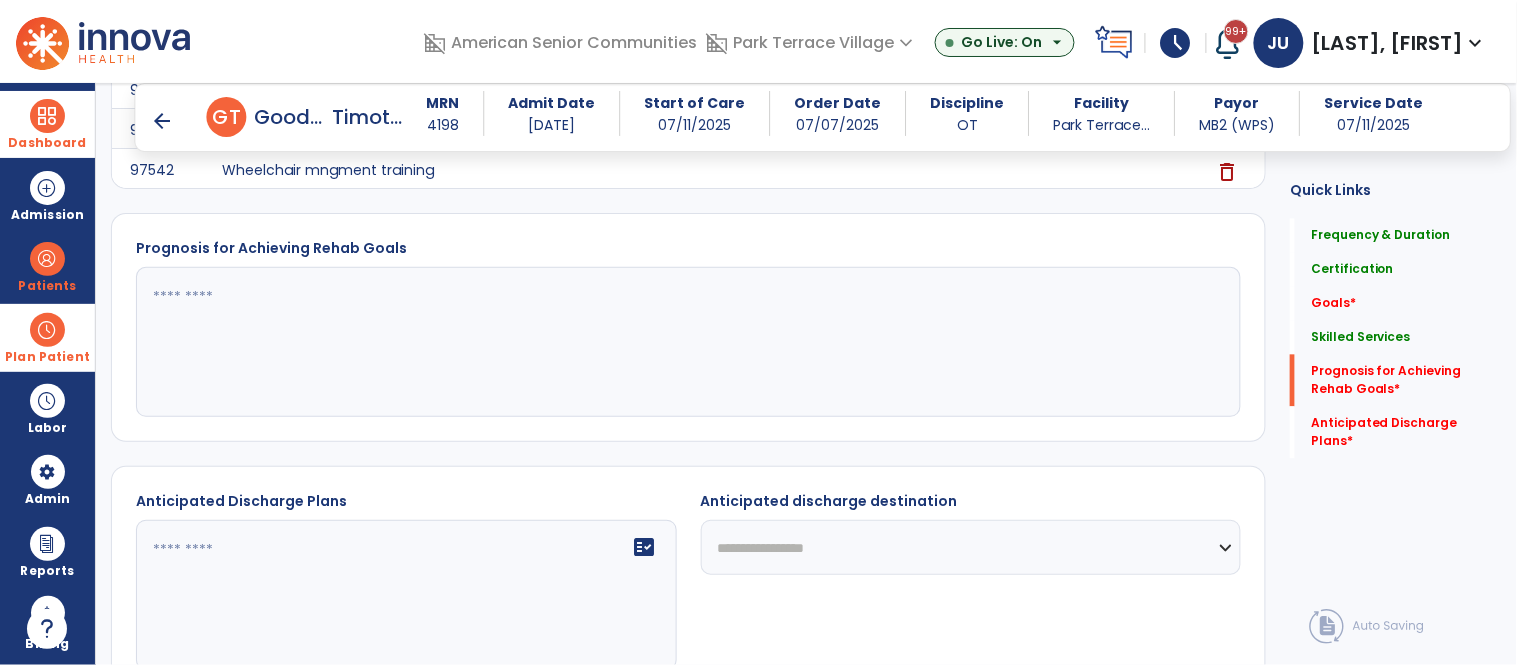 click 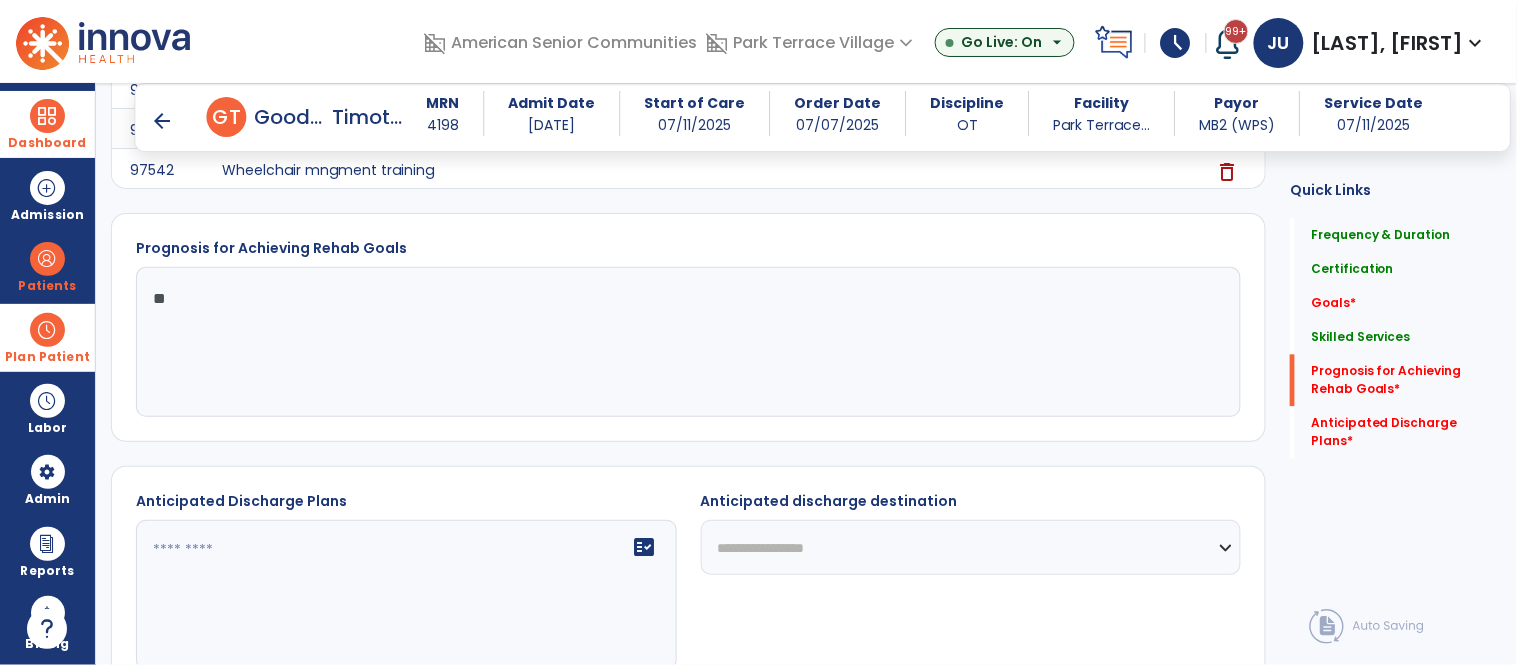 type on "*" 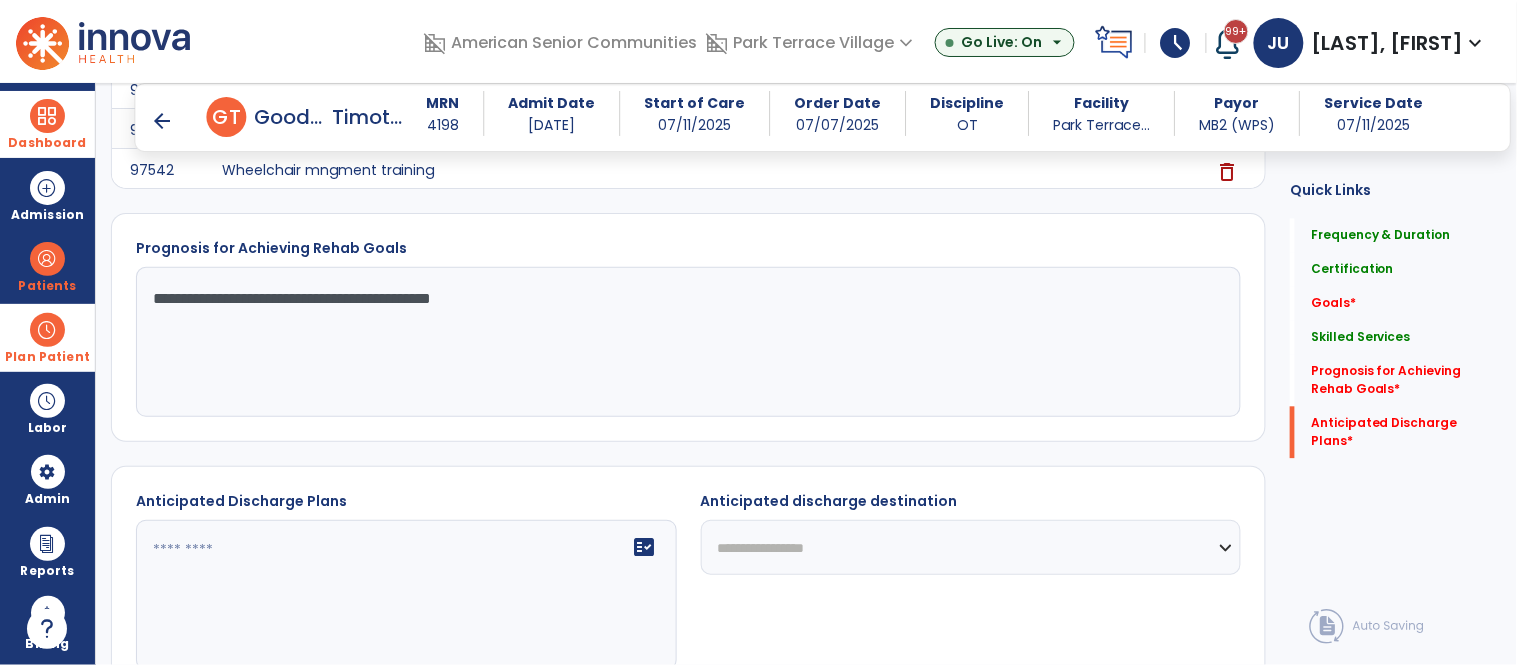 scroll, scrollTop: 1134, scrollLeft: 0, axis: vertical 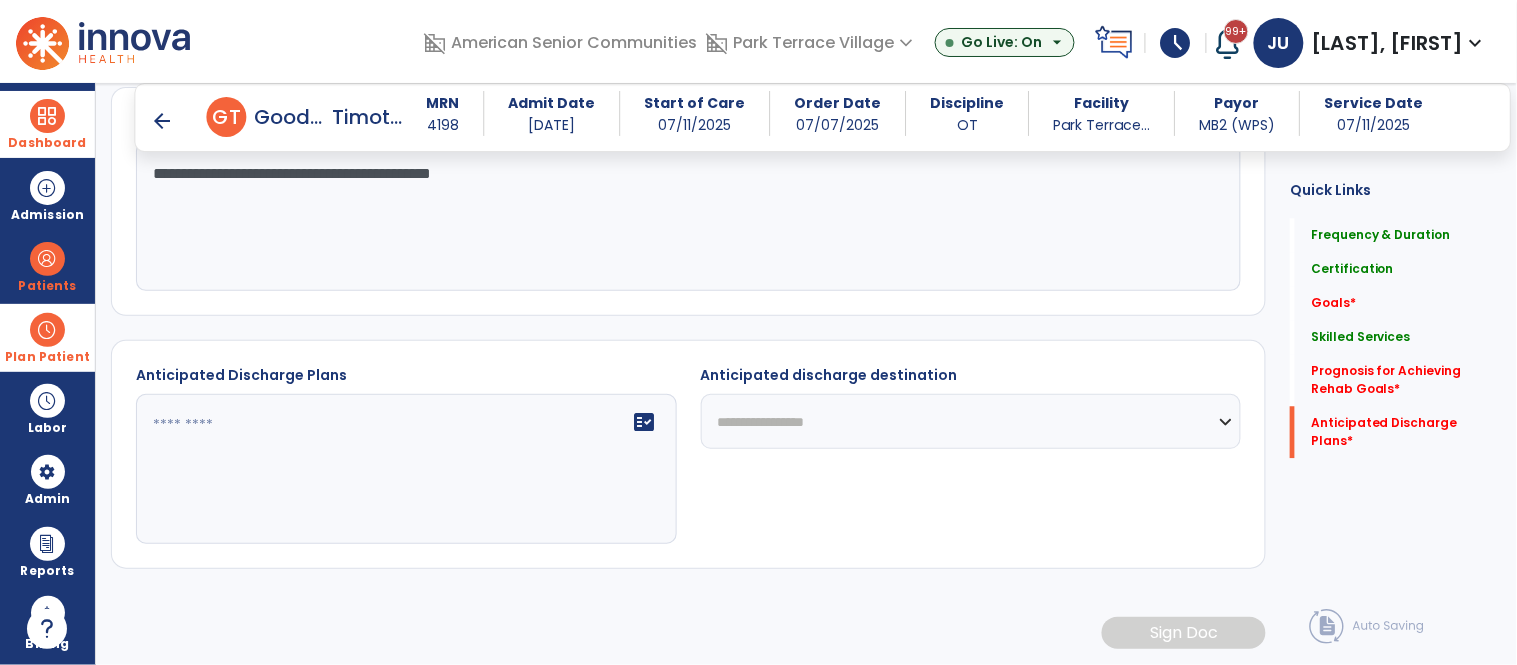 type on "**********" 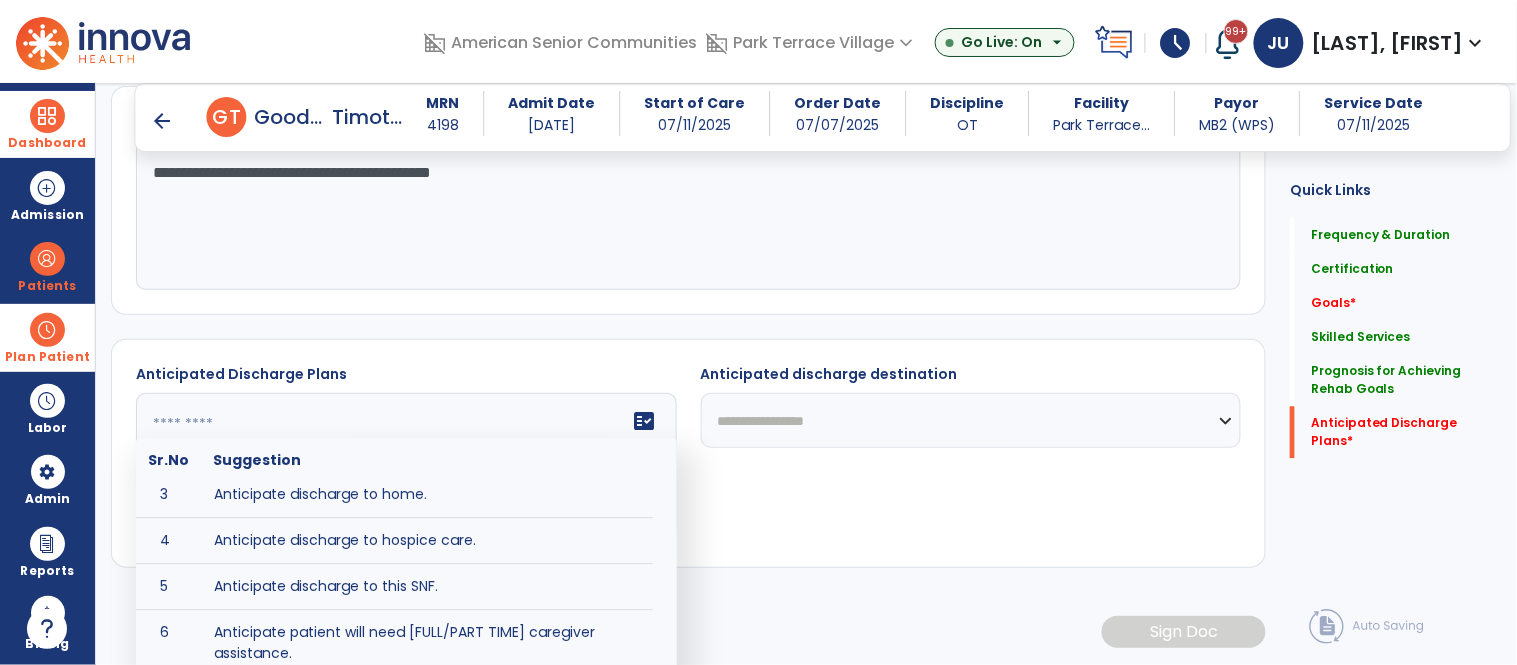 scroll, scrollTop: 106, scrollLeft: 0, axis: vertical 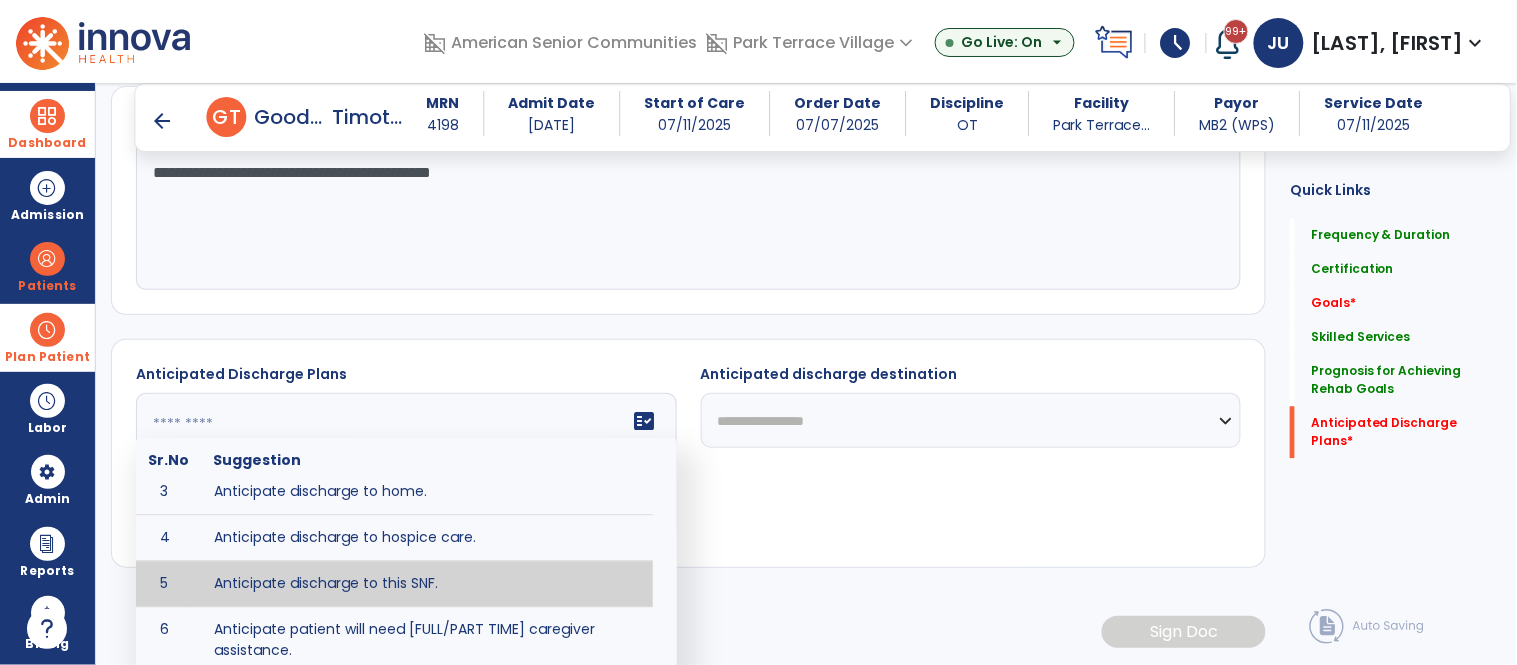 type on "**********" 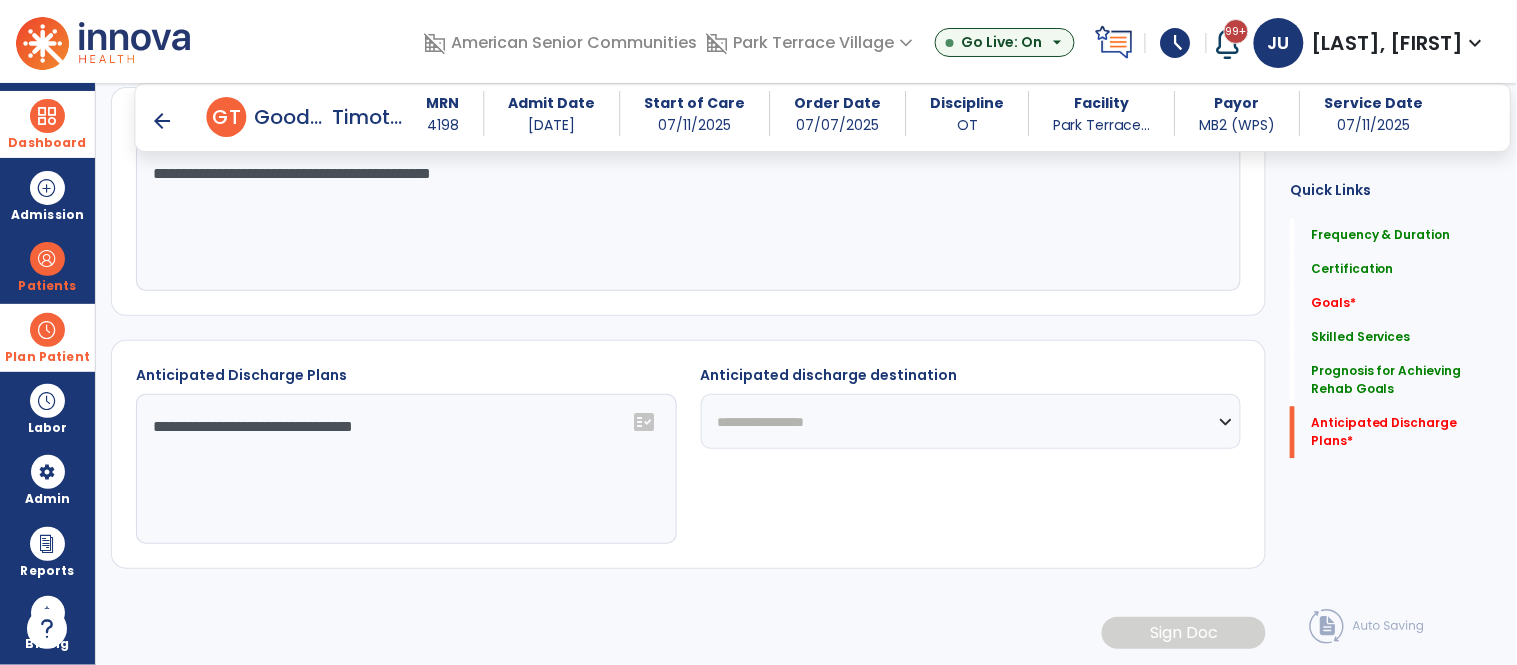 click on "**********" 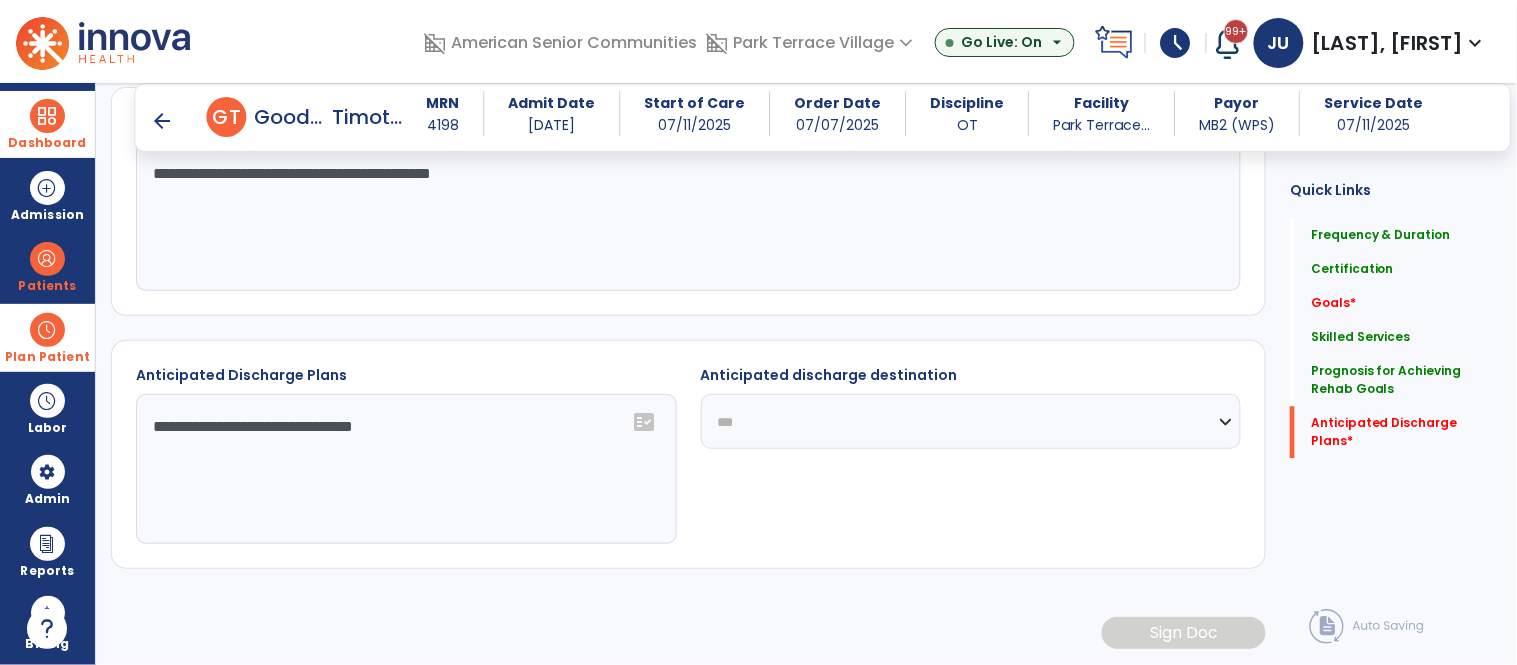 click on "**********" 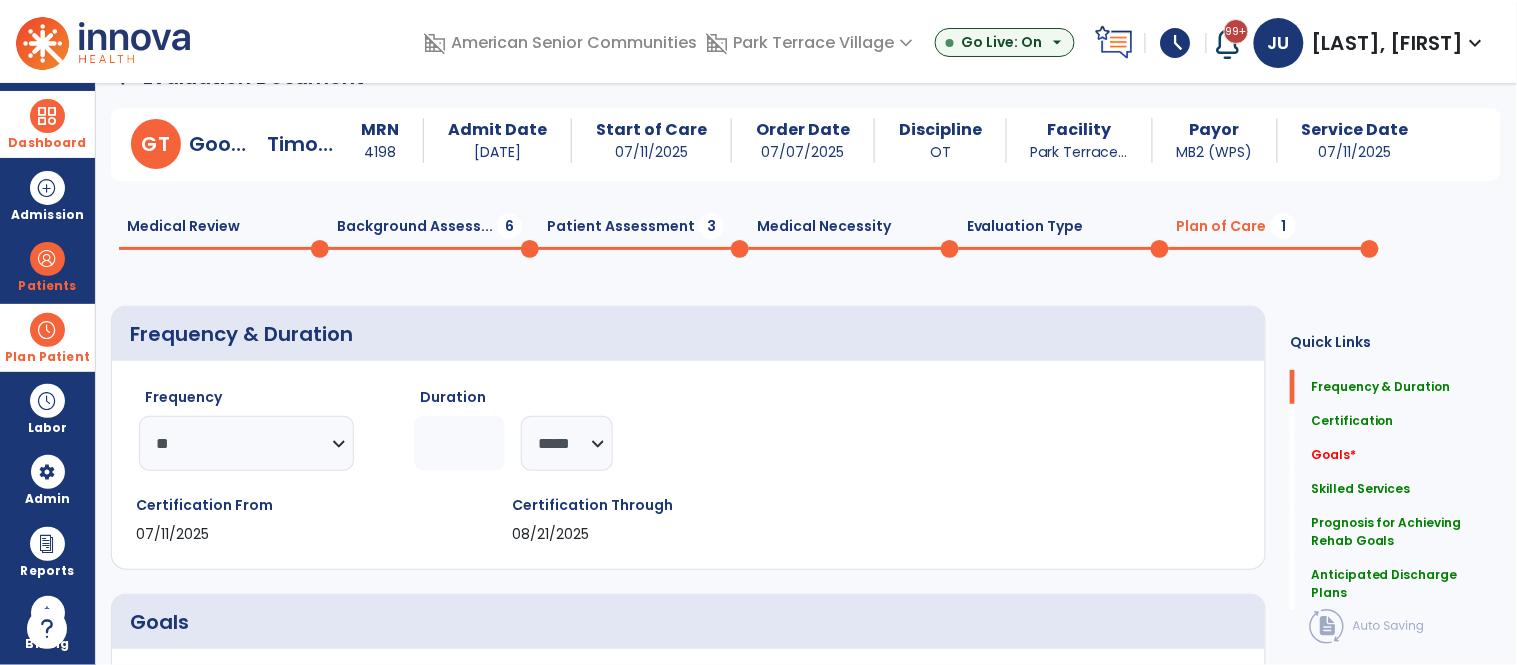scroll, scrollTop: 42, scrollLeft: 0, axis: vertical 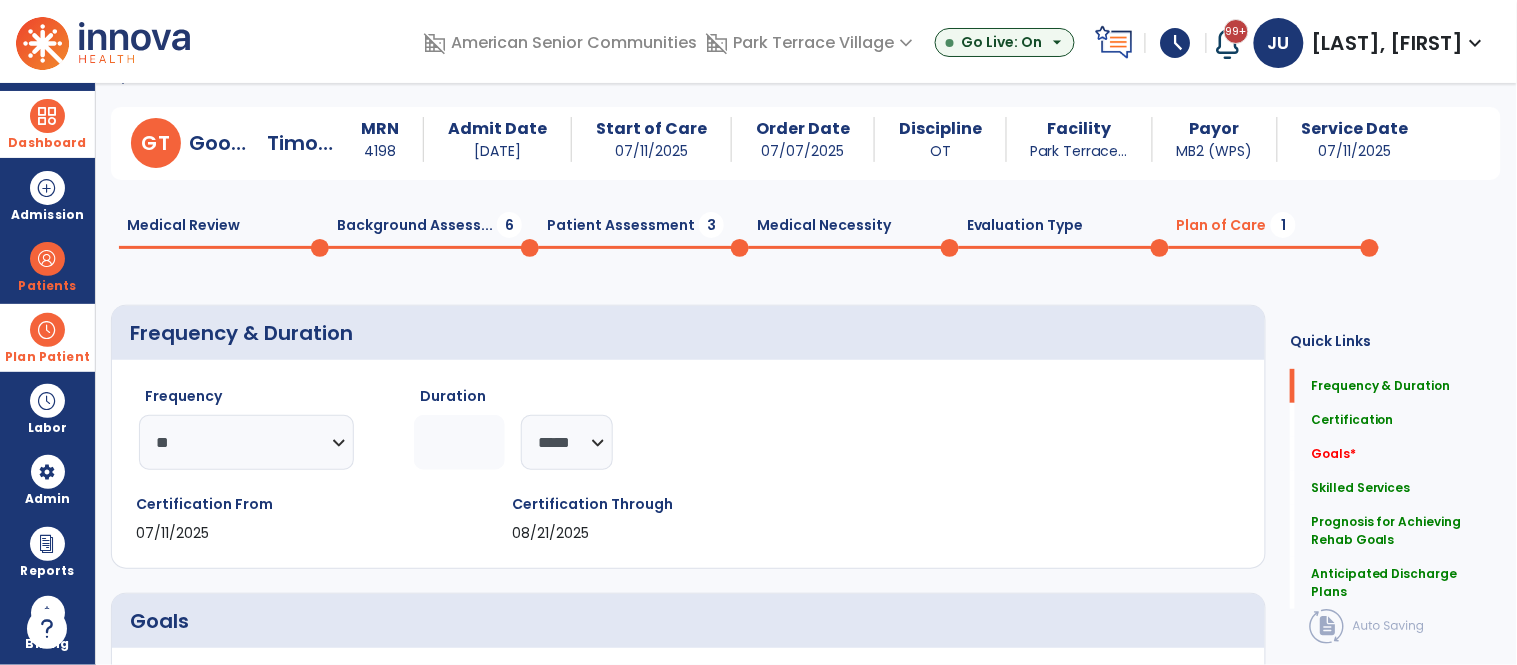 click on "Patient Assessment  3" 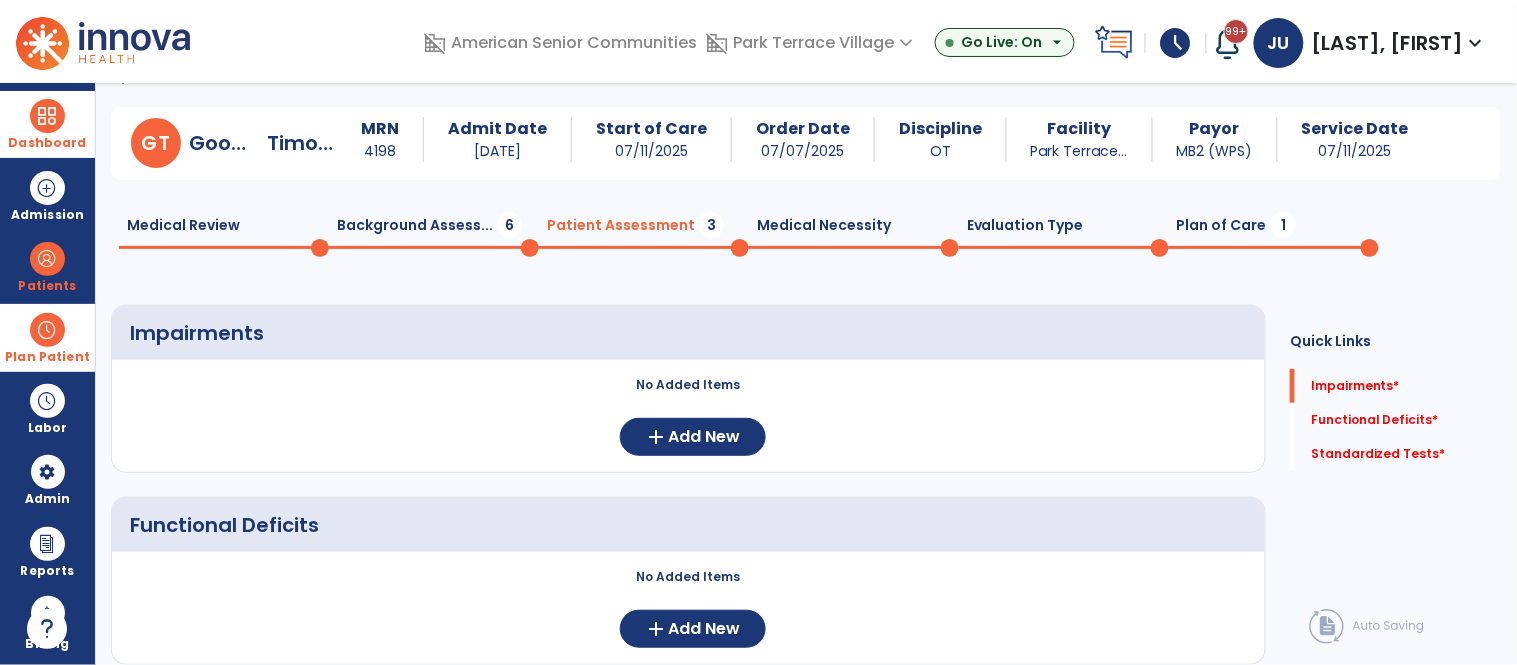 scroll, scrollTop: 285, scrollLeft: 0, axis: vertical 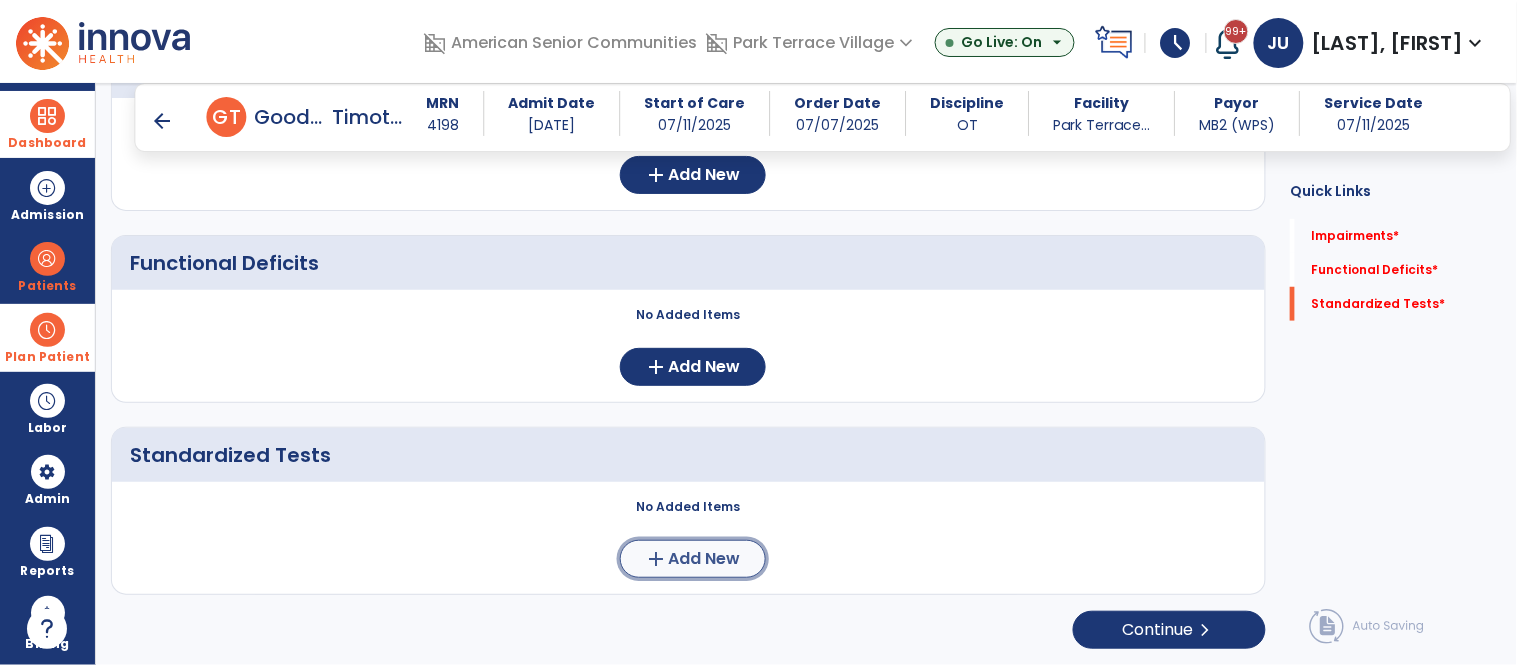 click on "Add New" 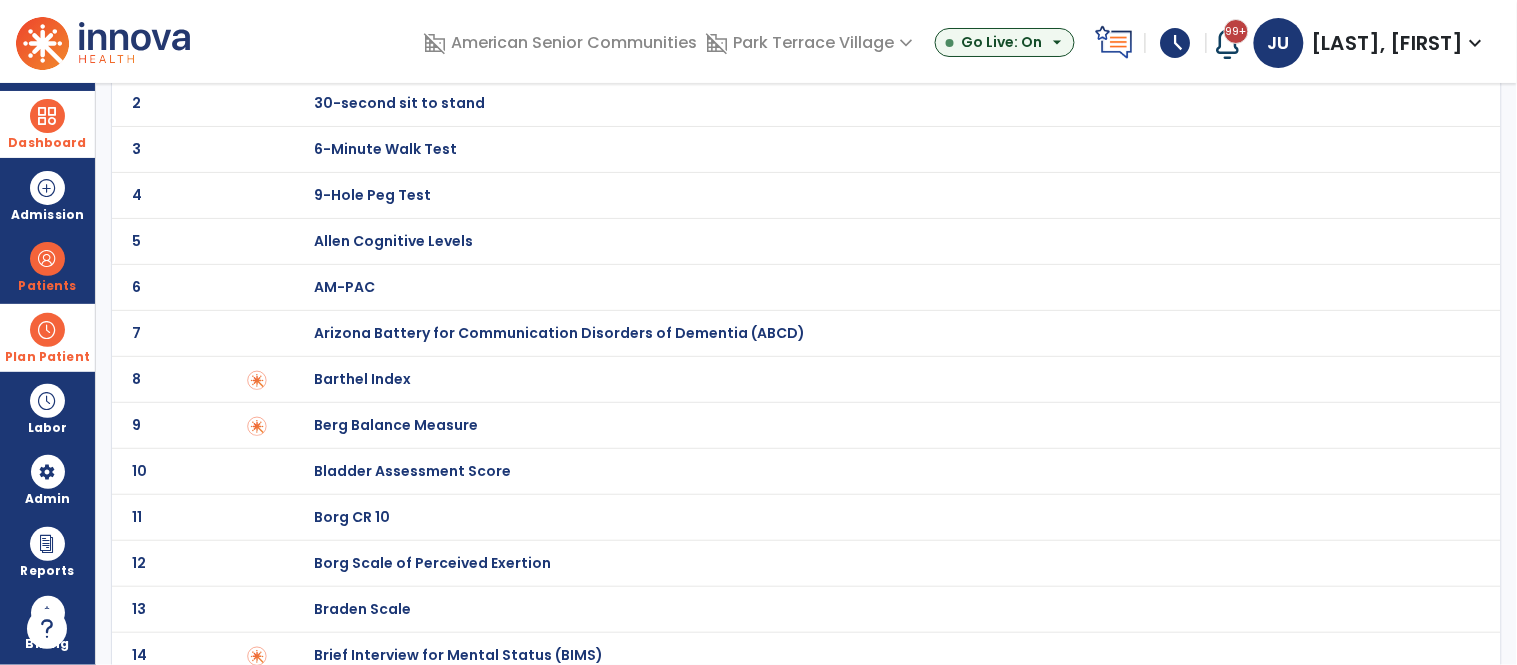 scroll, scrollTop: 150, scrollLeft: 0, axis: vertical 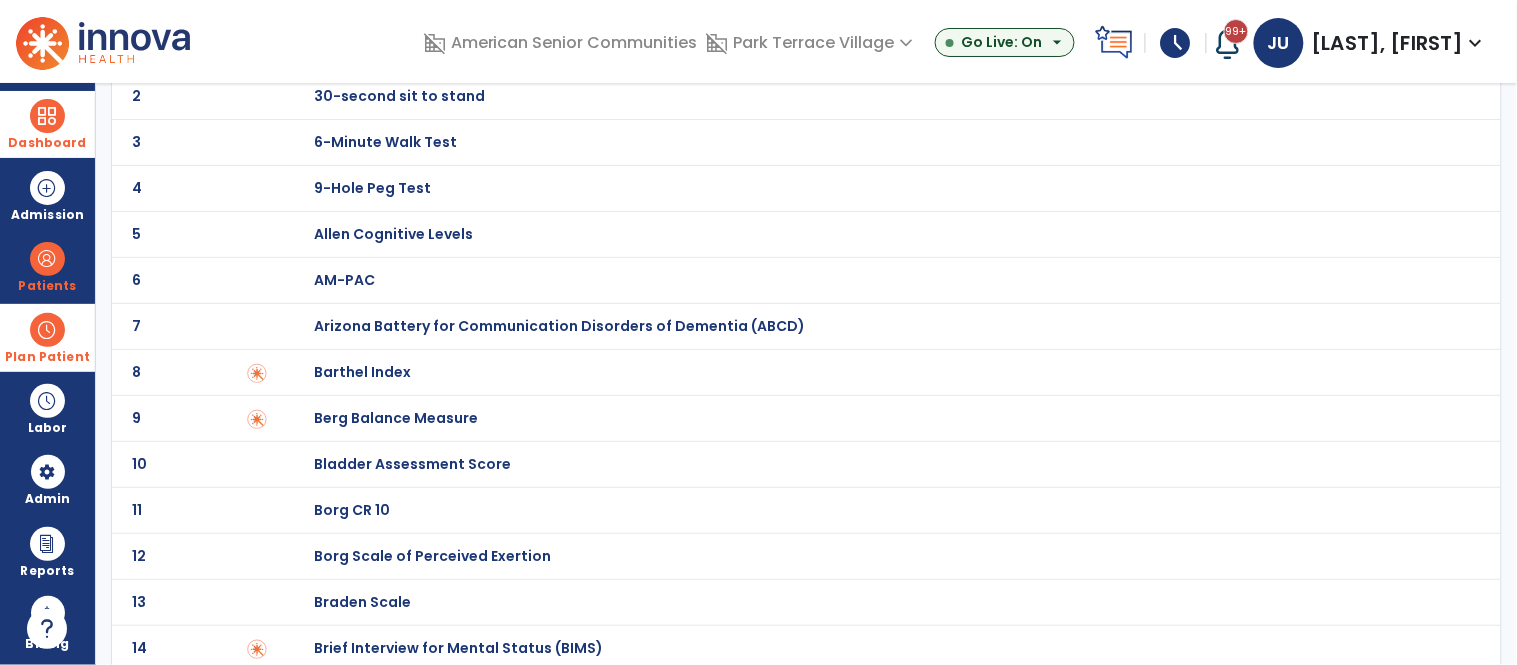 click on "Barthel Index" at bounding box center [385, 50] 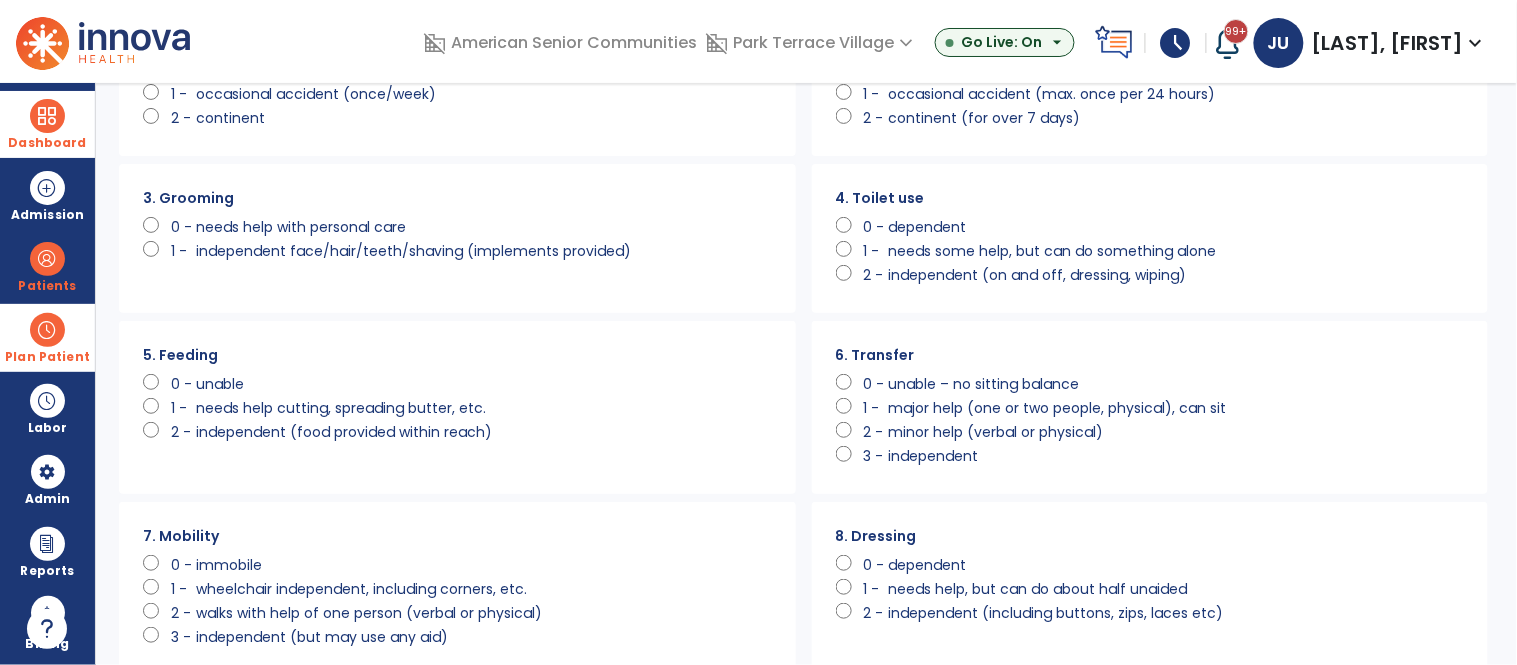 scroll, scrollTop: 0, scrollLeft: 0, axis: both 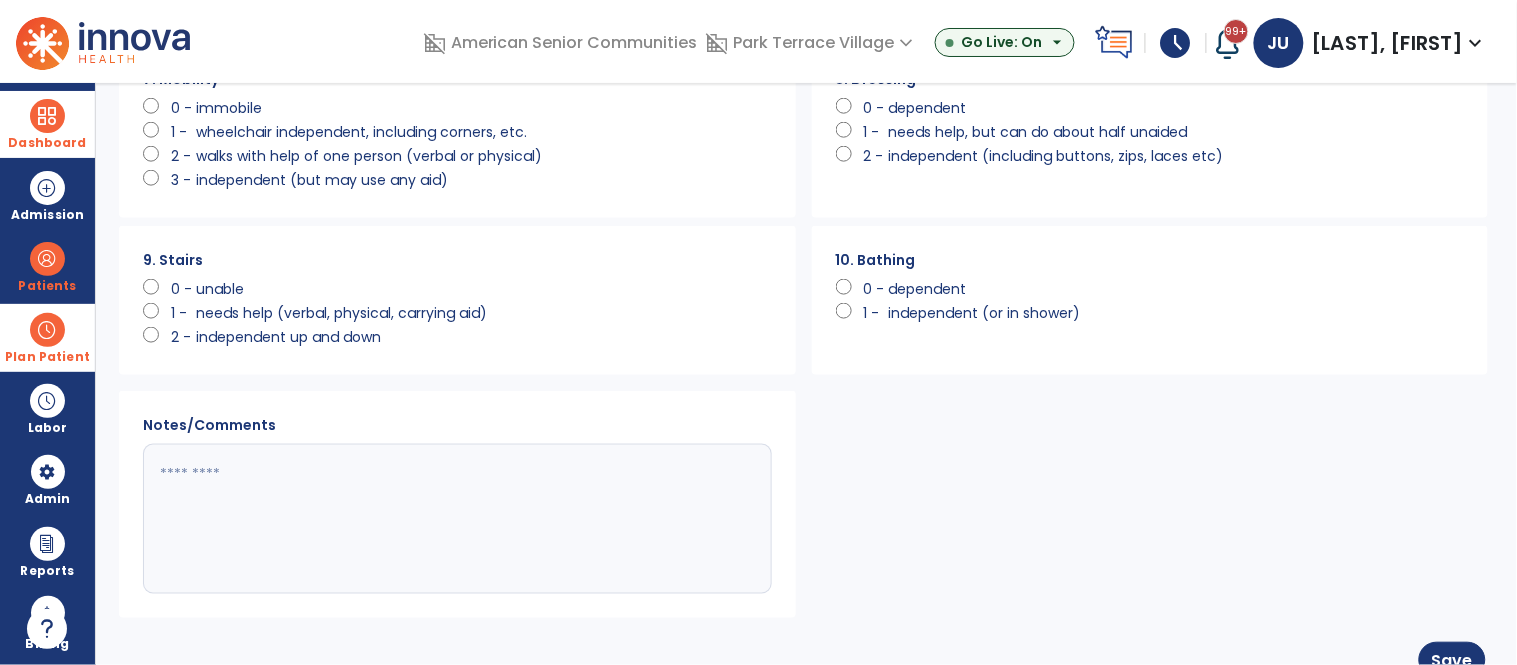 click 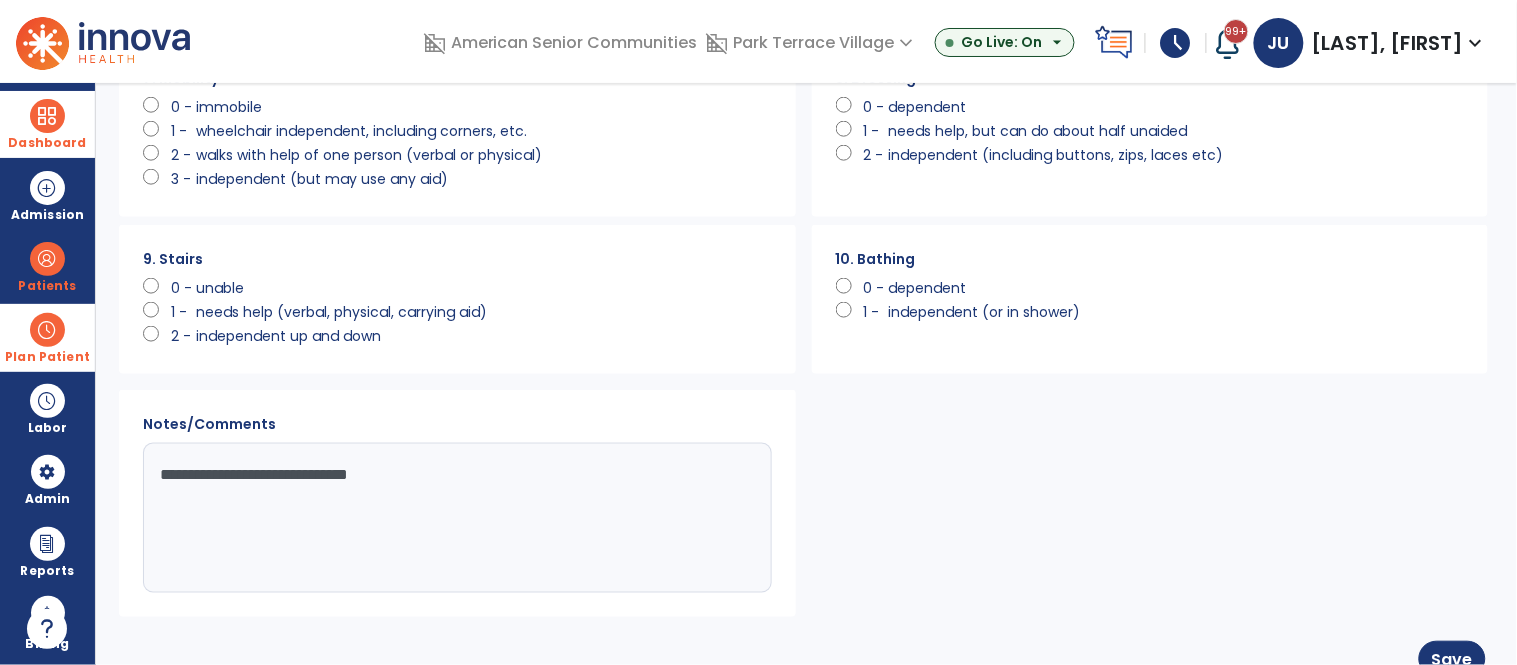 type on "**********" 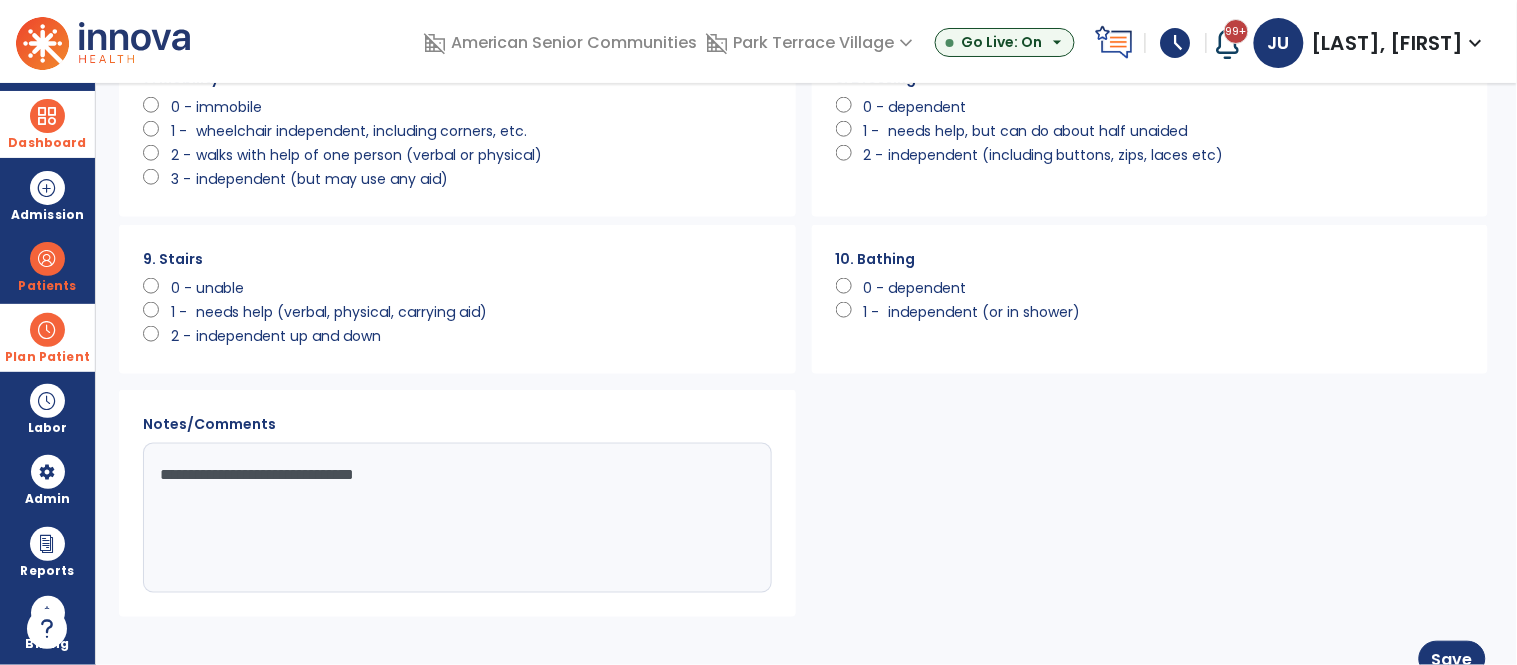 scroll, scrollTop: 642, scrollLeft: 0, axis: vertical 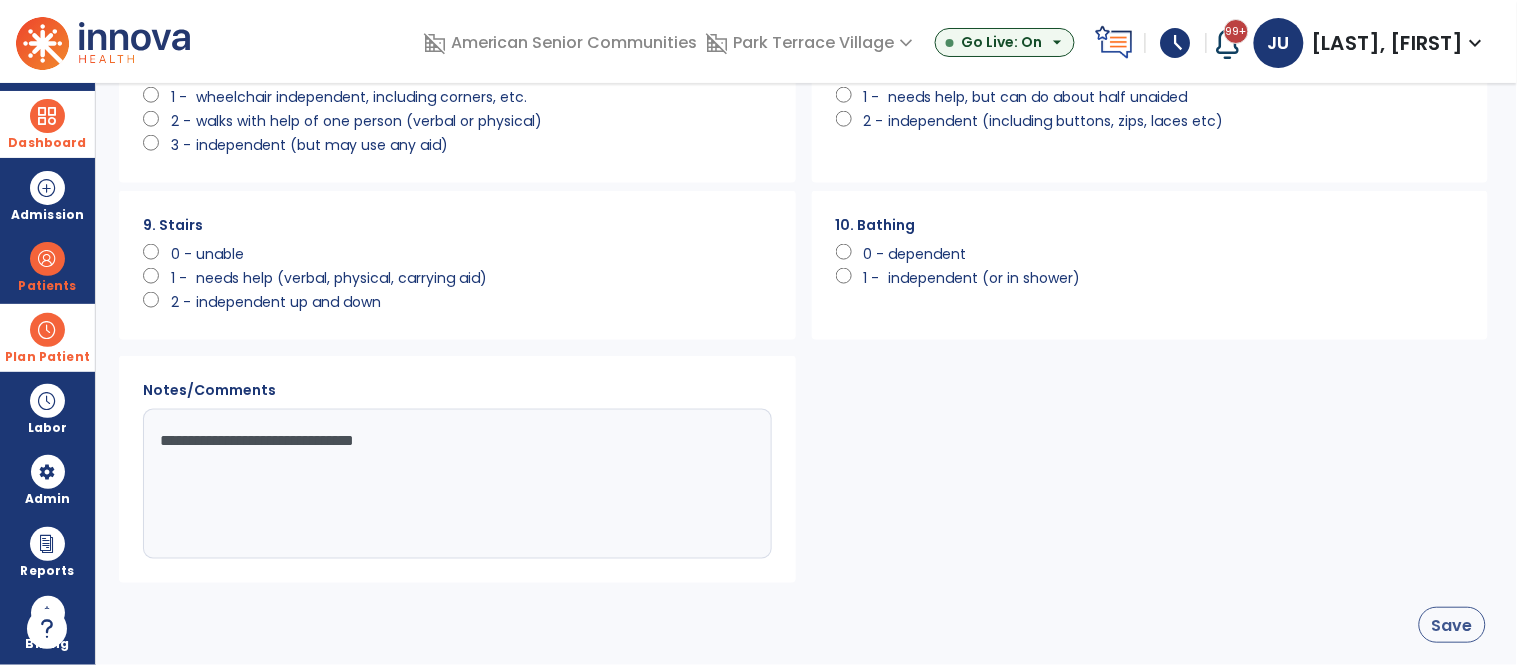 click on "Save" 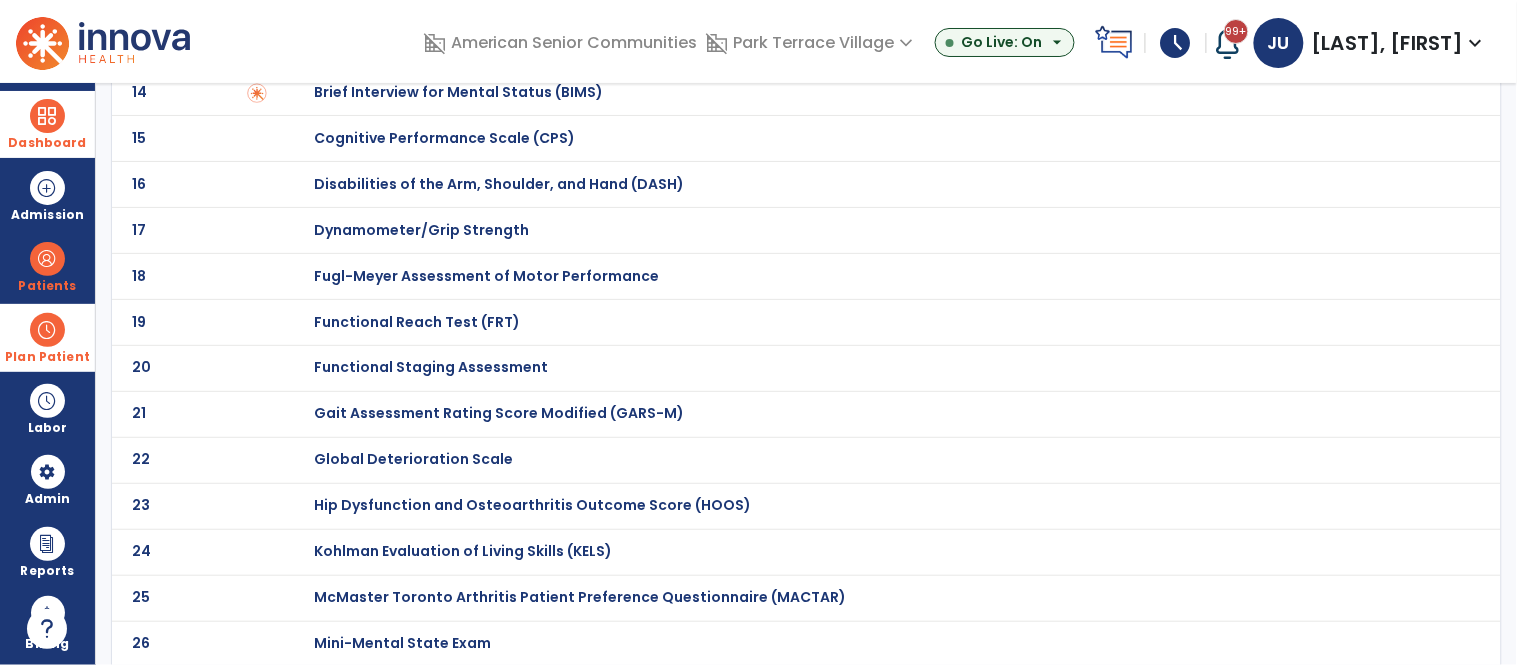 scroll, scrollTop: 692, scrollLeft: 0, axis: vertical 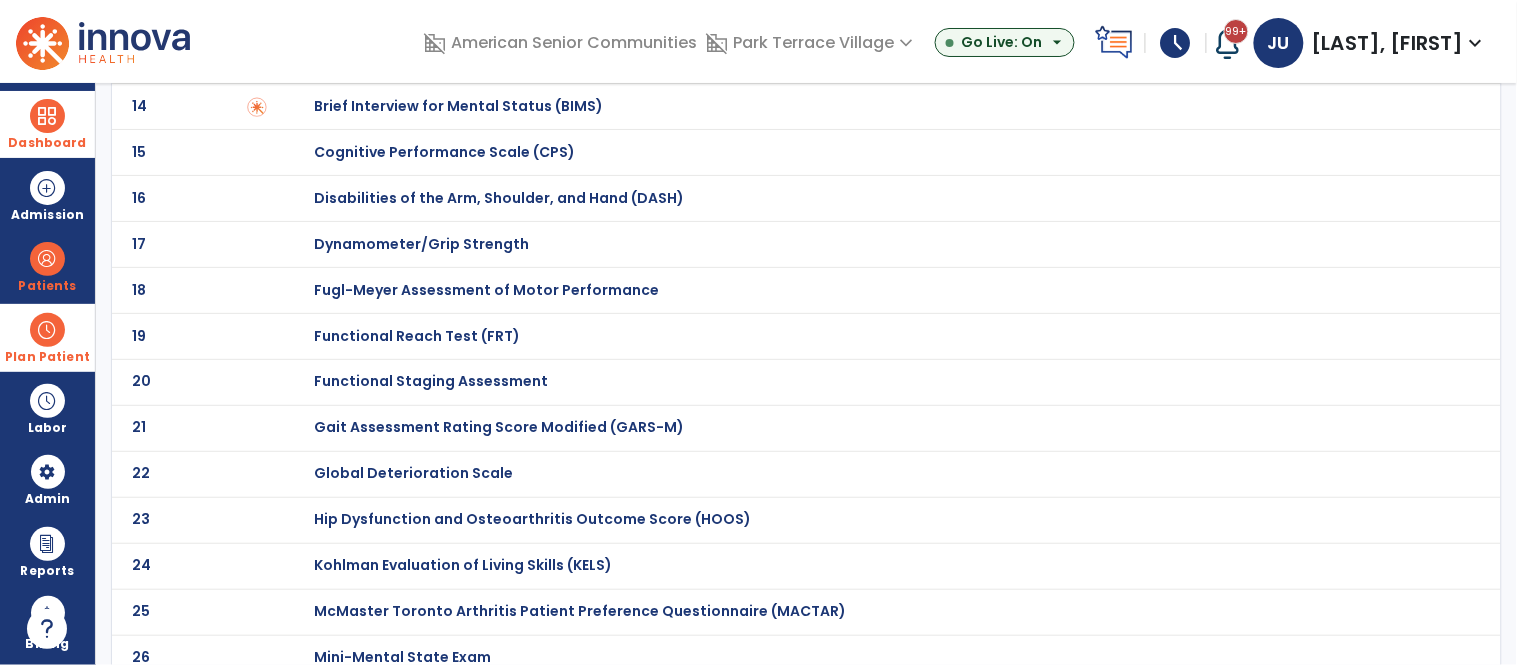 click on "Functional Reach Test (FRT)" at bounding box center (385, -492) 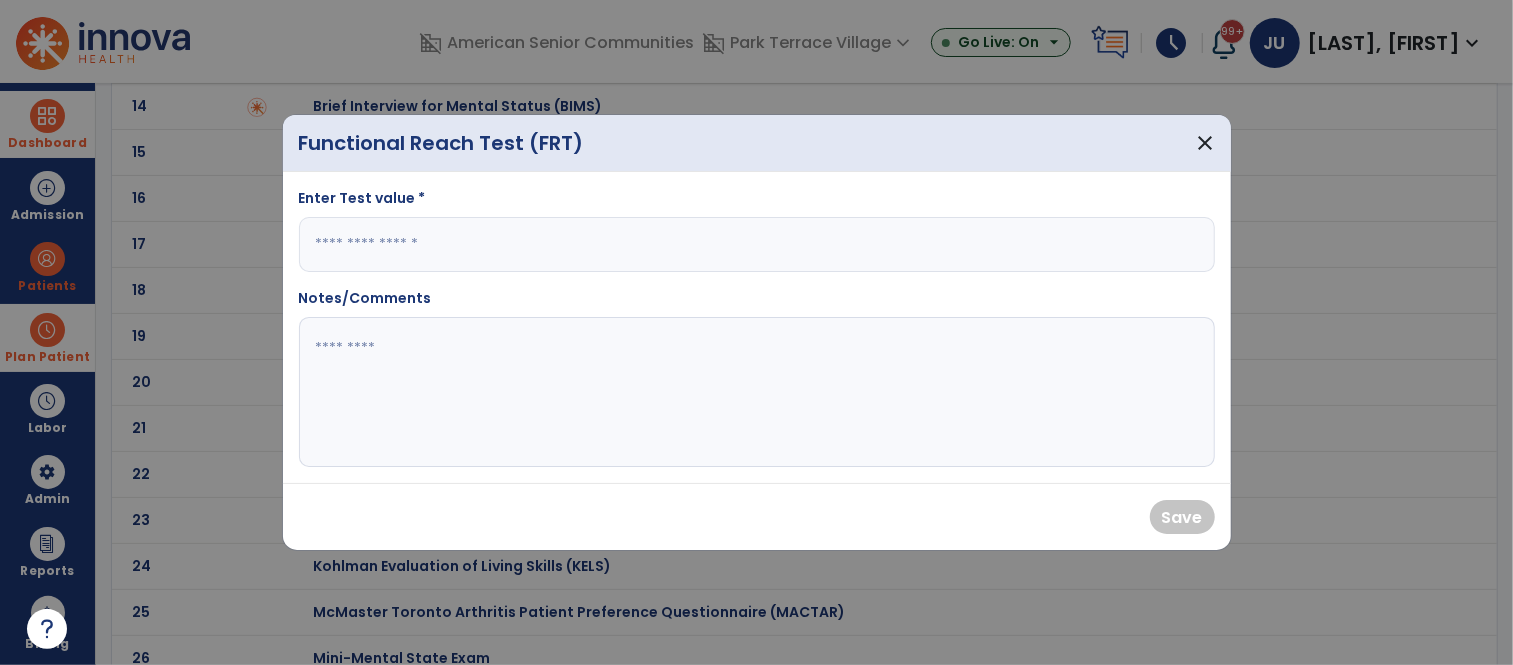 click at bounding box center [757, 244] 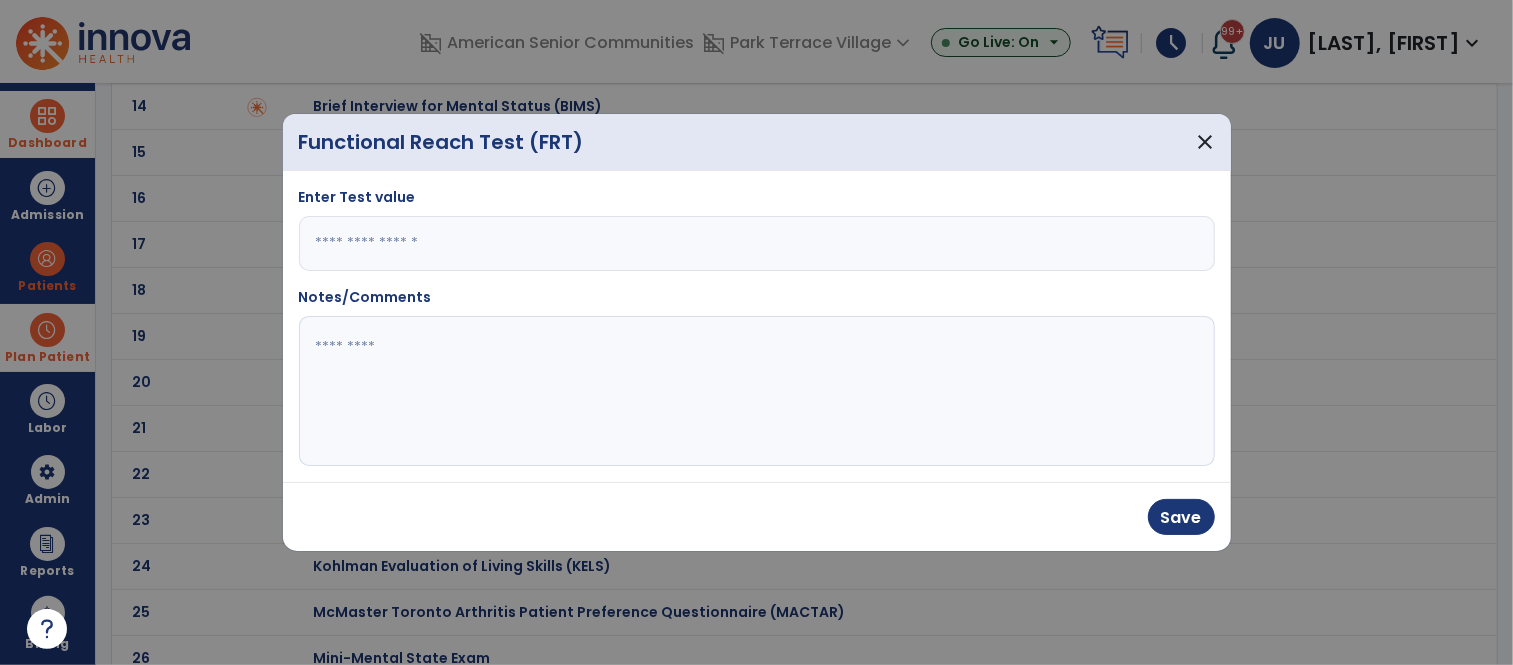 type on "*" 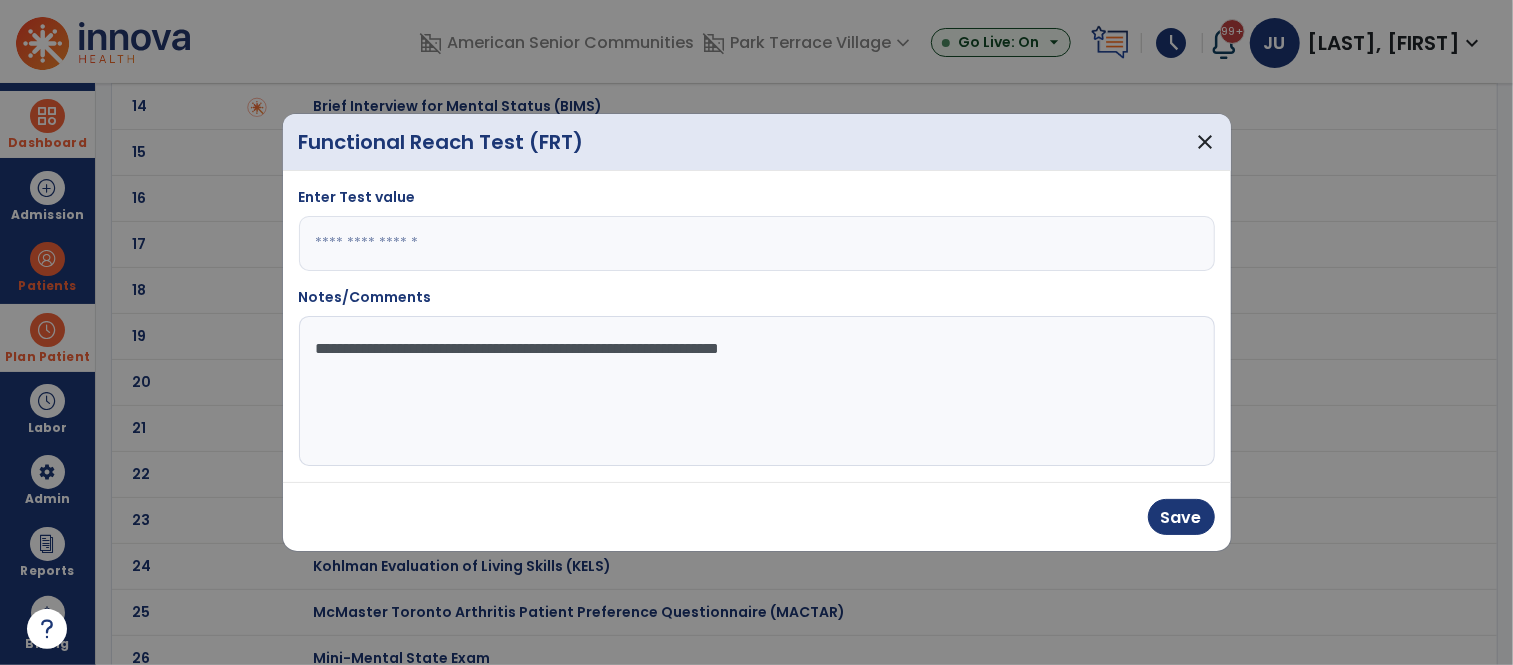 type on "**********" 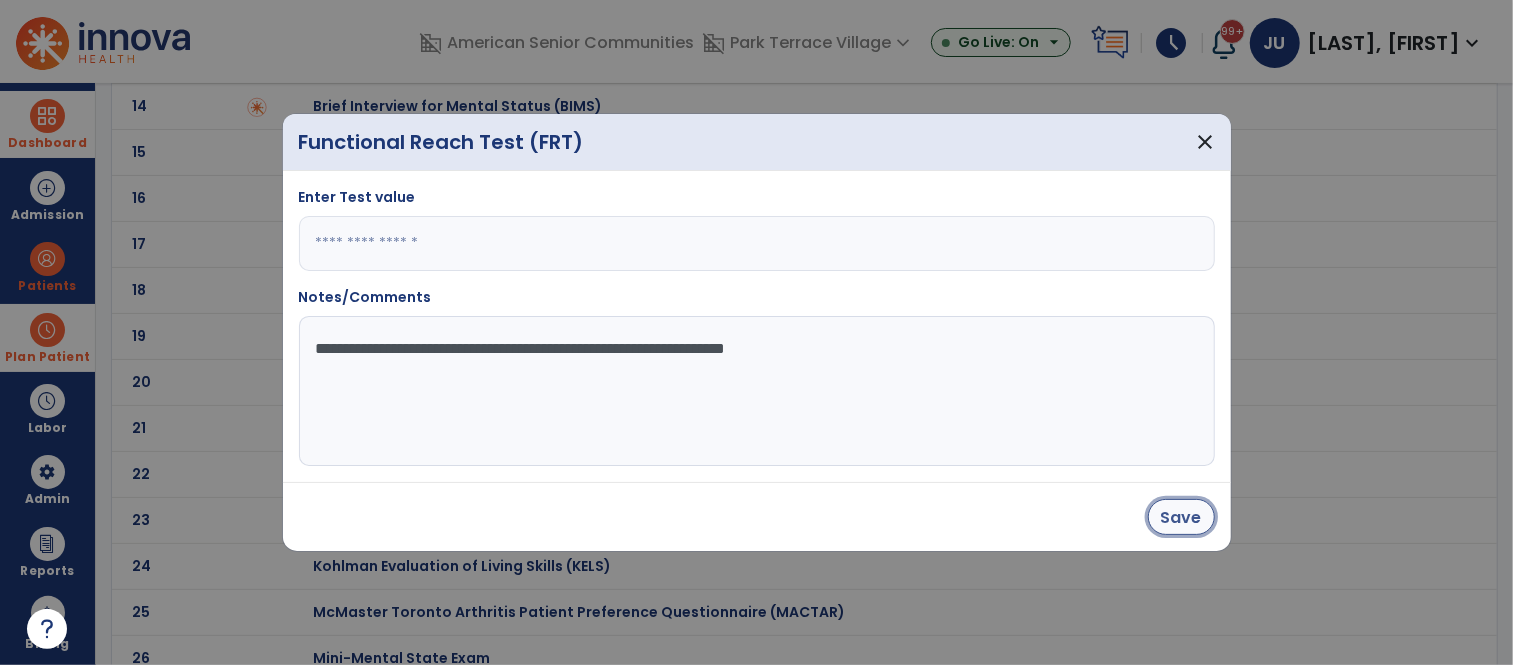 click on "Save" at bounding box center [1181, 517] 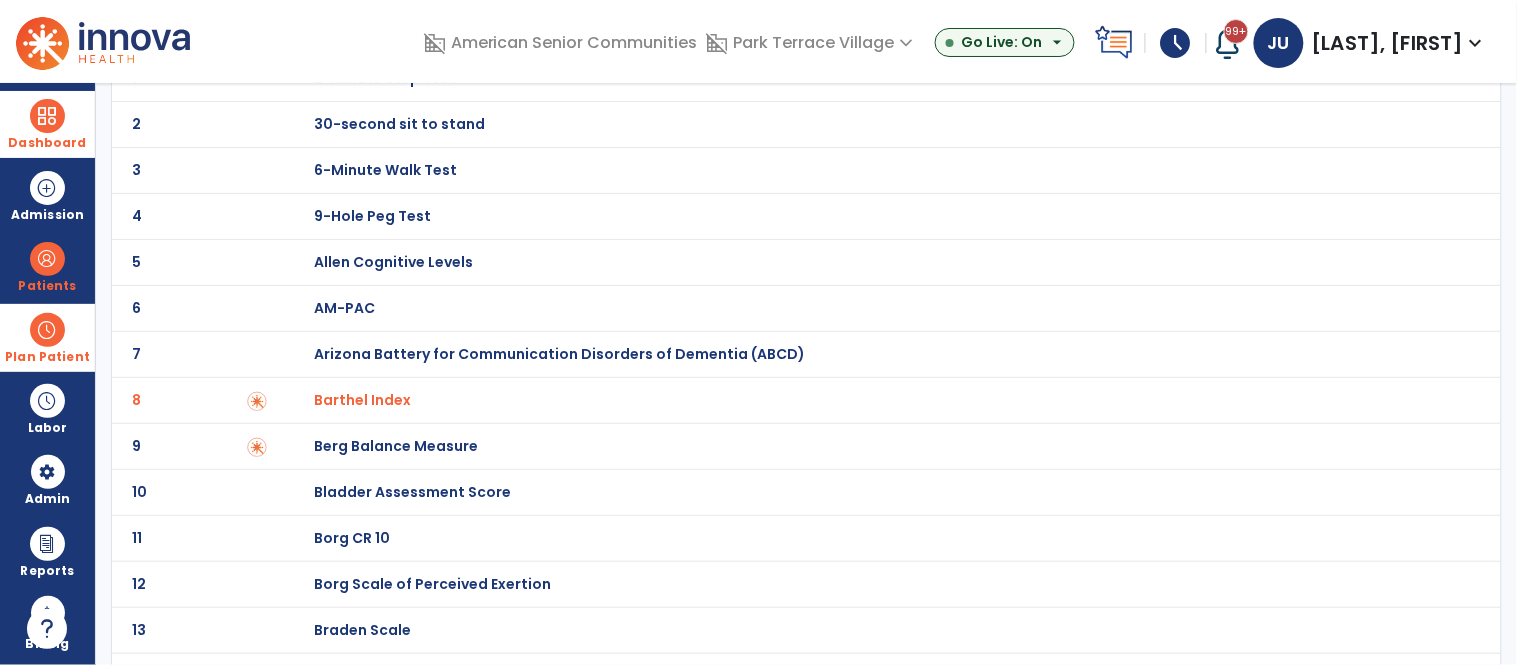 scroll, scrollTop: 0, scrollLeft: 0, axis: both 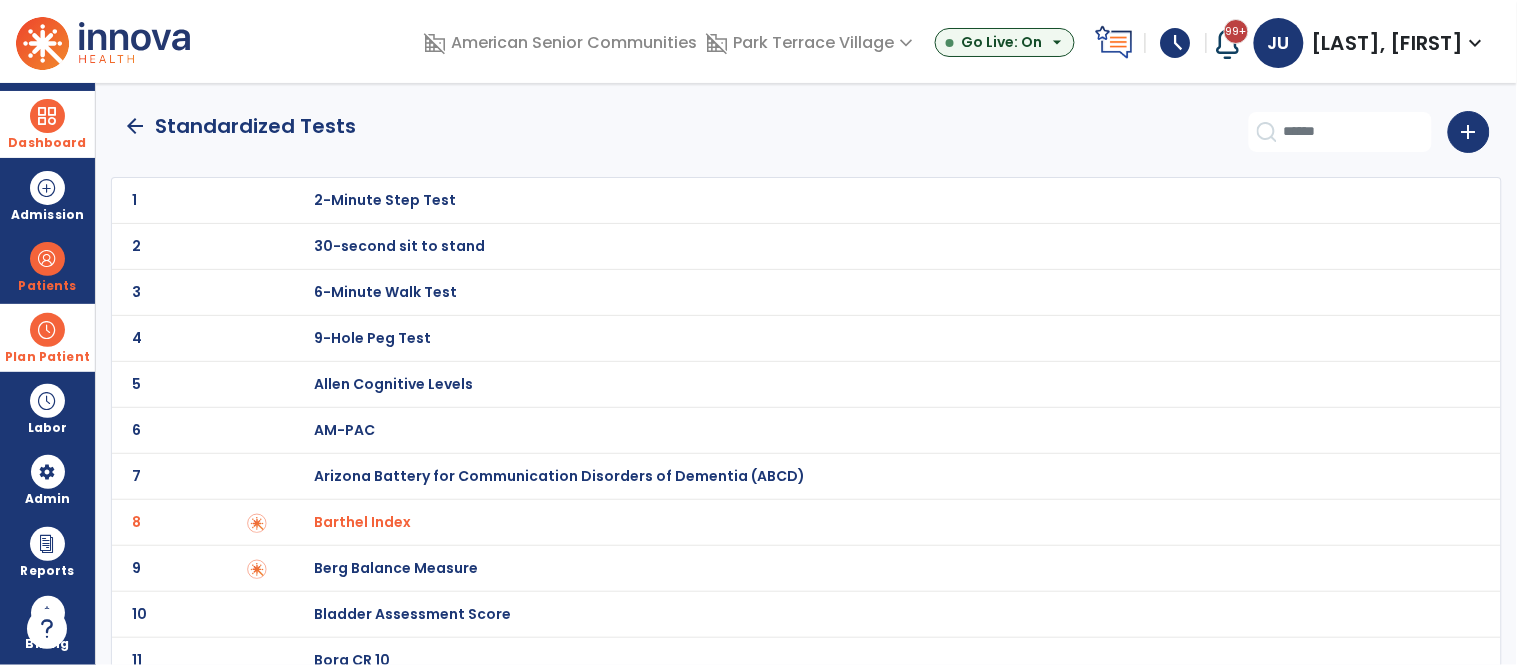 click on "arrow_back" 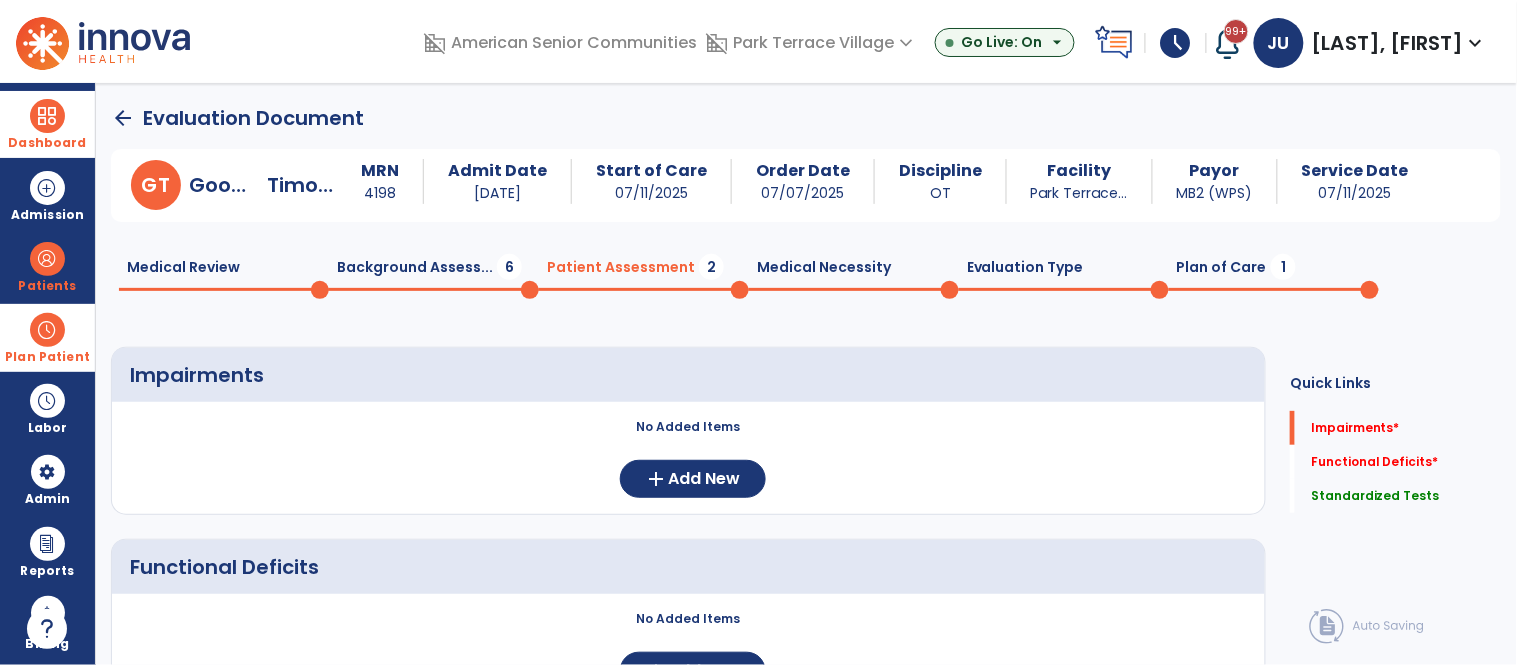 scroll, scrollTop: 20, scrollLeft: 0, axis: vertical 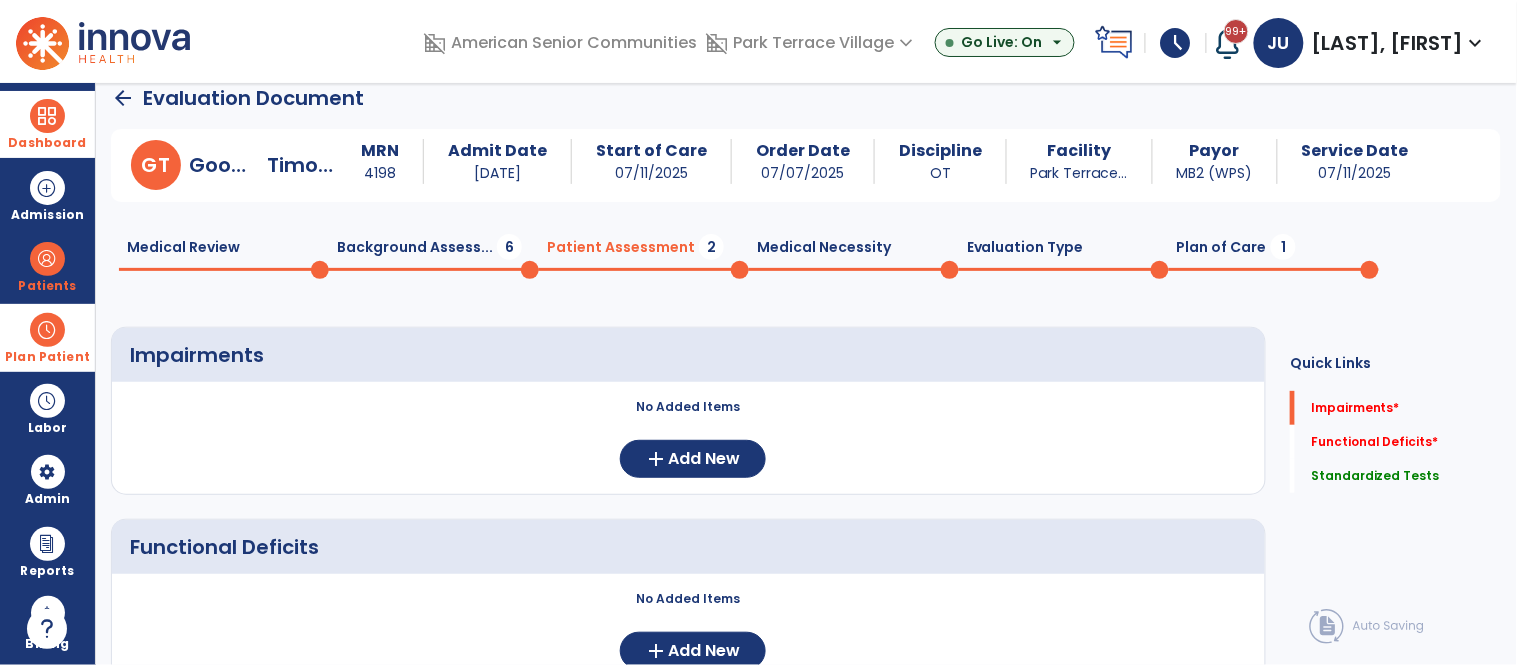 click on "Plan of Care  1" 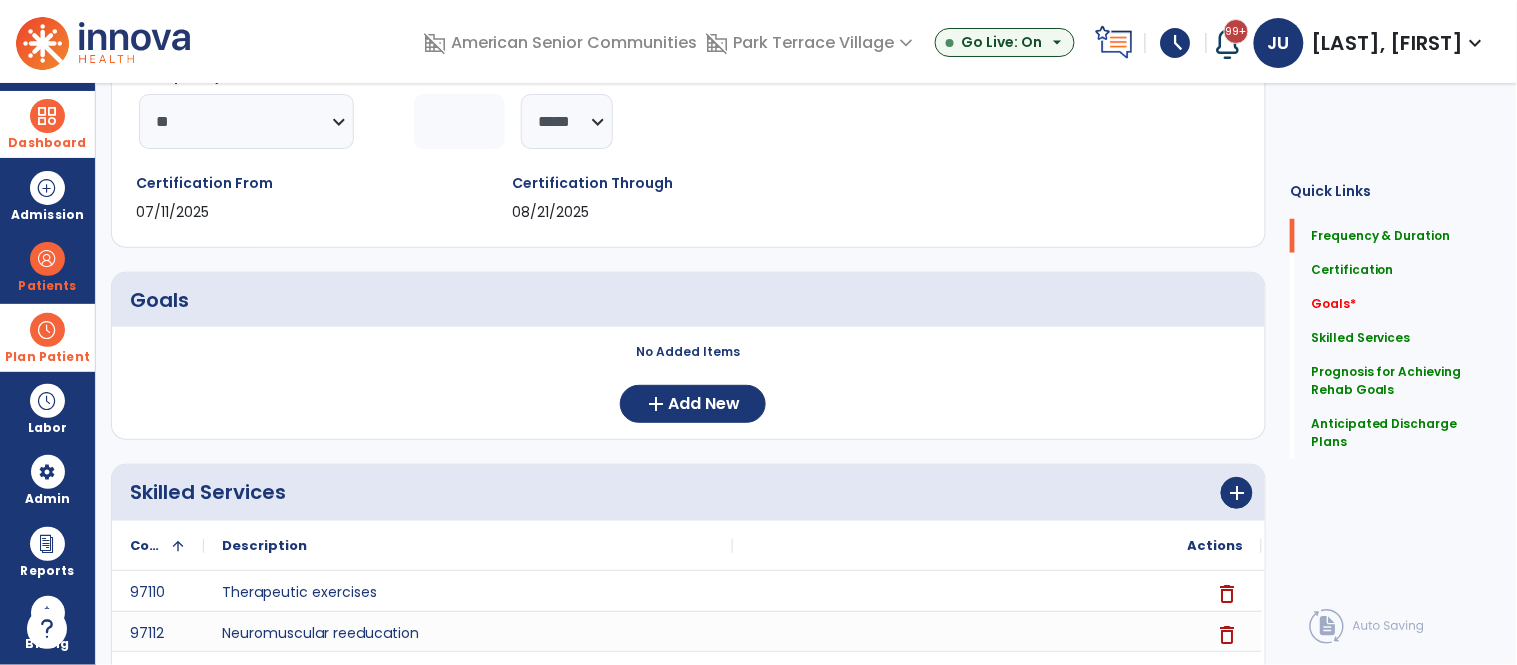 scroll, scrollTop: 0, scrollLeft: 0, axis: both 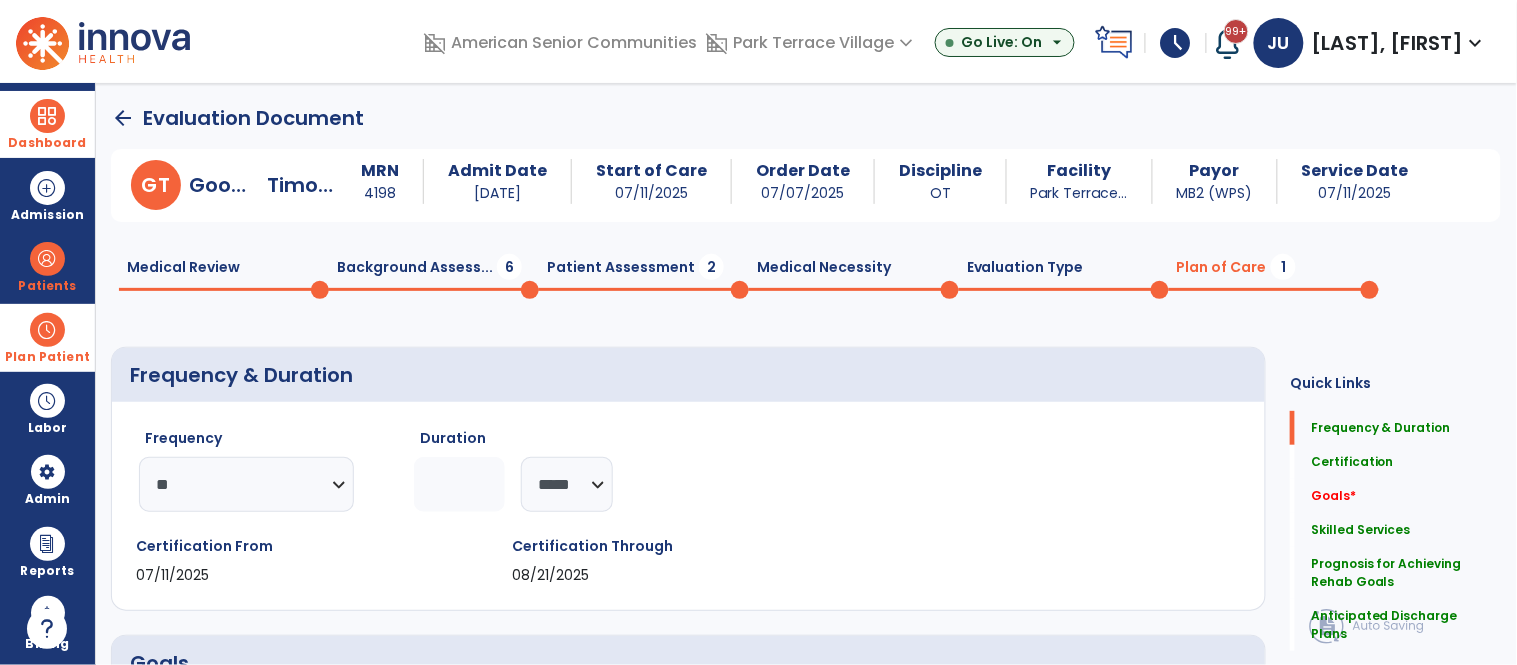 click on "arrow_back" 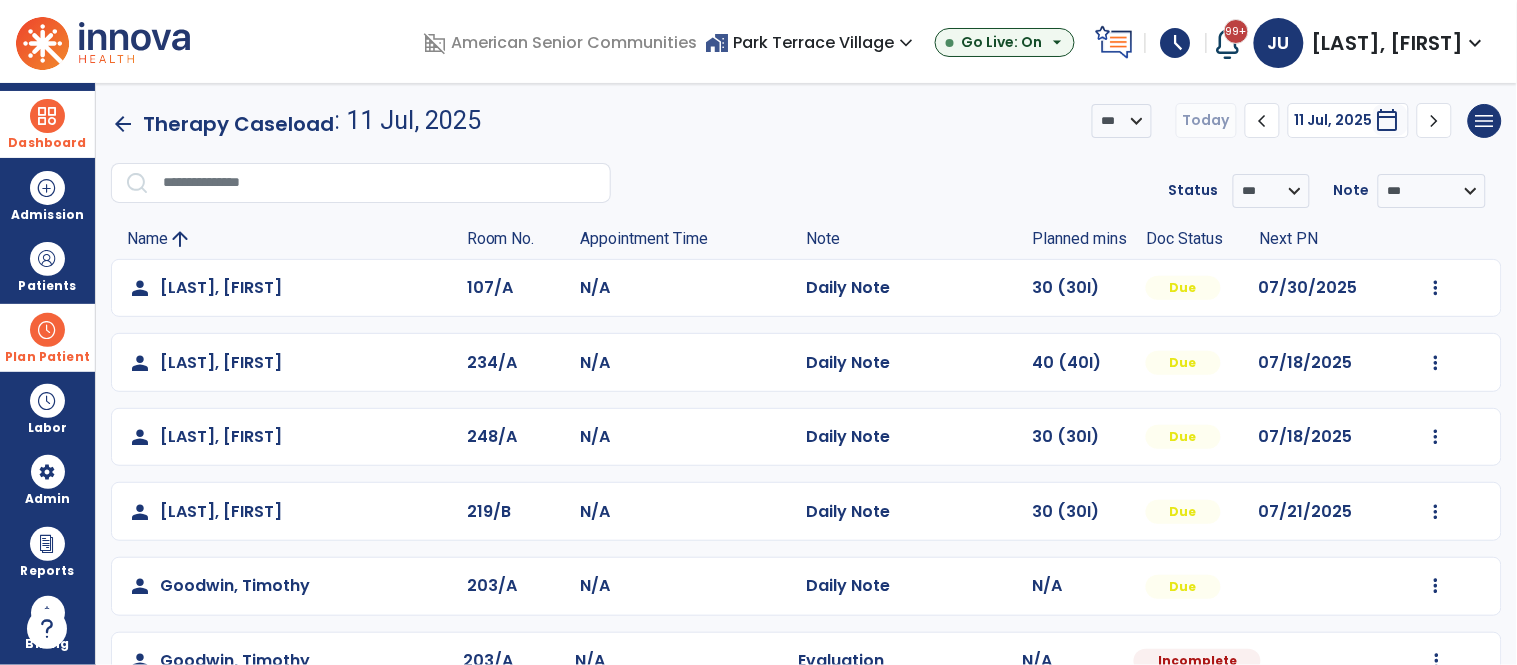 click on "home_work   [LOCATION]   expand_more" at bounding box center [812, 42] 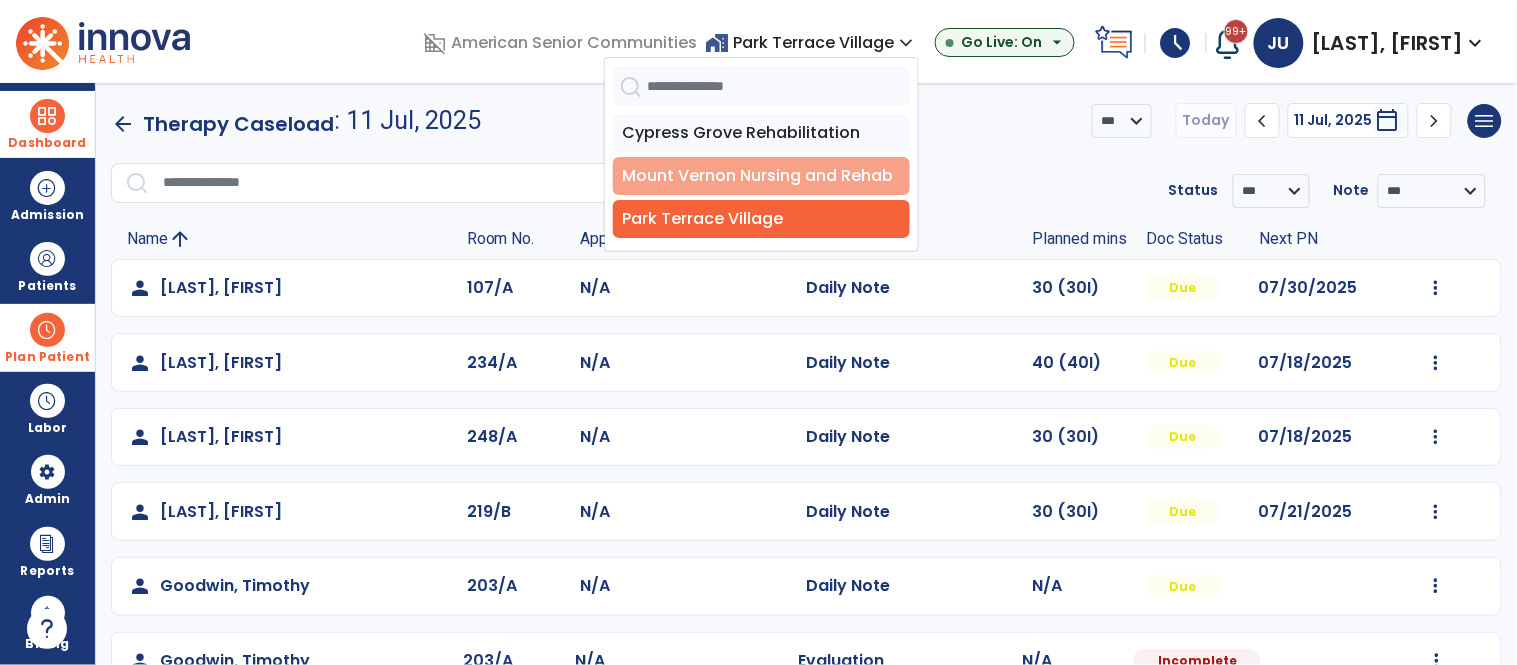 click on "Mount Vernon Nursing and Rehab" at bounding box center (761, 176) 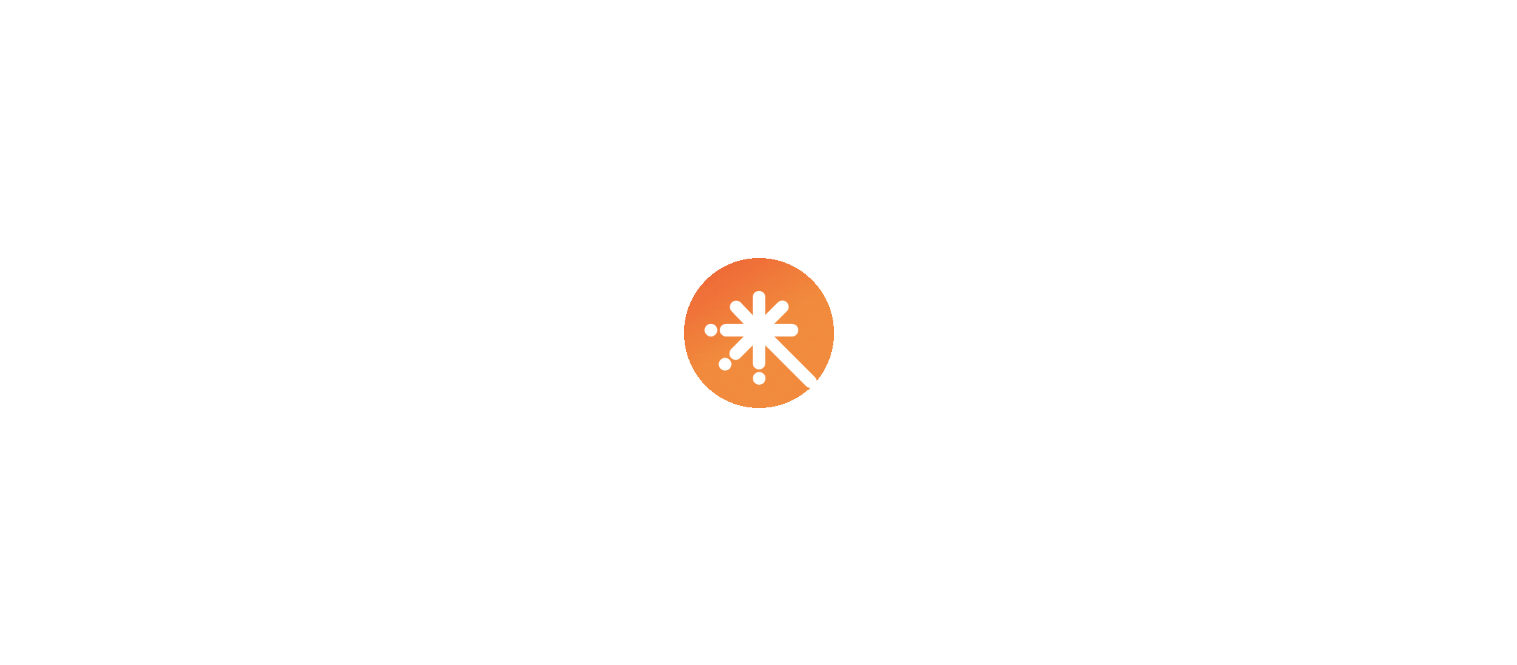 scroll, scrollTop: 0, scrollLeft: 0, axis: both 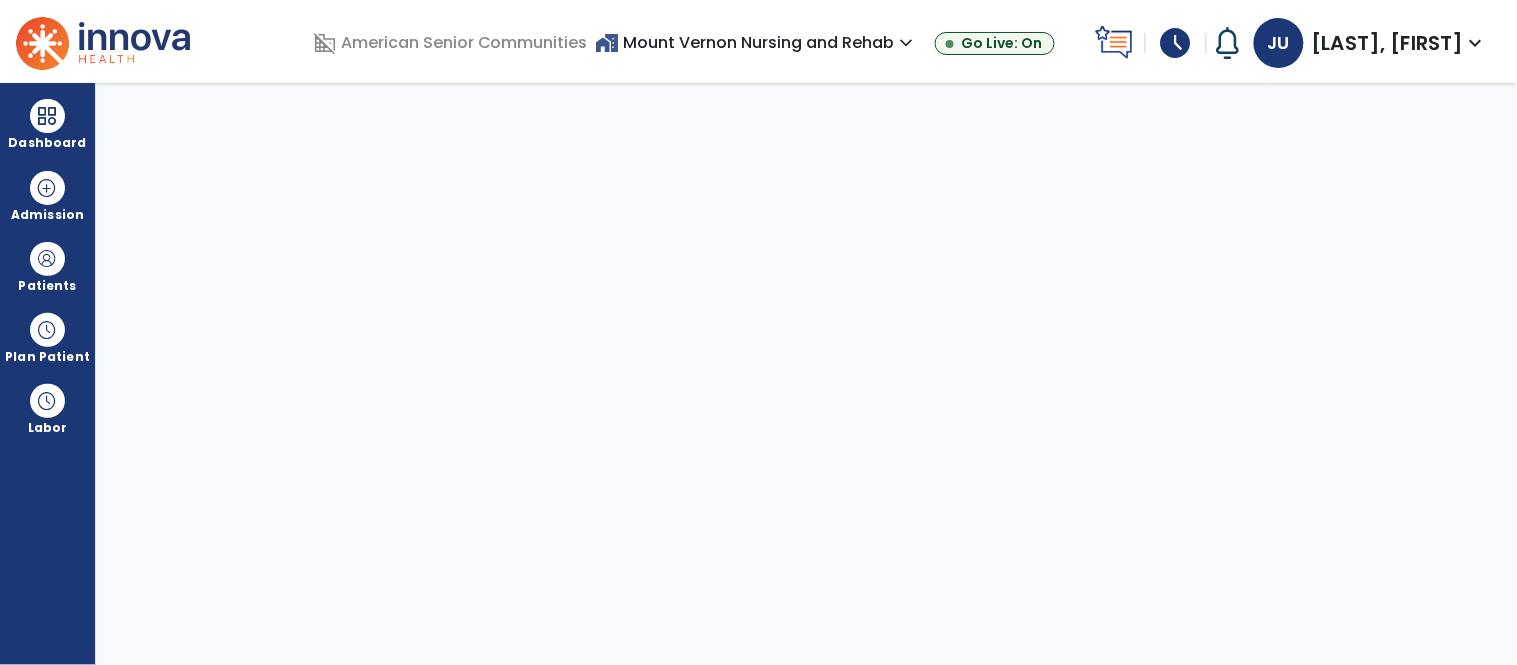 select on "****" 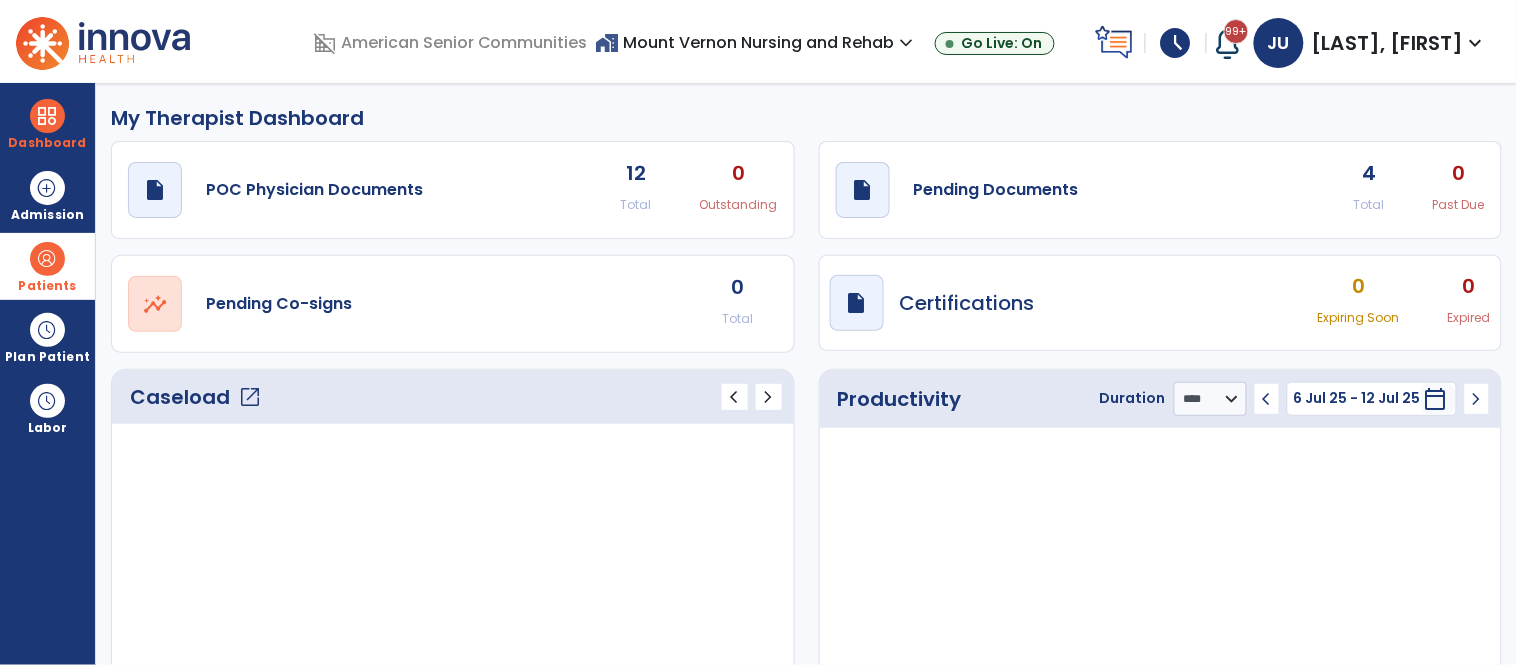 click at bounding box center [47, 259] 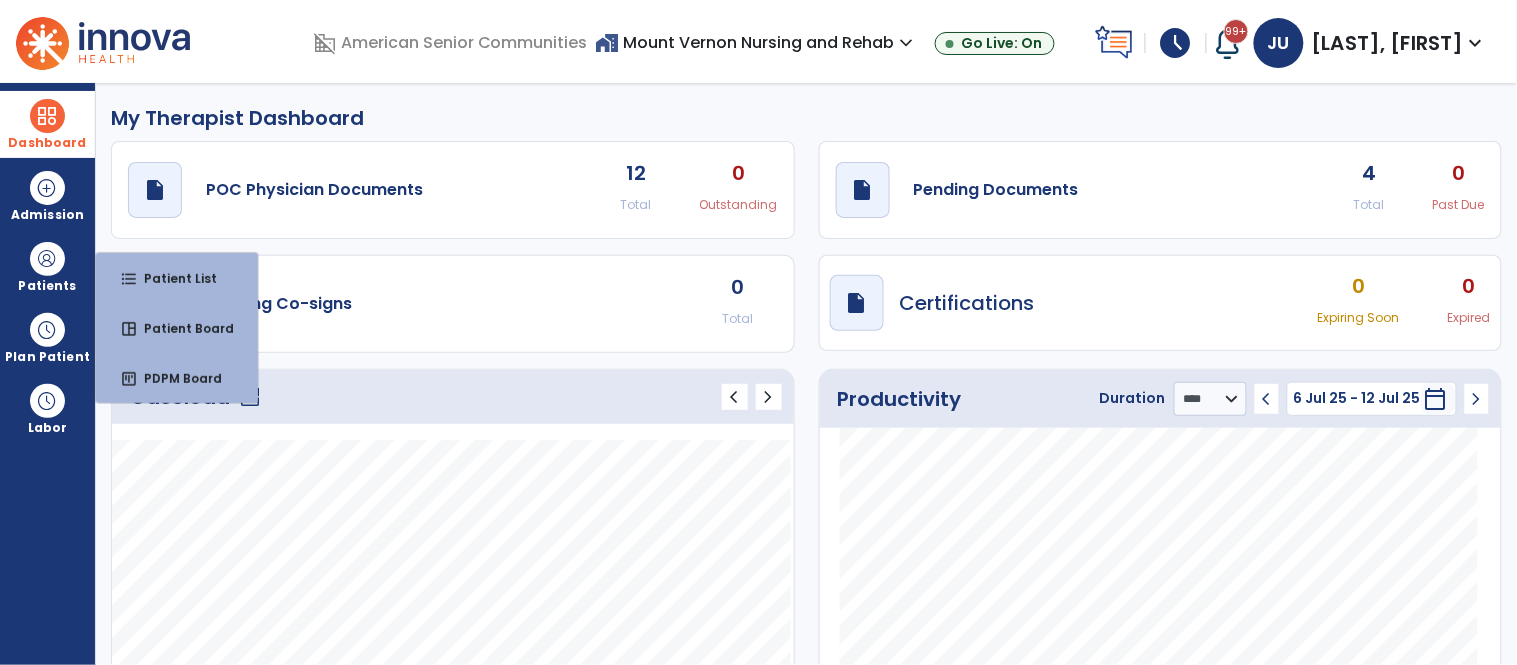 click at bounding box center (47, 116) 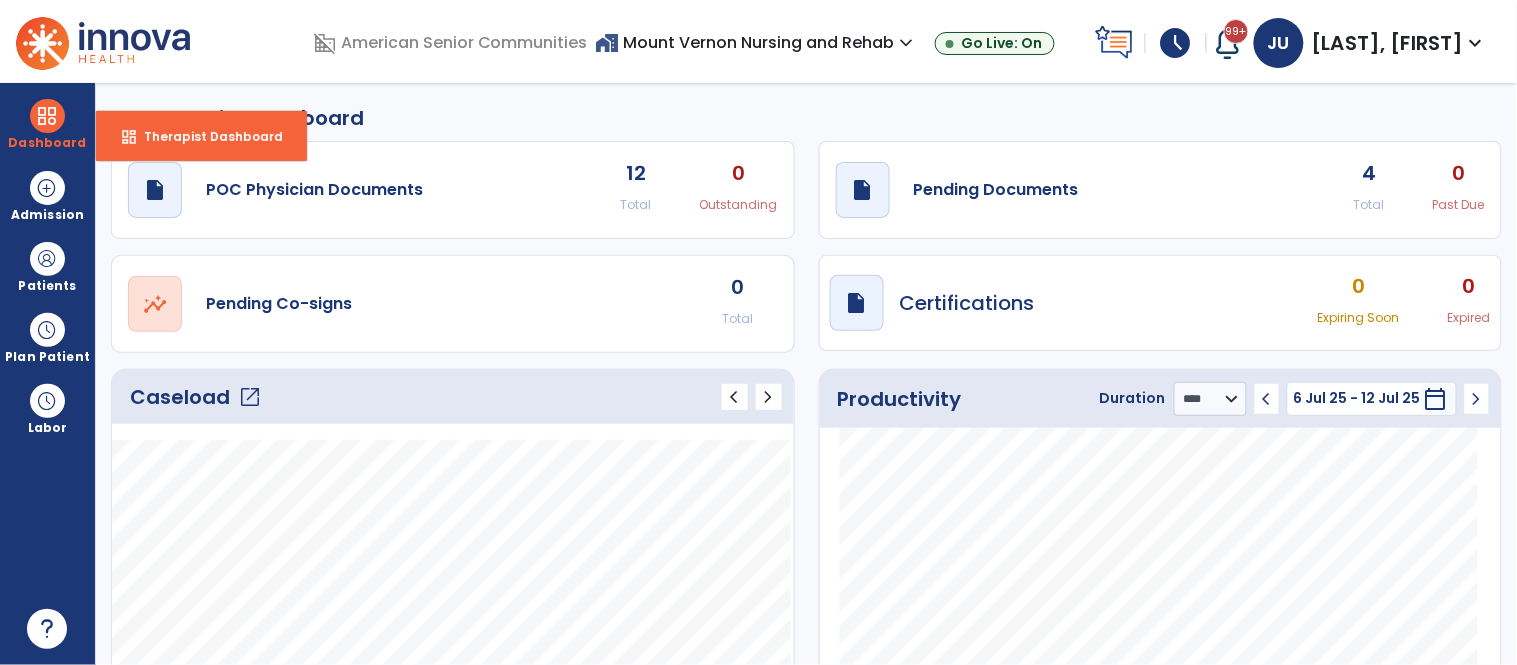 click on "open_in_new" 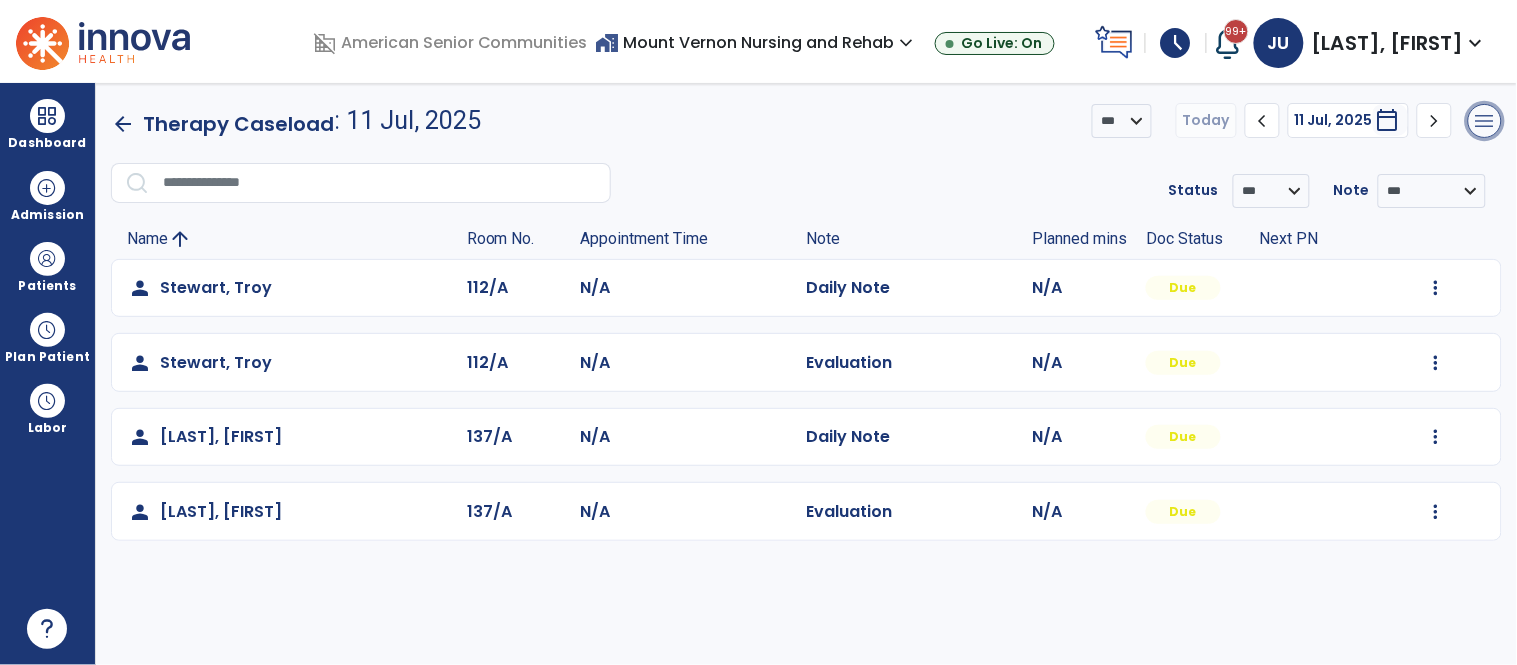 click on "menu" at bounding box center [1485, 121] 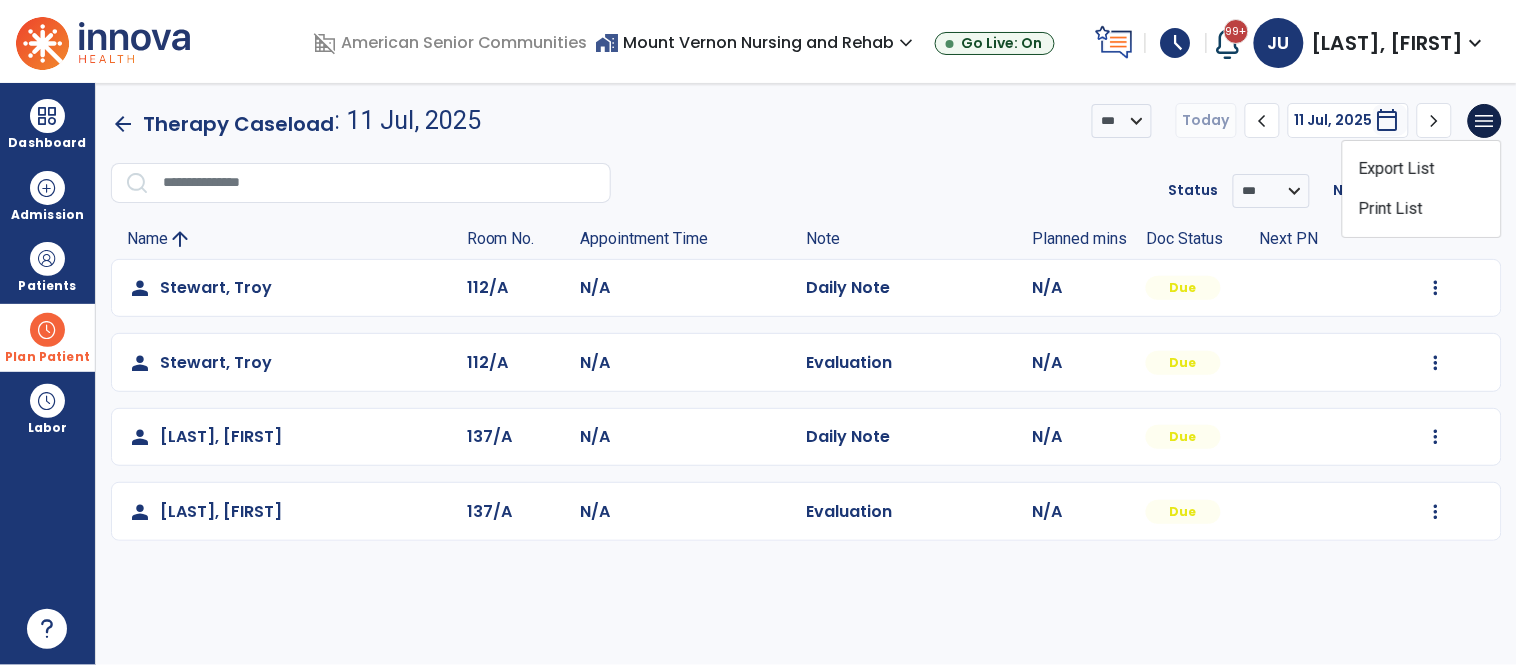 click at bounding box center [47, 330] 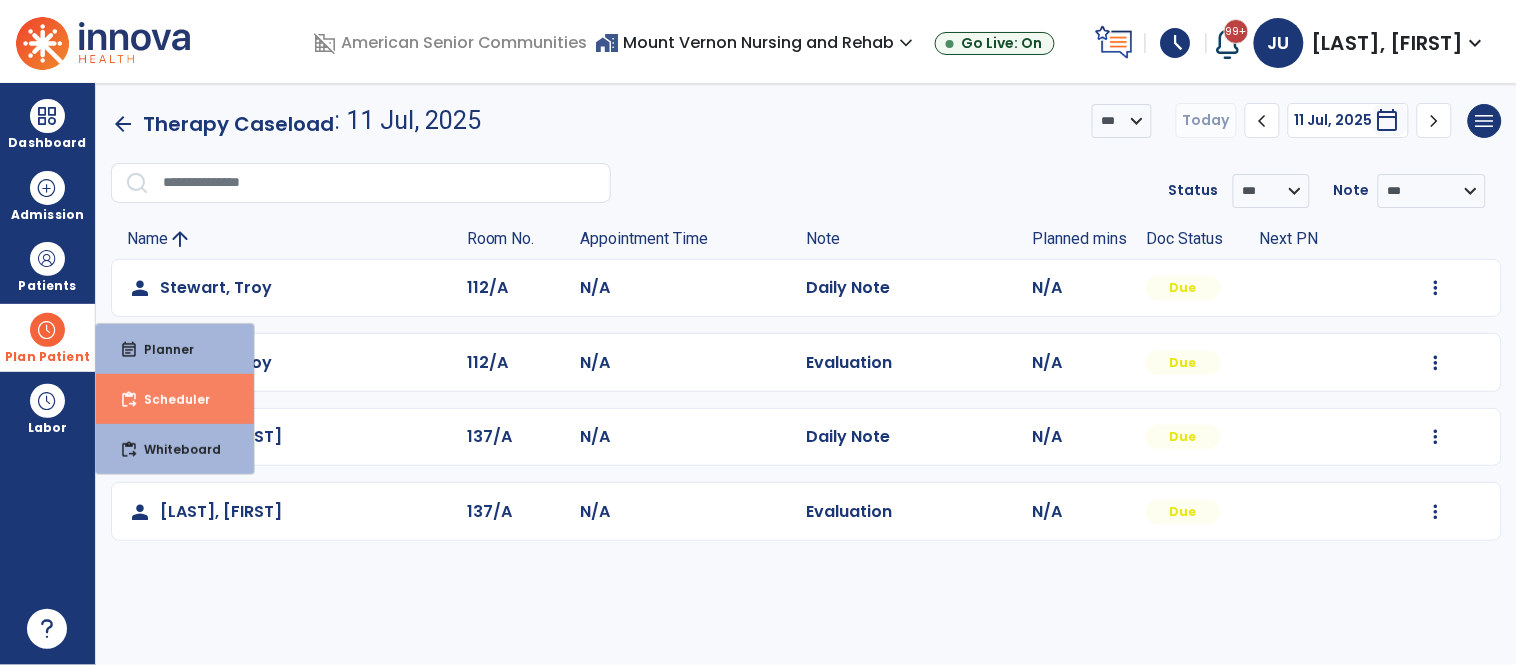 click on "Scheduler" at bounding box center (169, 399) 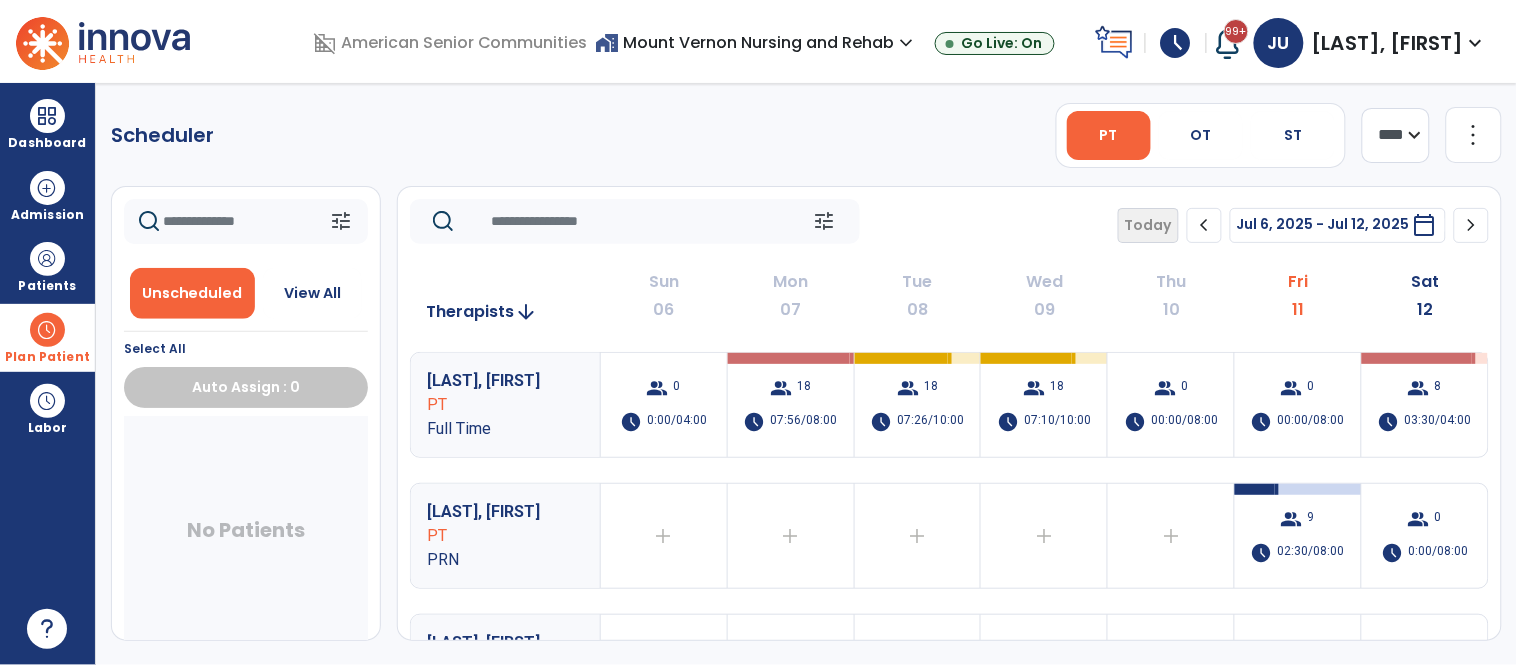 click on "more_vert" 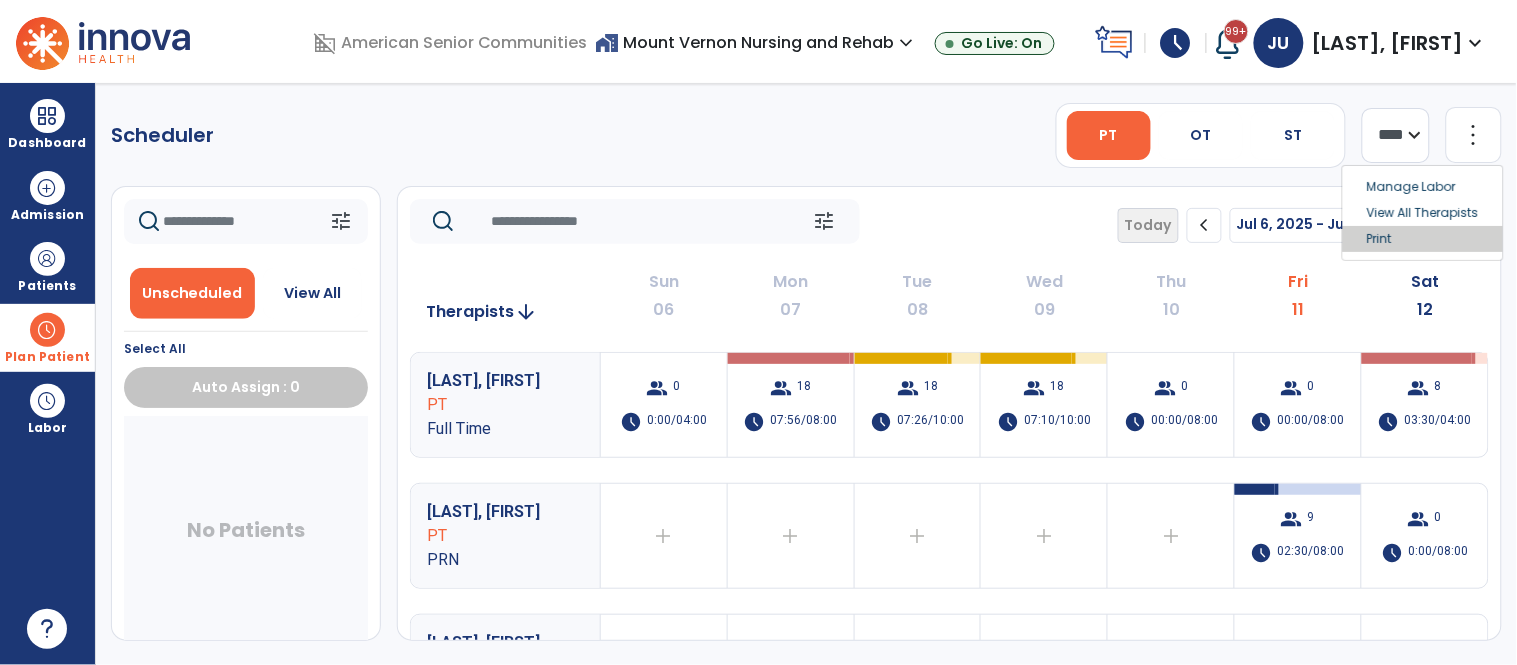 click on "Print" at bounding box center (1423, 239) 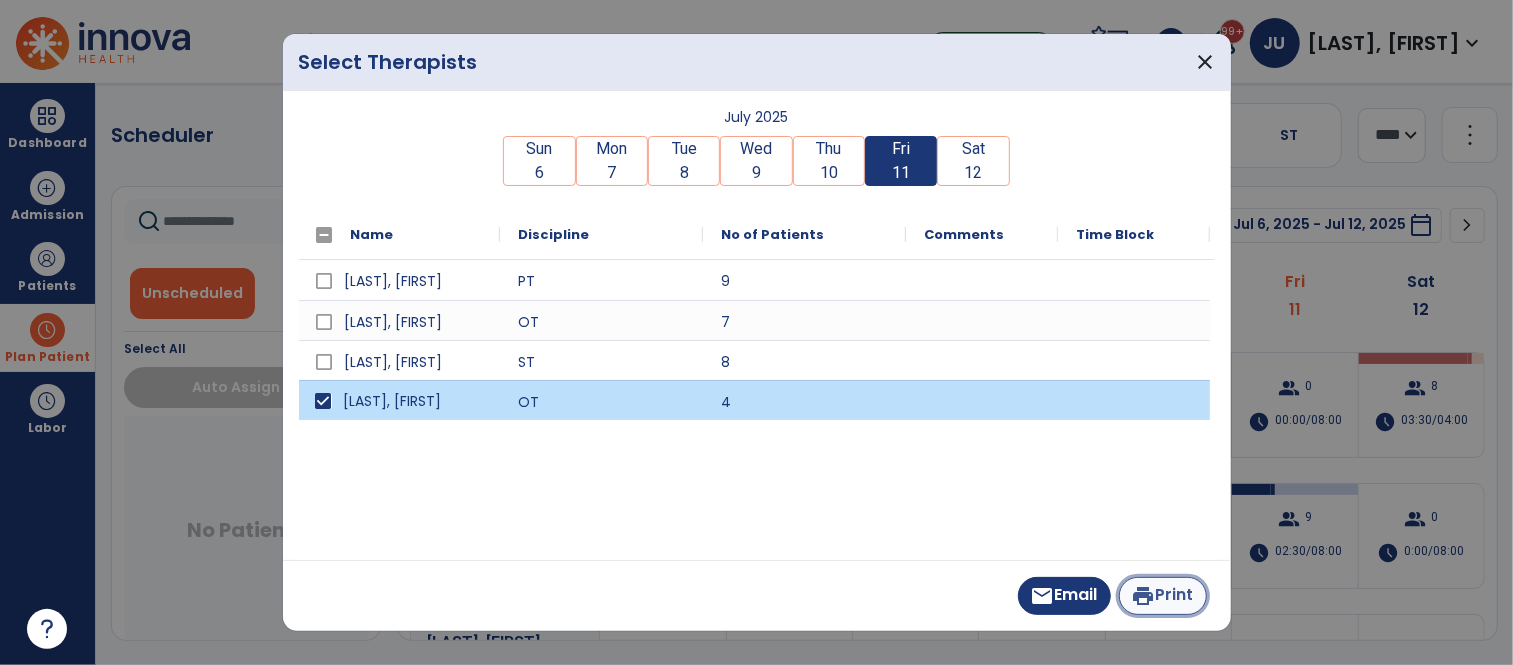 click on "print  Print" at bounding box center (1163, 596) 